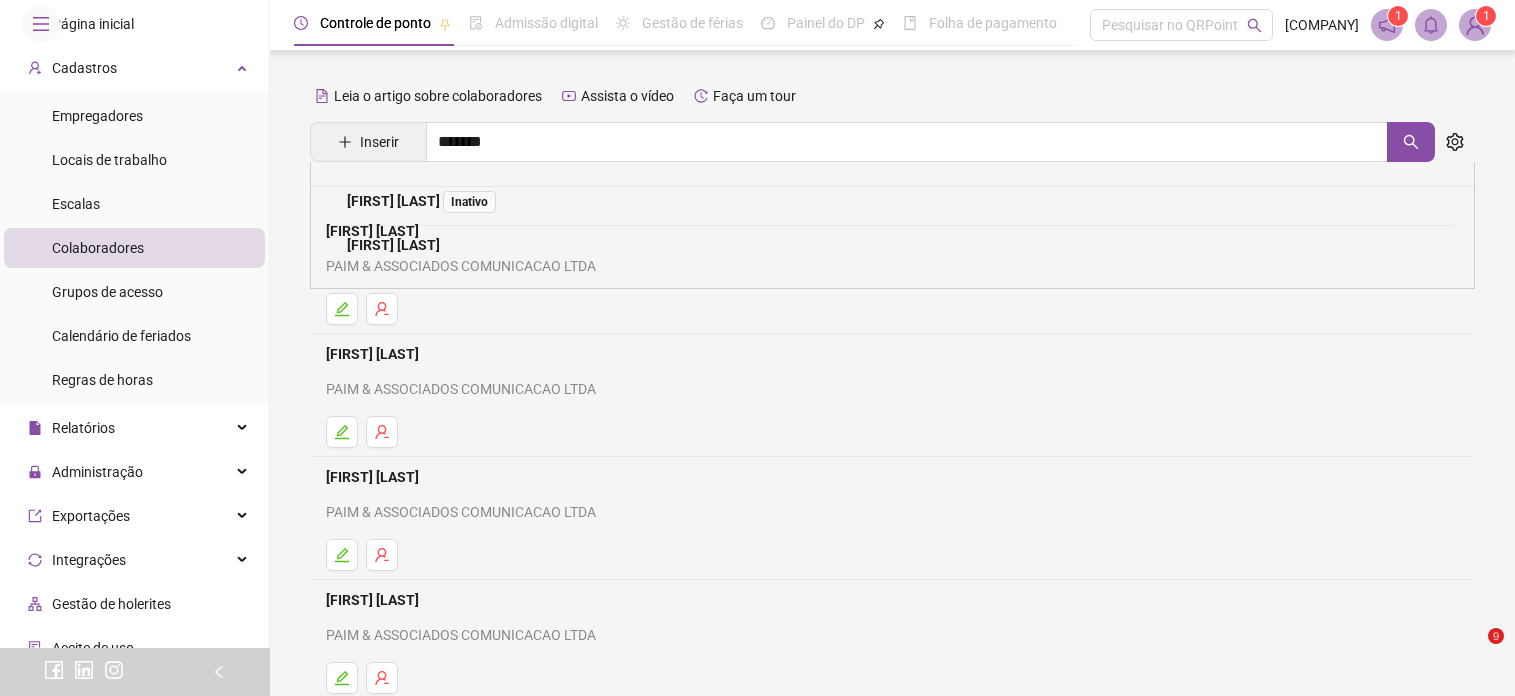 scroll, scrollTop: 0, scrollLeft: 0, axis: both 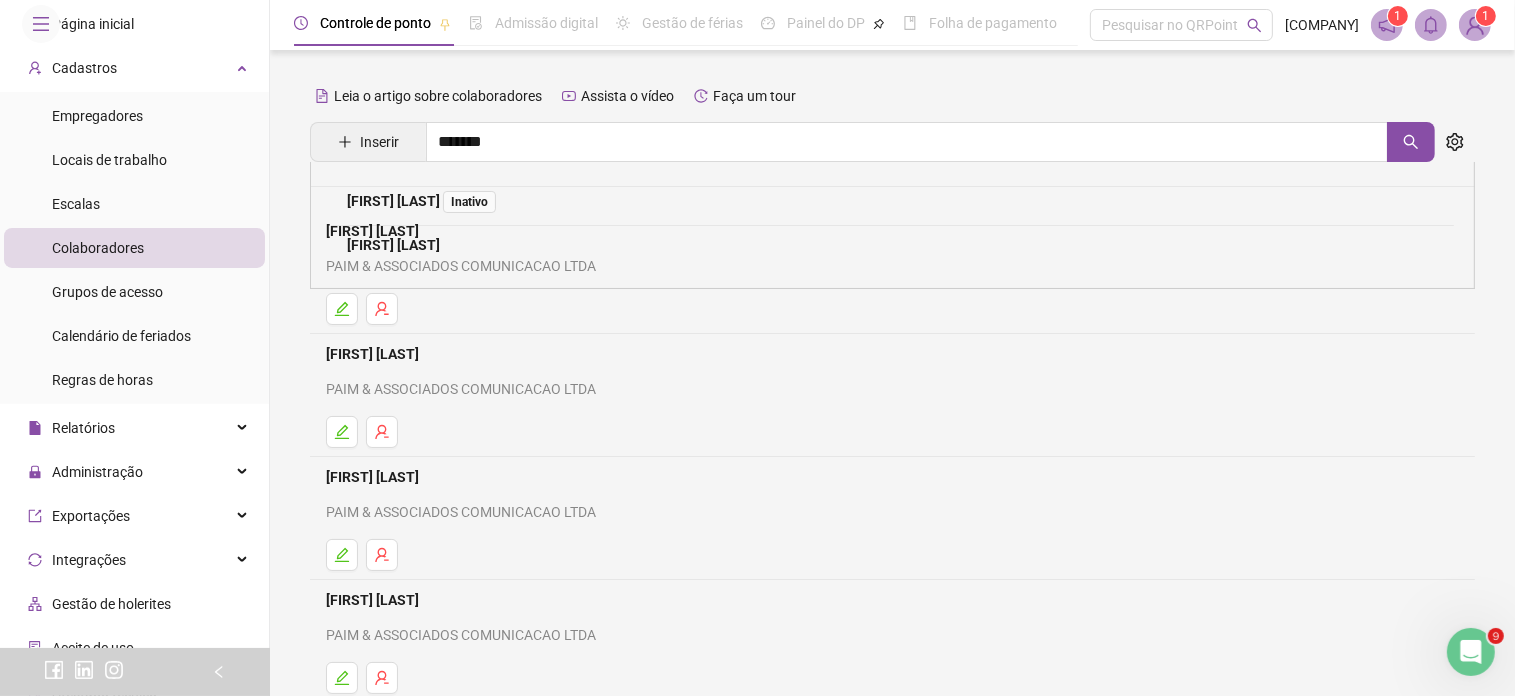 click on "Colaboradores" at bounding box center (98, 248) 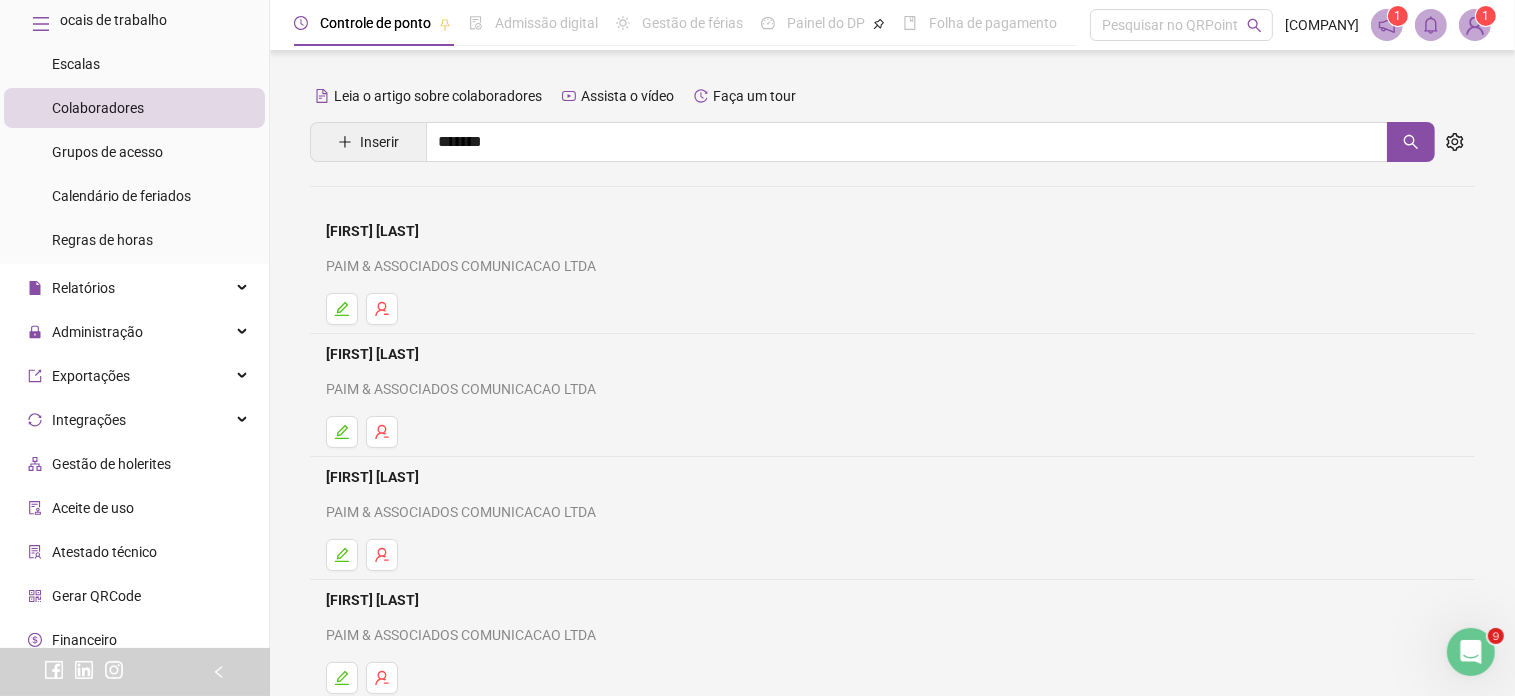 scroll, scrollTop: 246, scrollLeft: 0, axis: vertical 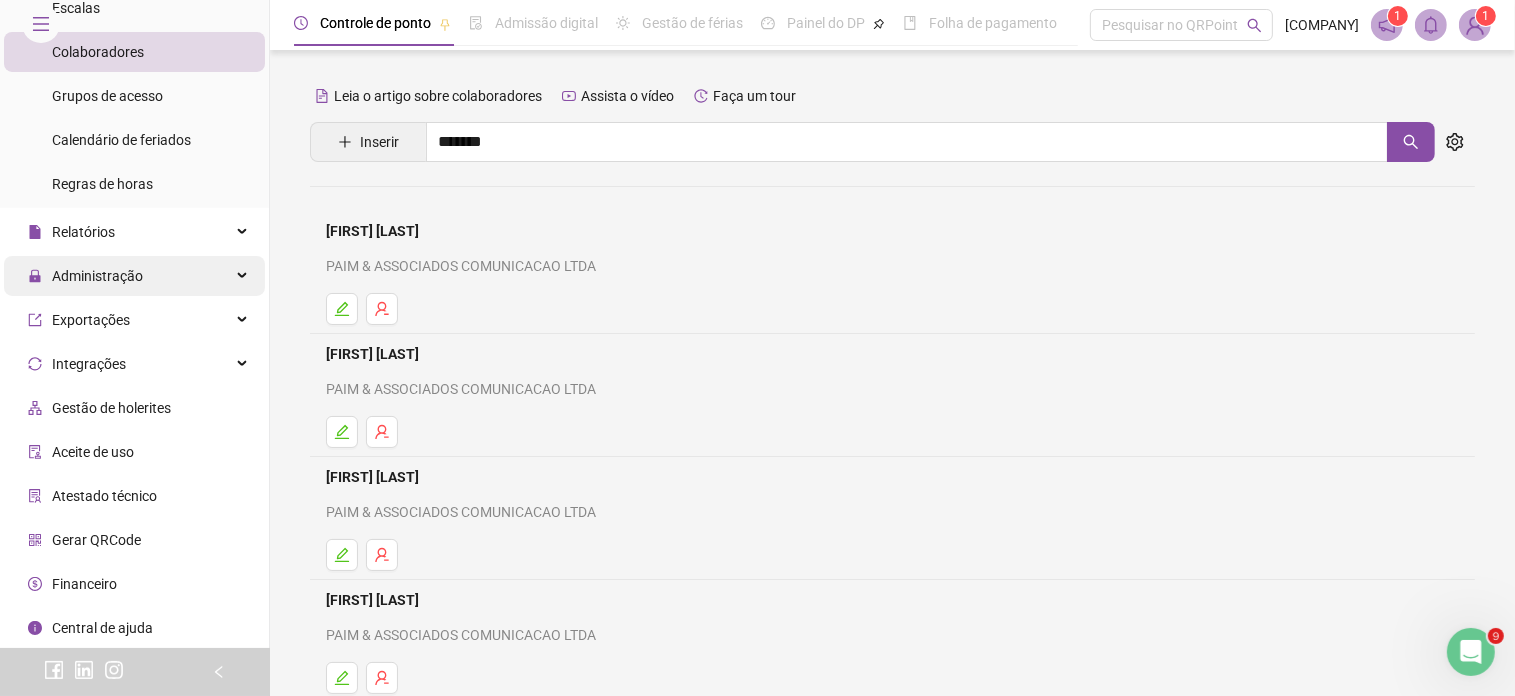 click on "Administração" at bounding box center (97, 276) 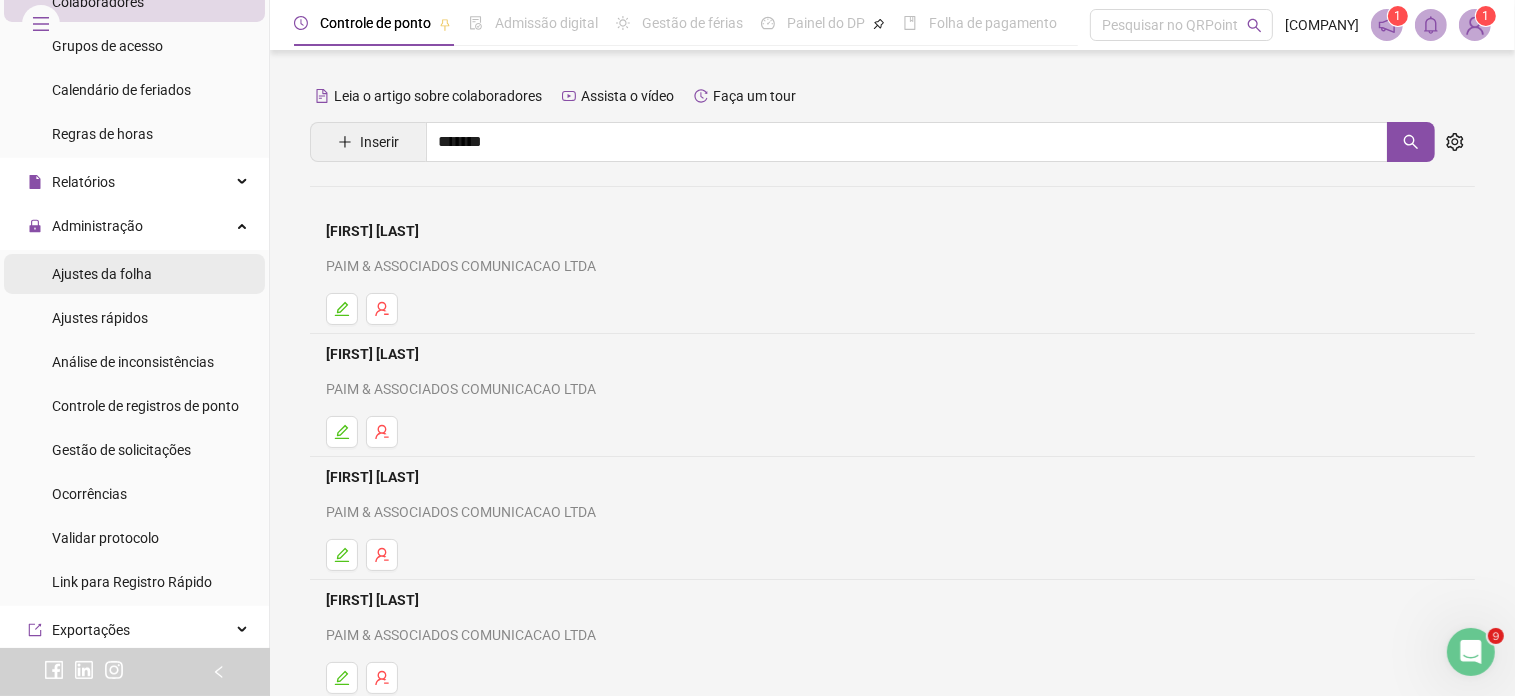 click on "Ajustes da folha" at bounding box center (102, 274) 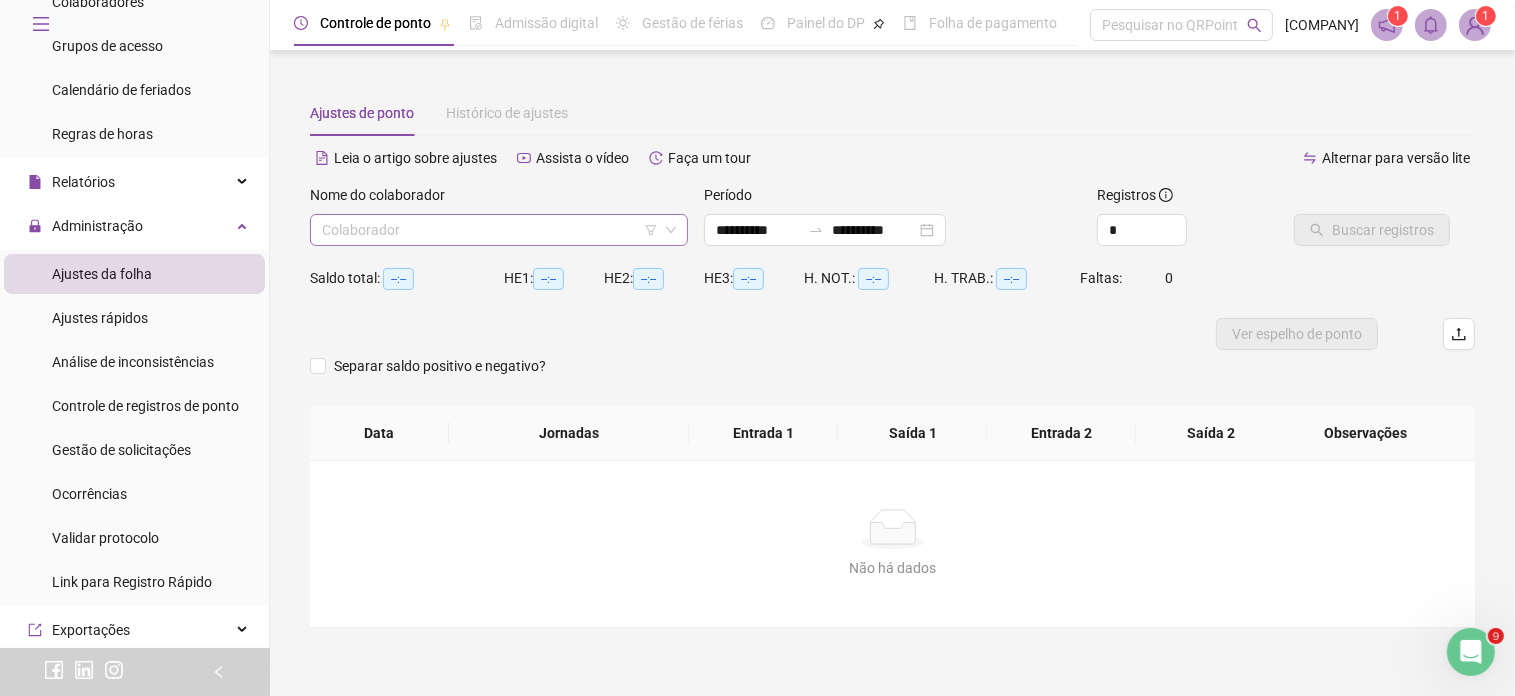 click at bounding box center (493, 230) 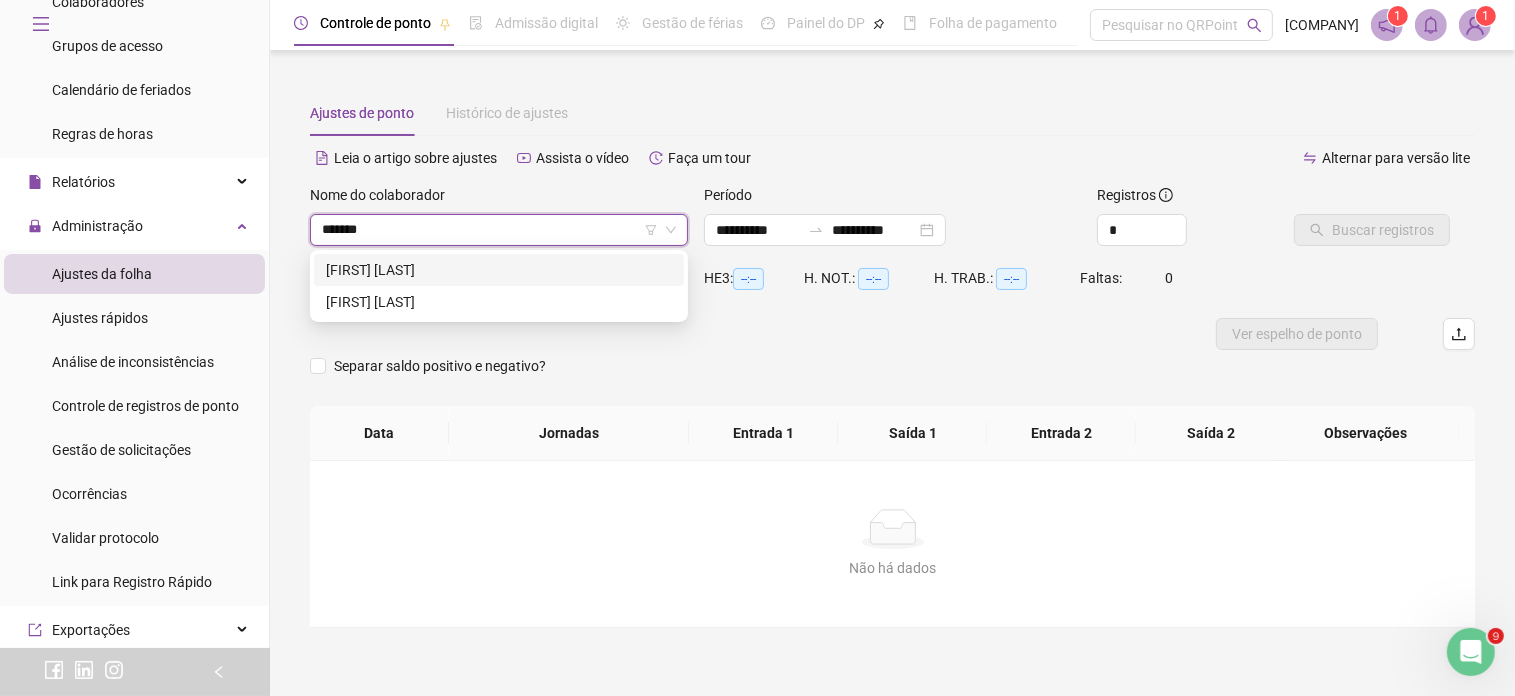 click on "[FIRST] [LAST]" at bounding box center (499, 270) 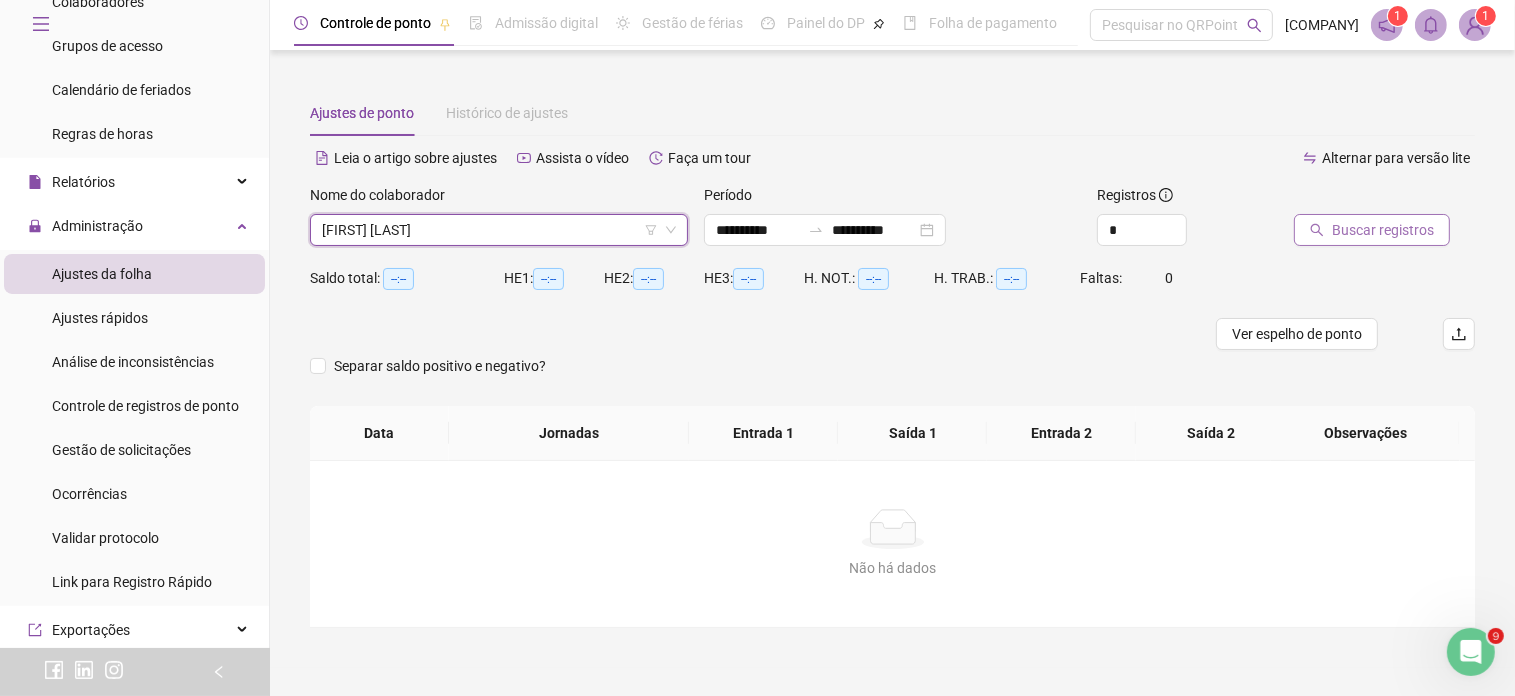 click on "Buscar registros" at bounding box center [1383, 230] 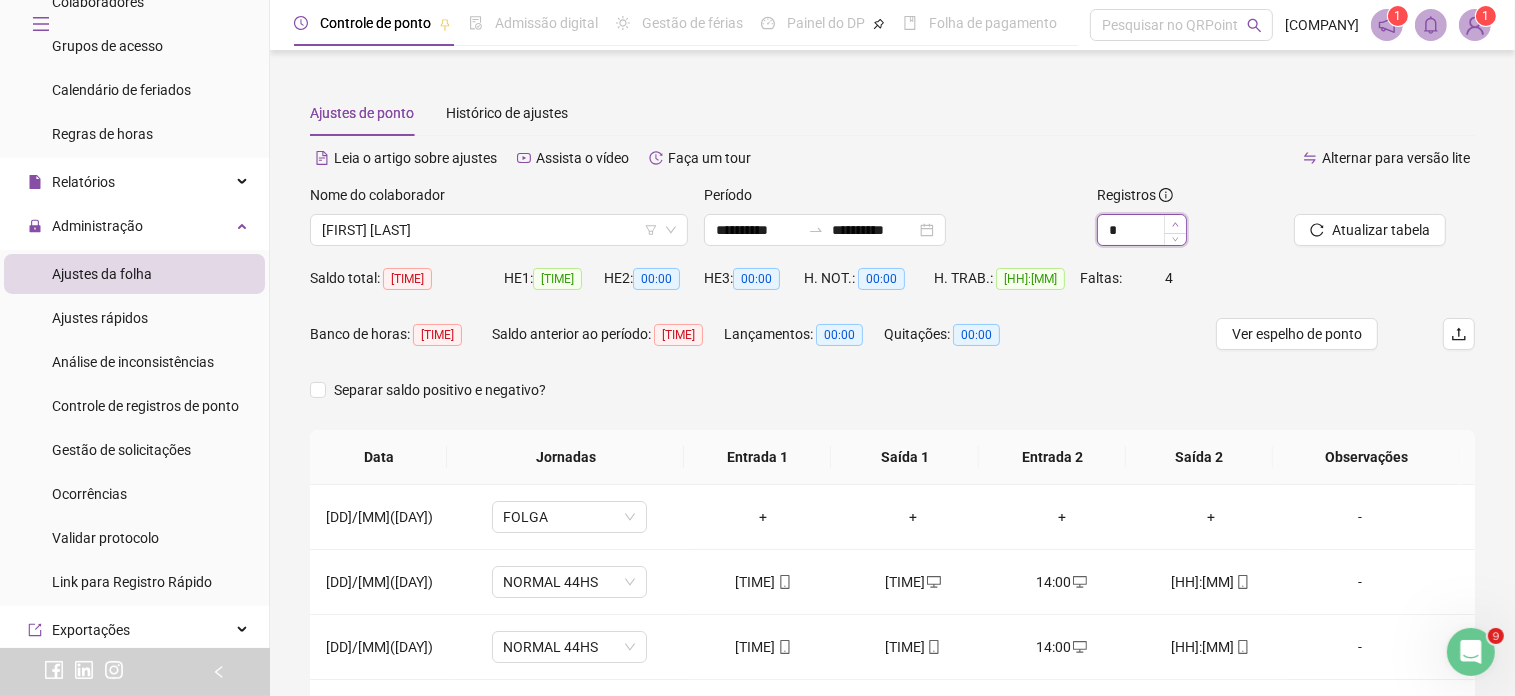 click at bounding box center [1175, 224] 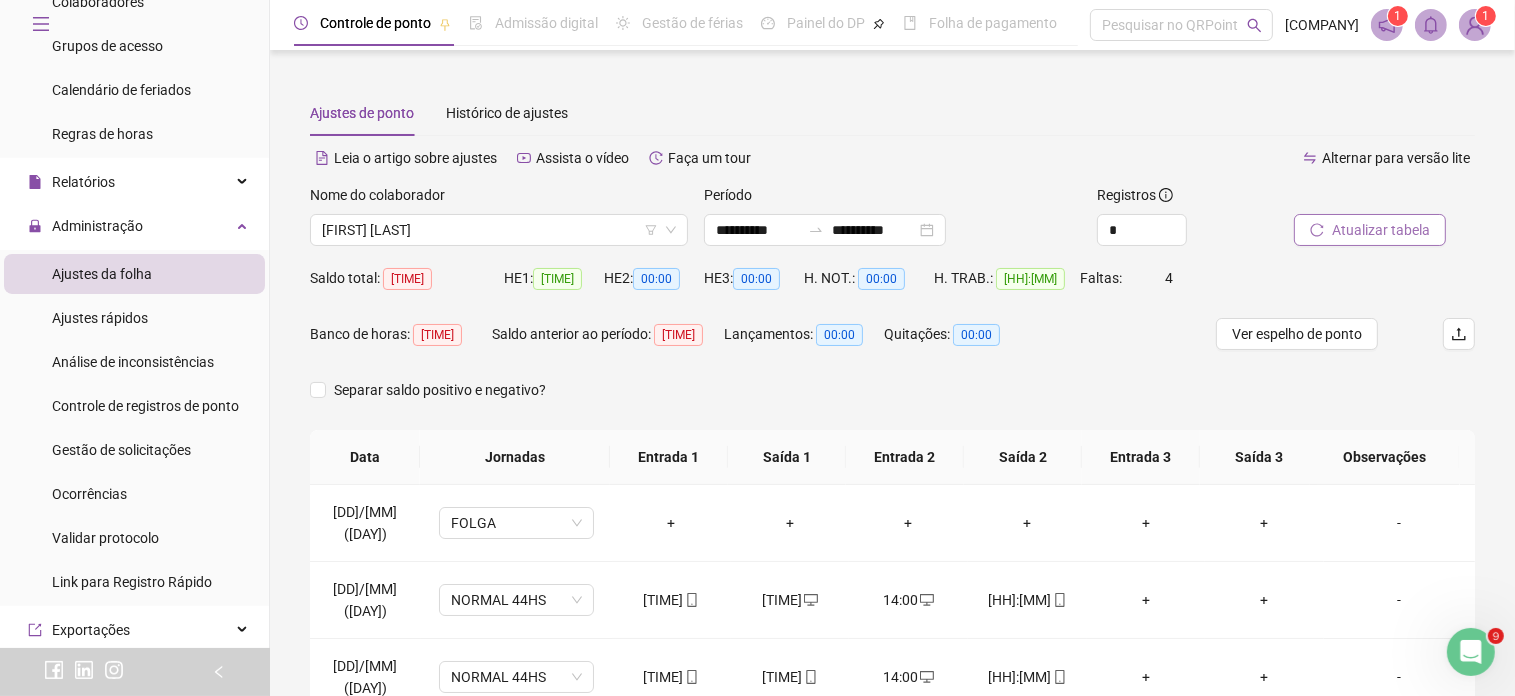 click on "Atualizar tabela" at bounding box center (1381, 230) 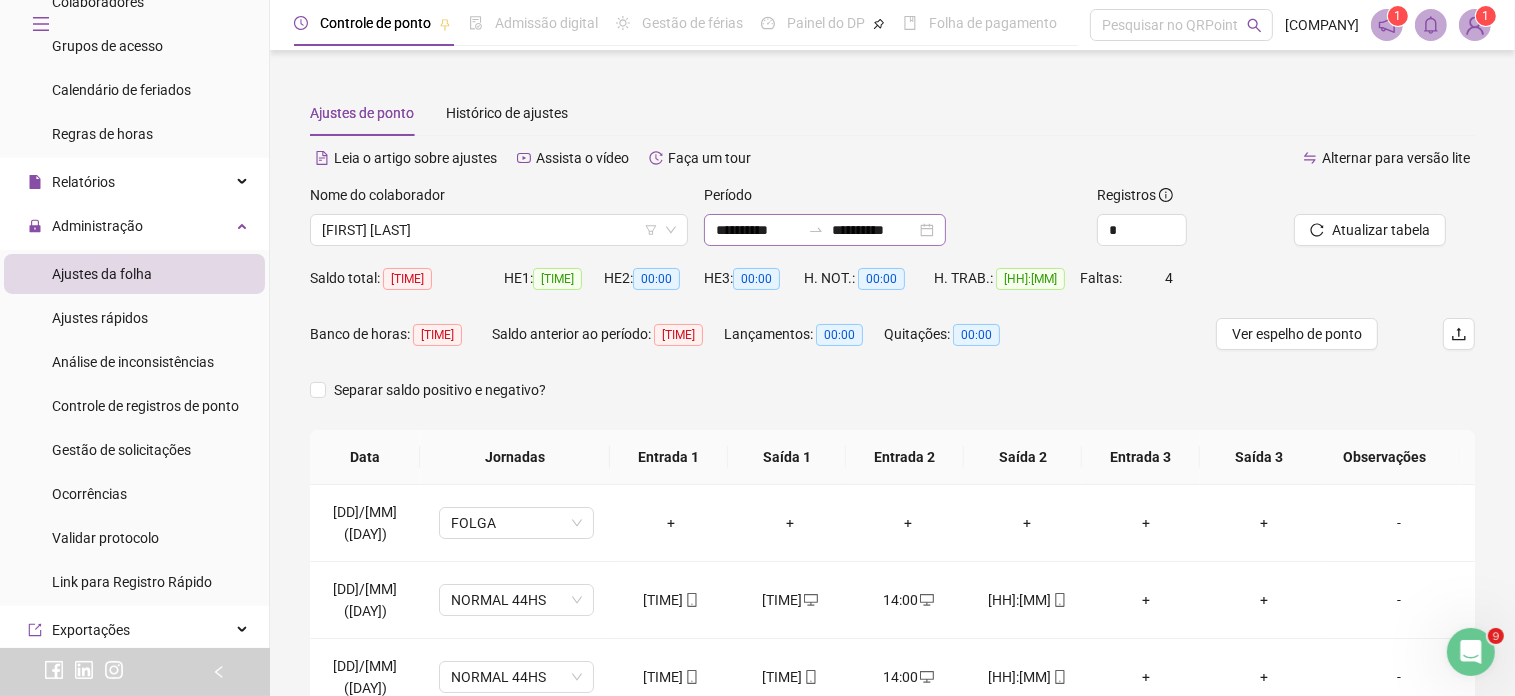 click on "**********" at bounding box center [825, 230] 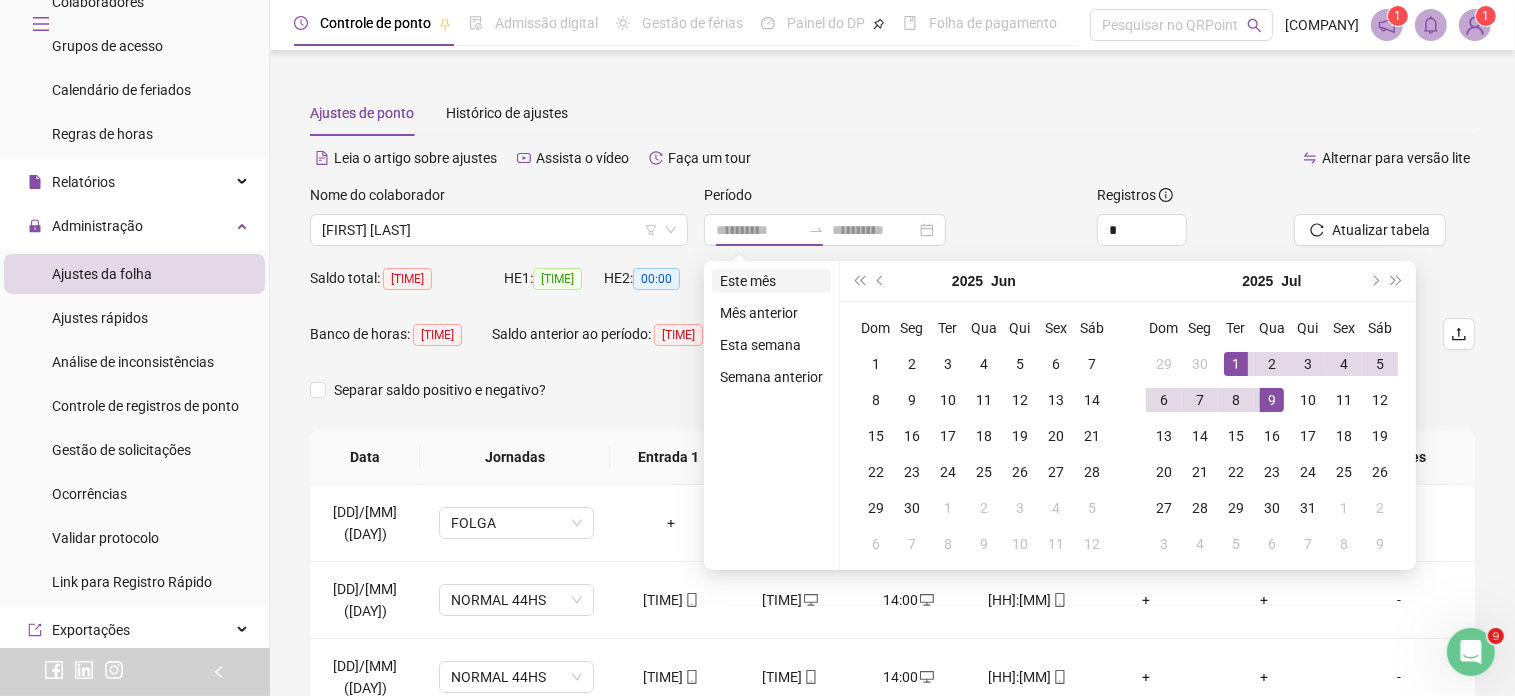 click on "Este mês" at bounding box center (771, 281) 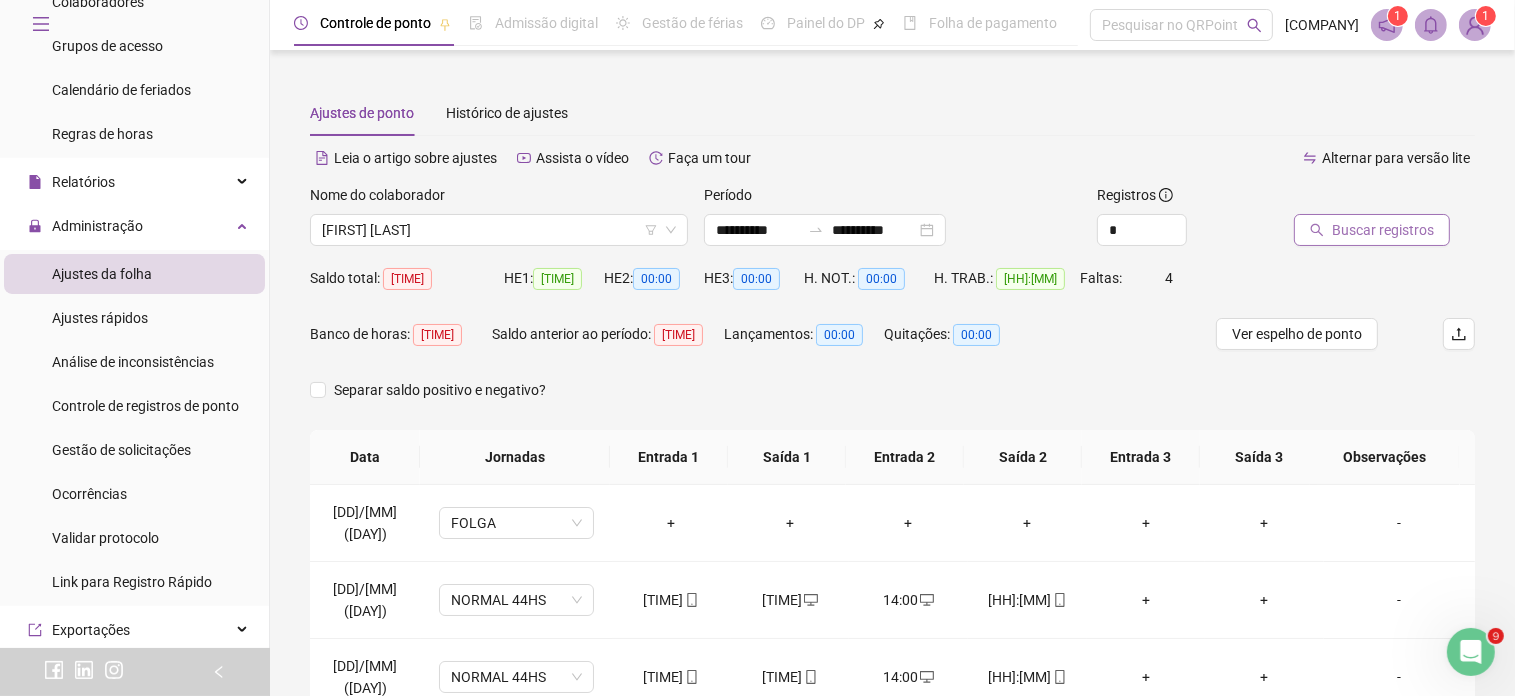 click on "Buscar registros" at bounding box center (1383, 230) 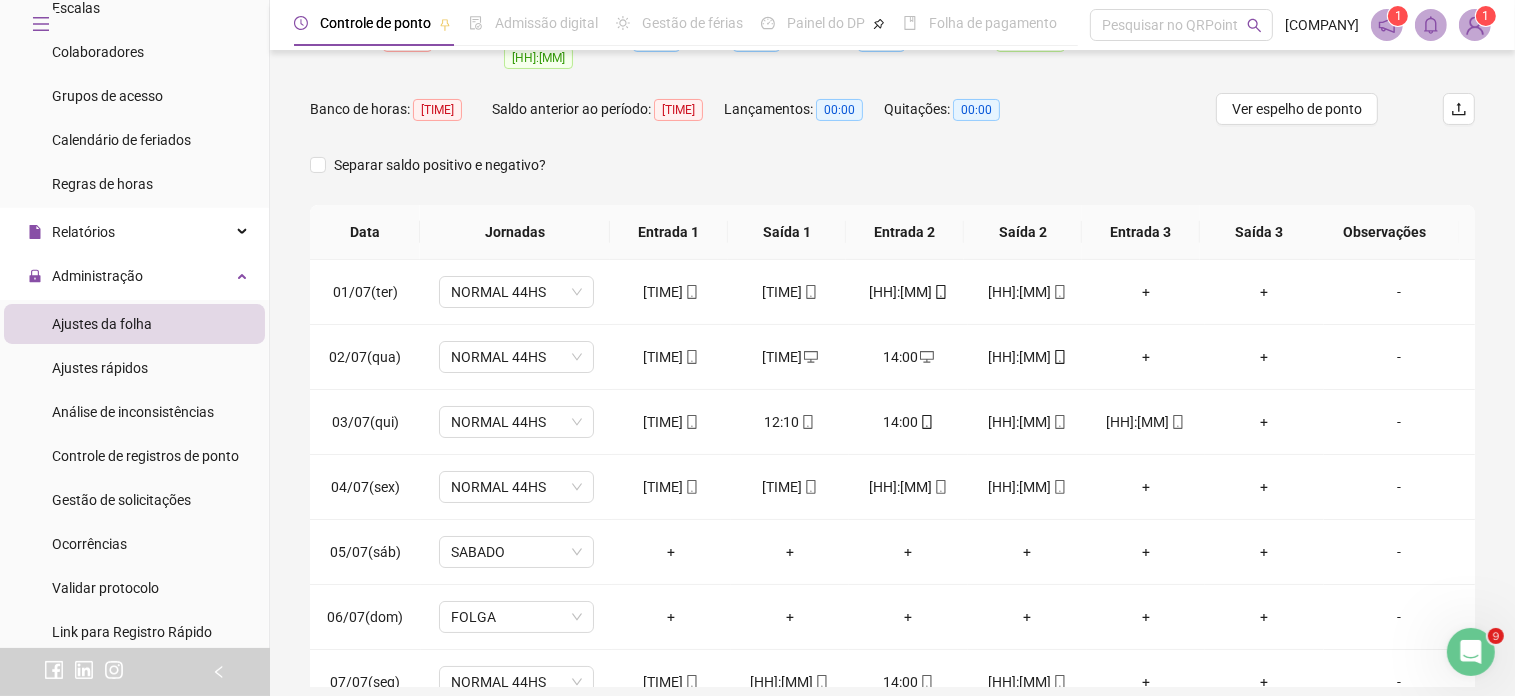 scroll, scrollTop: 325, scrollLeft: 0, axis: vertical 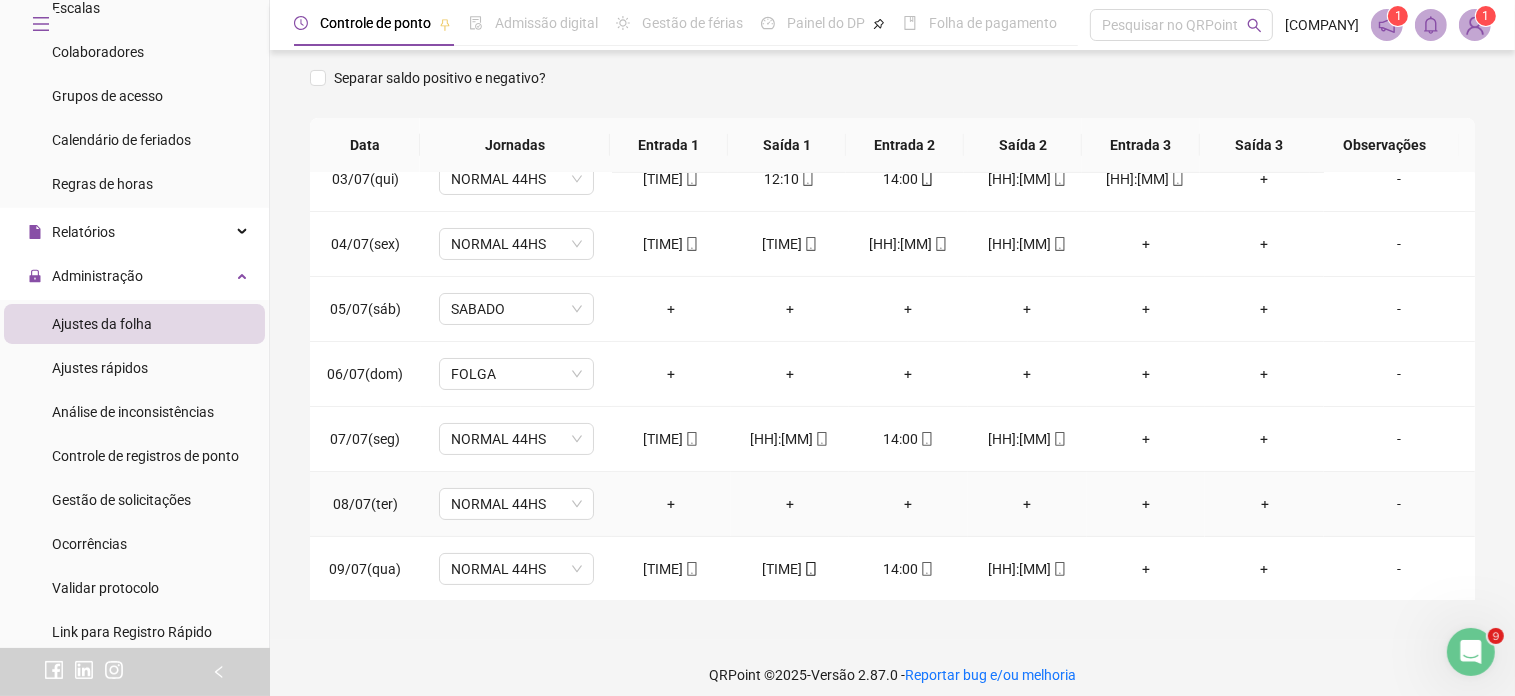 click on "-" at bounding box center [1399, 504] 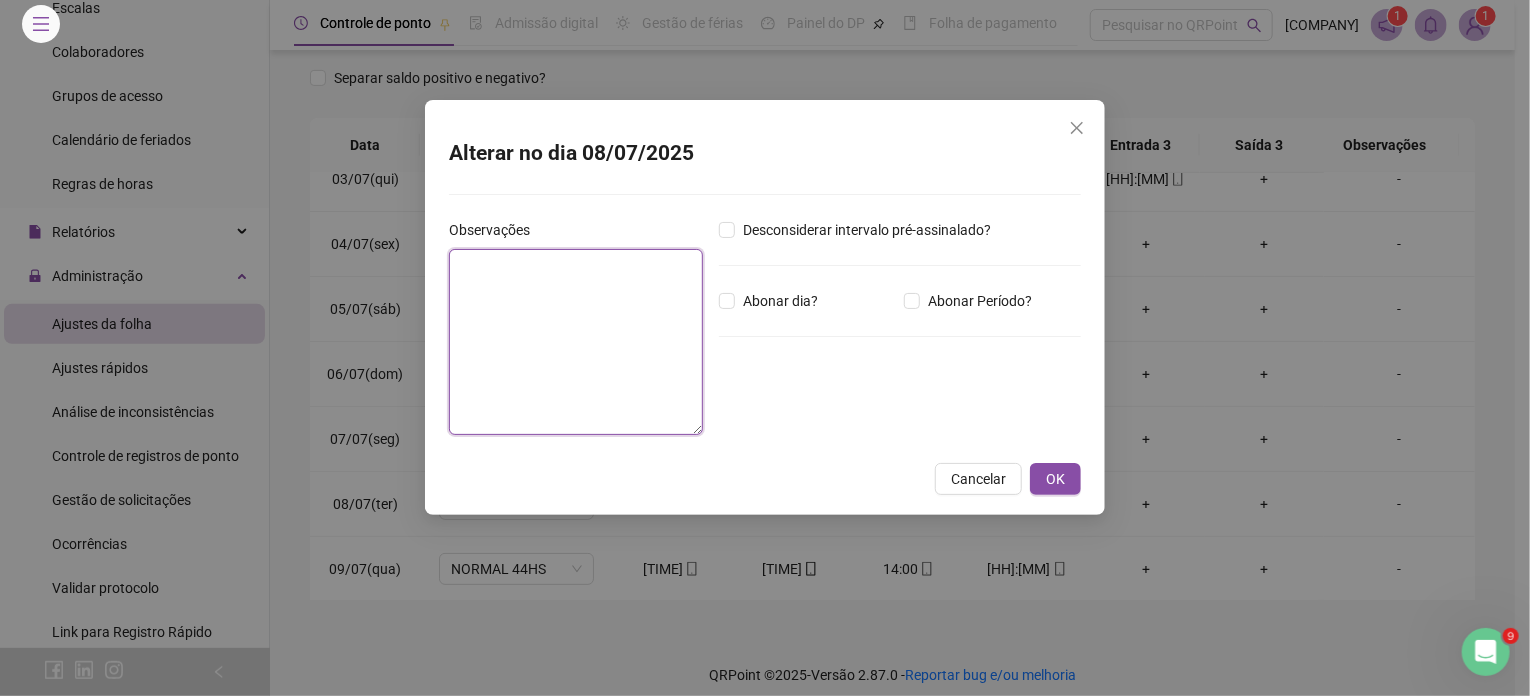 click at bounding box center [576, 342] 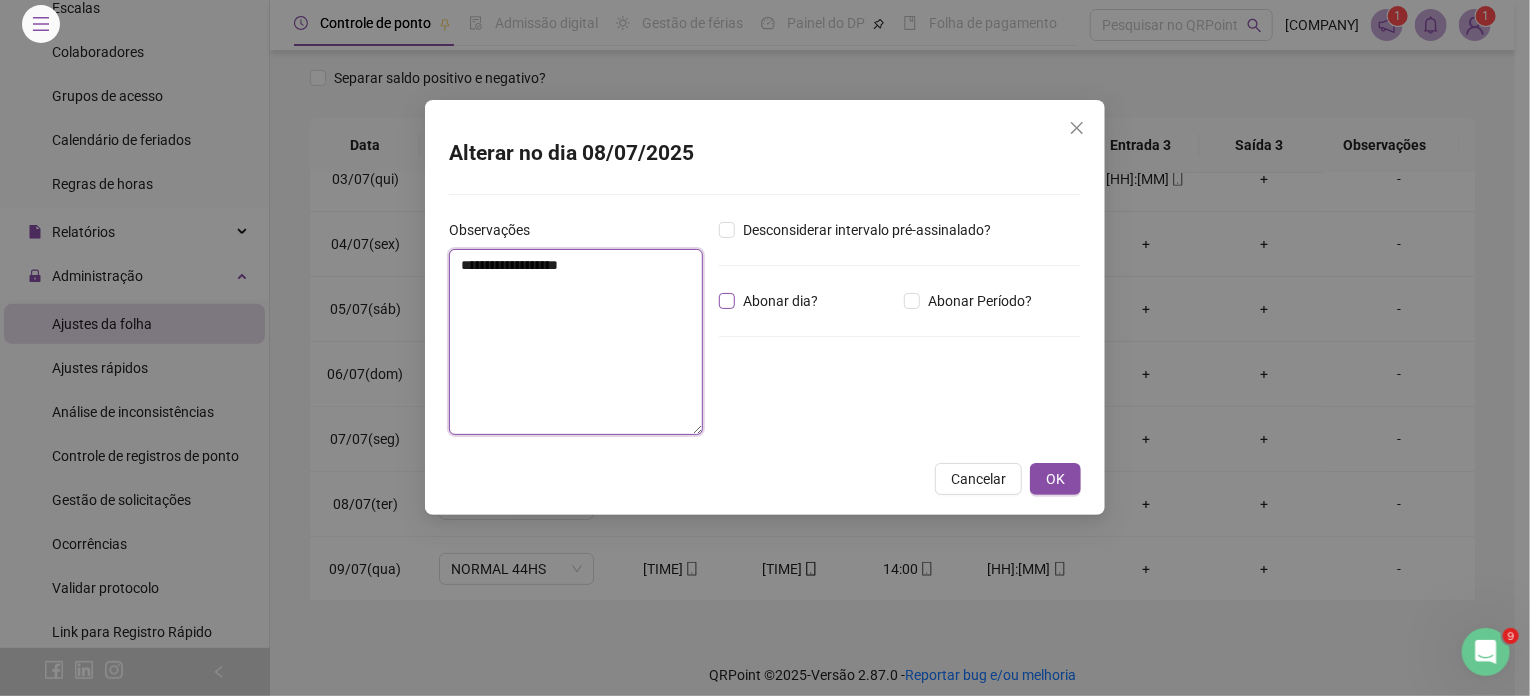 type on "**********" 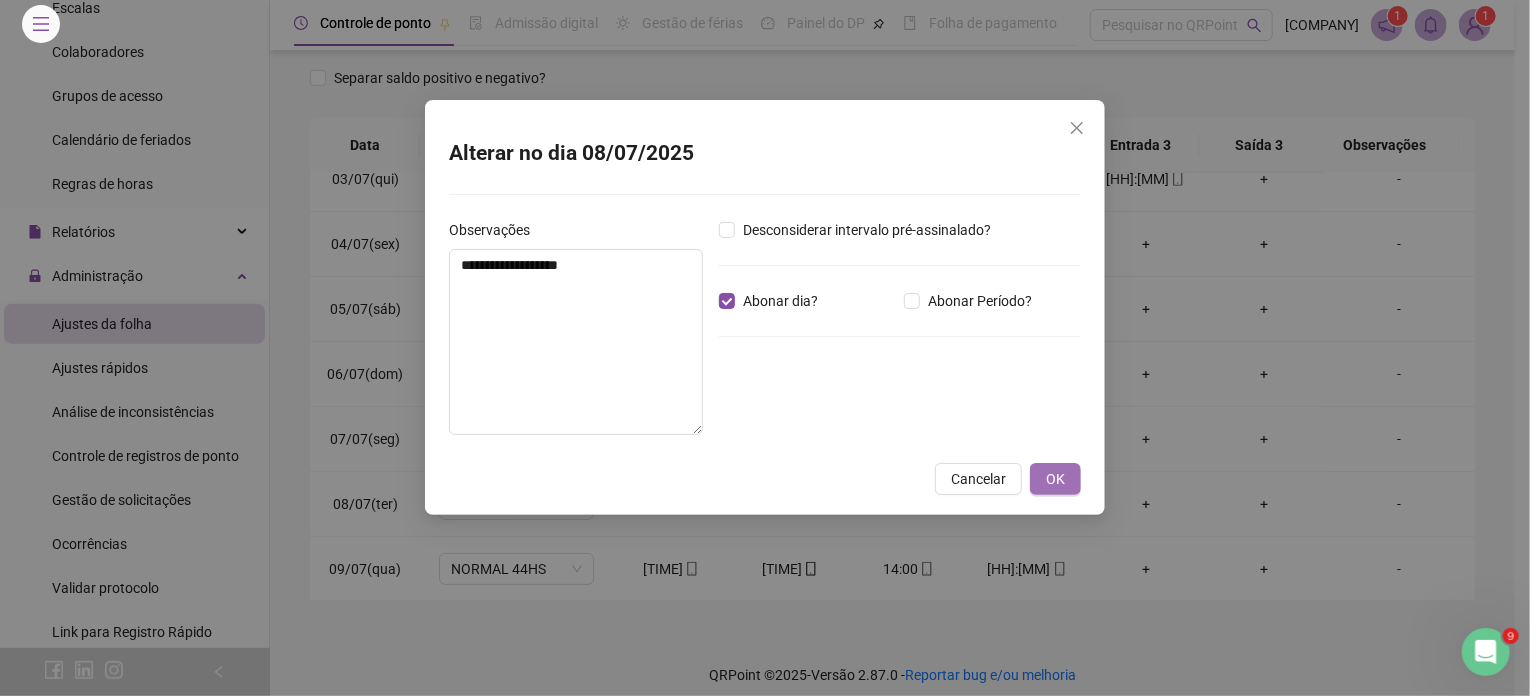 click on "OK" at bounding box center (1055, 479) 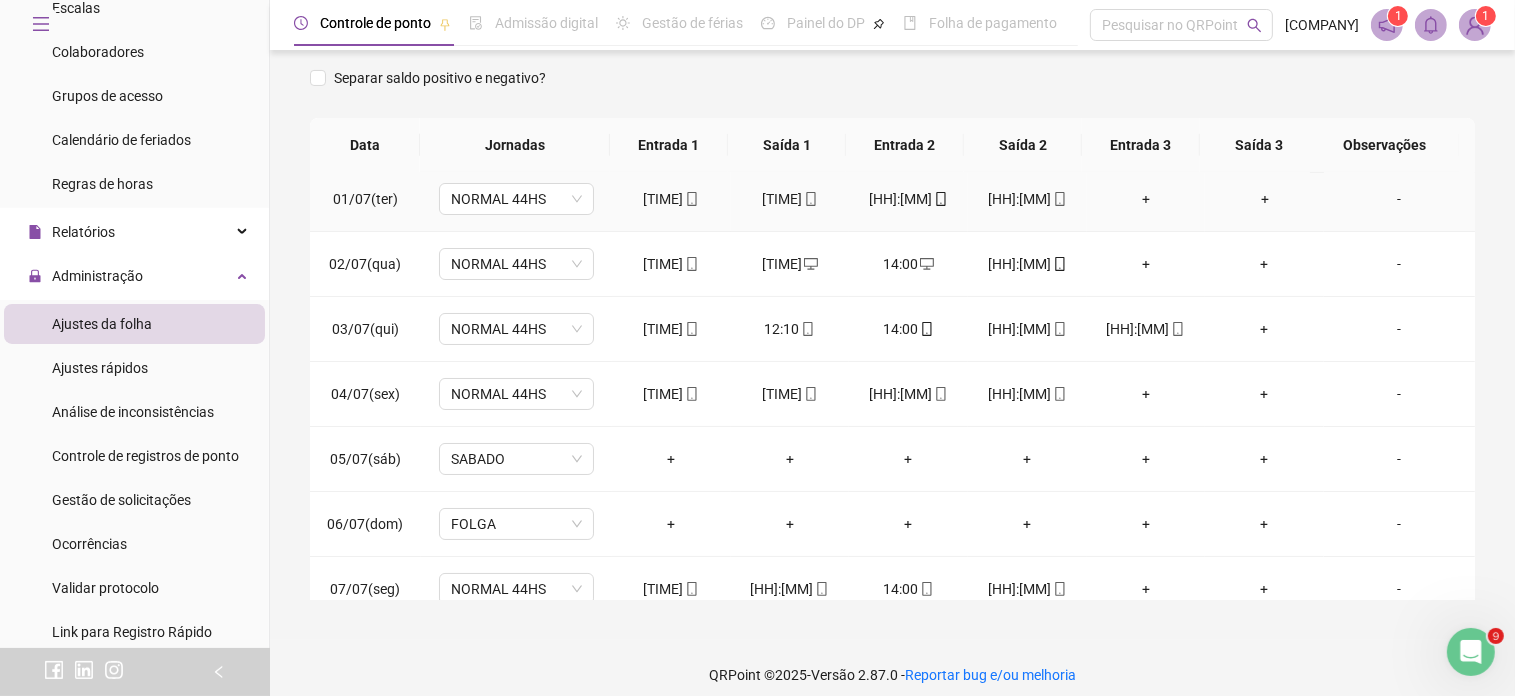 scroll, scrollTop: 0, scrollLeft: 0, axis: both 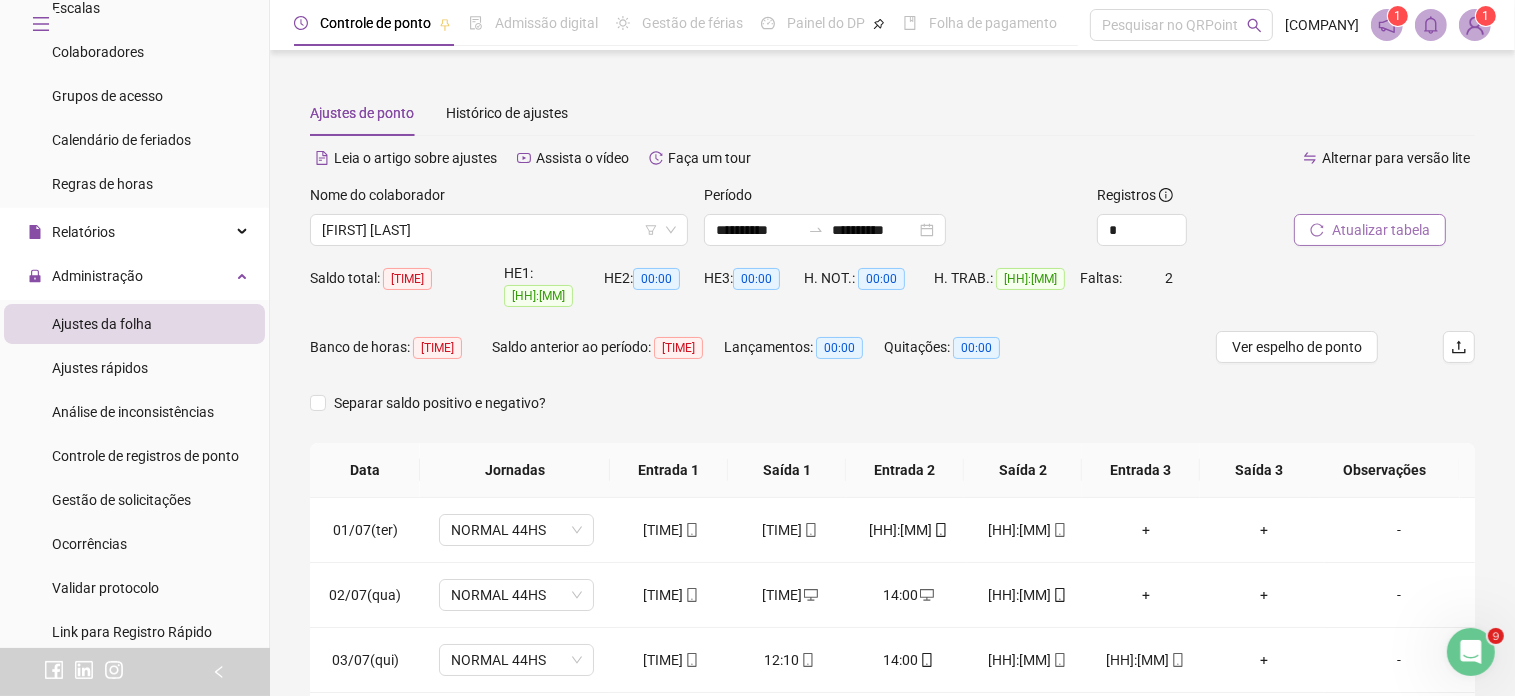 click on "Atualizar tabela" at bounding box center (1381, 230) 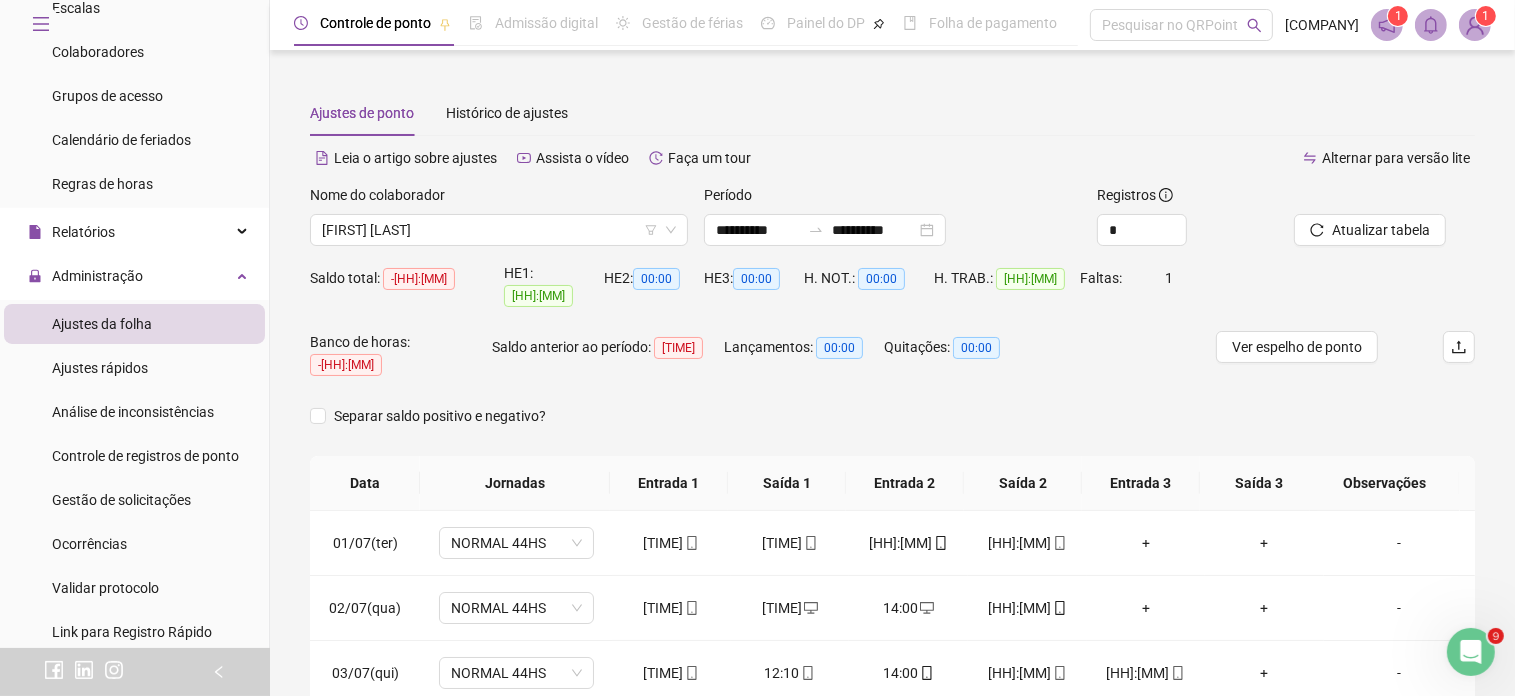 scroll, scrollTop: 300, scrollLeft: 0, axis: vertical 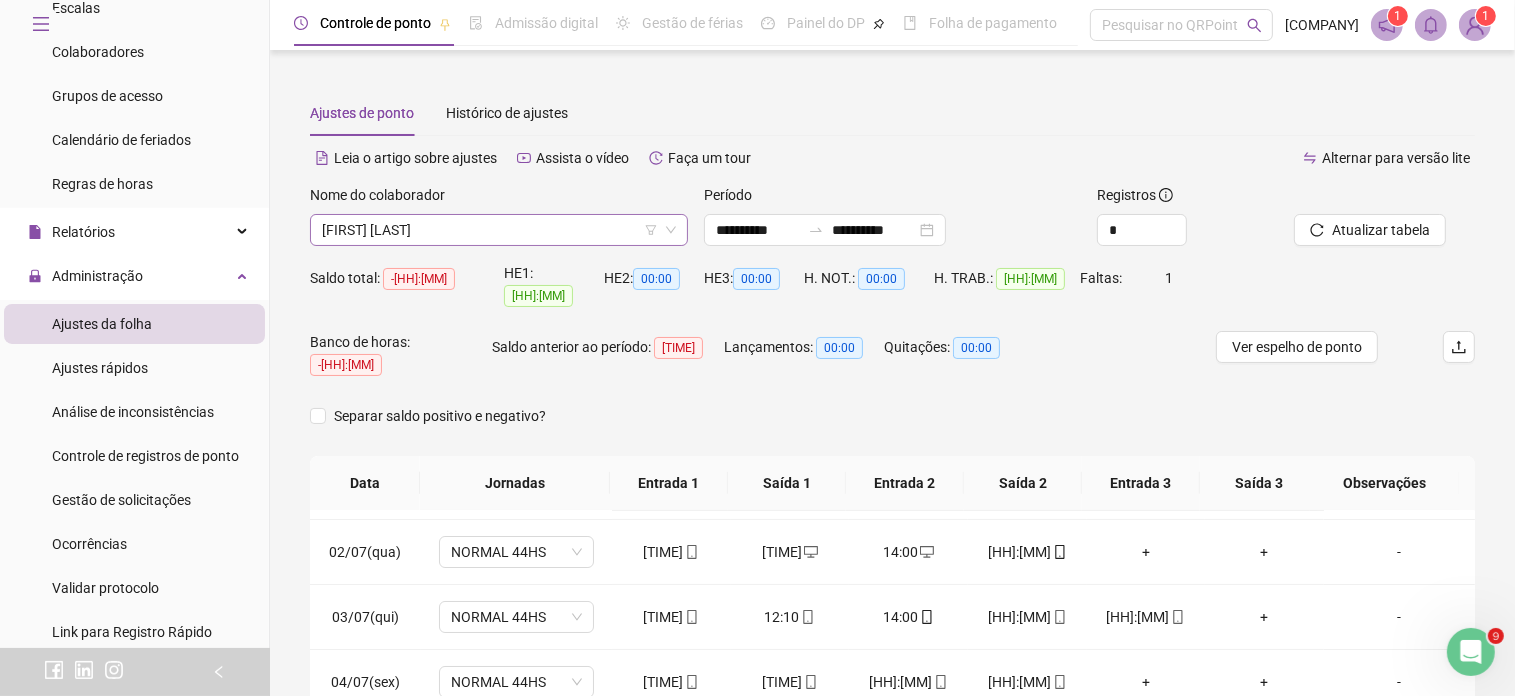 click on "[FIRST] [LAST]" at bounding box center [499, 230] 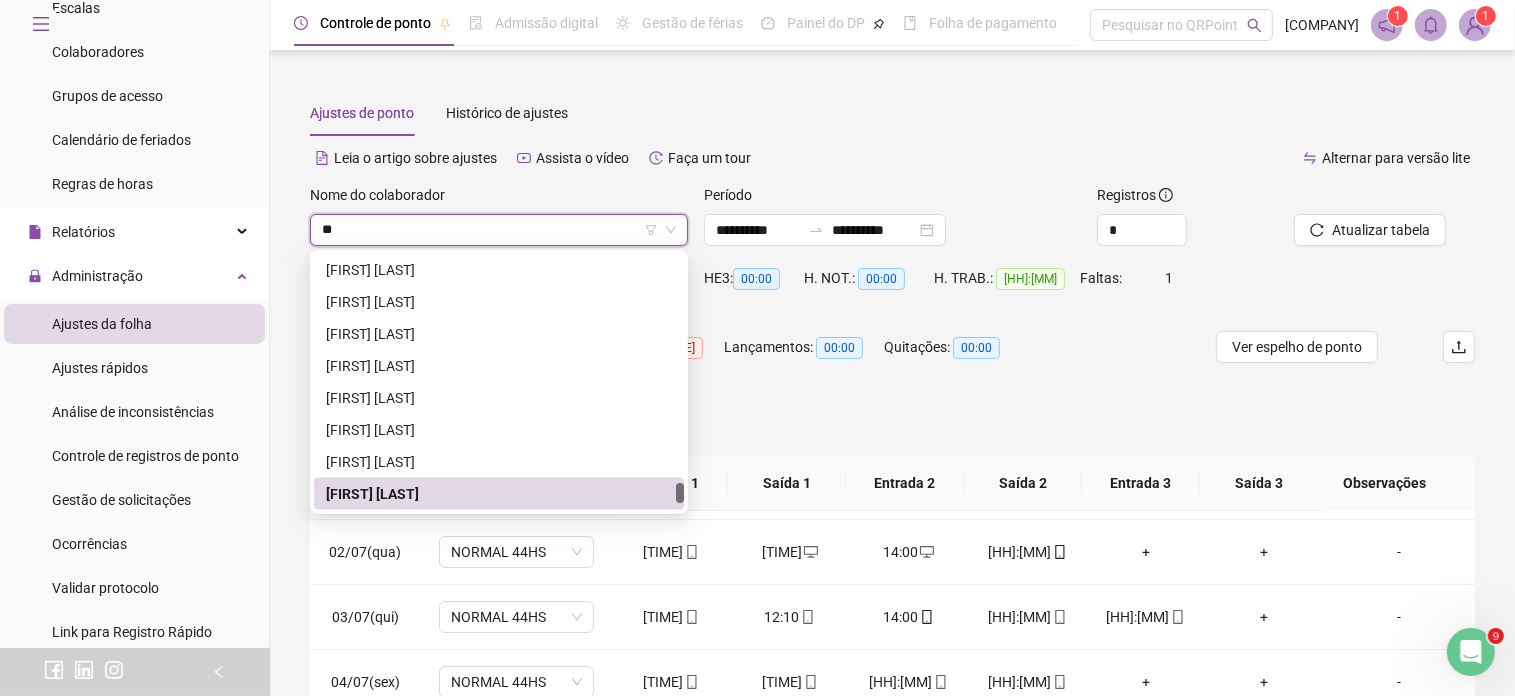 scroll, scrollTop: 0, scrollLeft: 0, axis: both 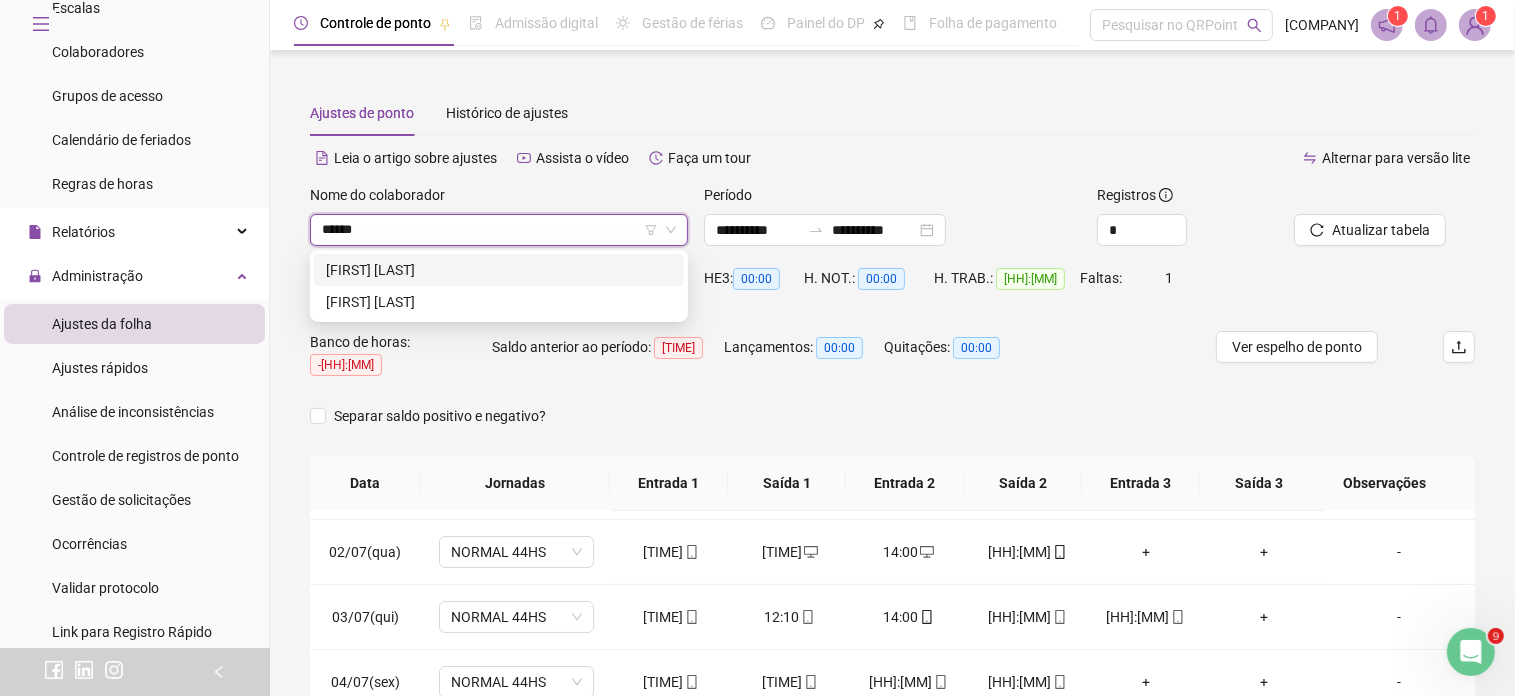 click on "[FIRST] [LAST]" at bounding box center (499, 270) 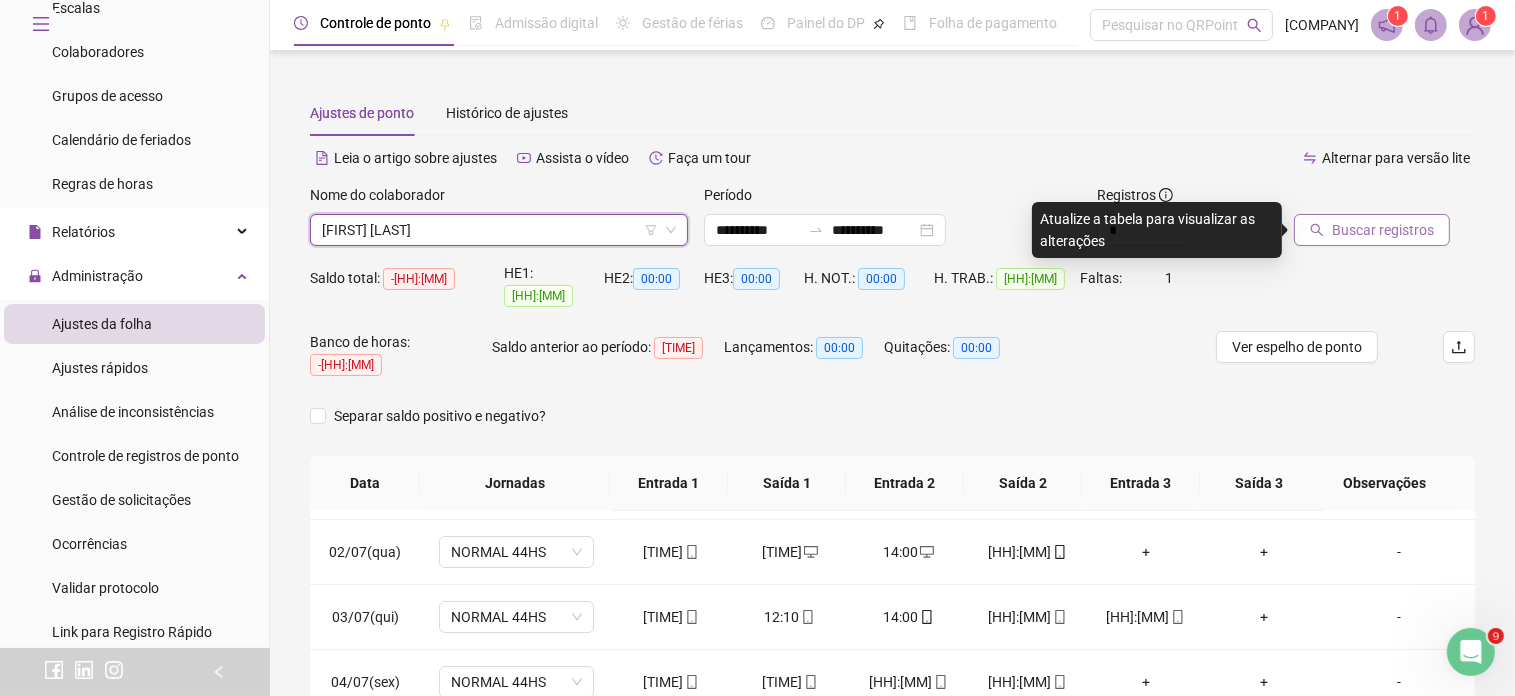 click on "Buscar registros" at bounding box center [1383, 230] 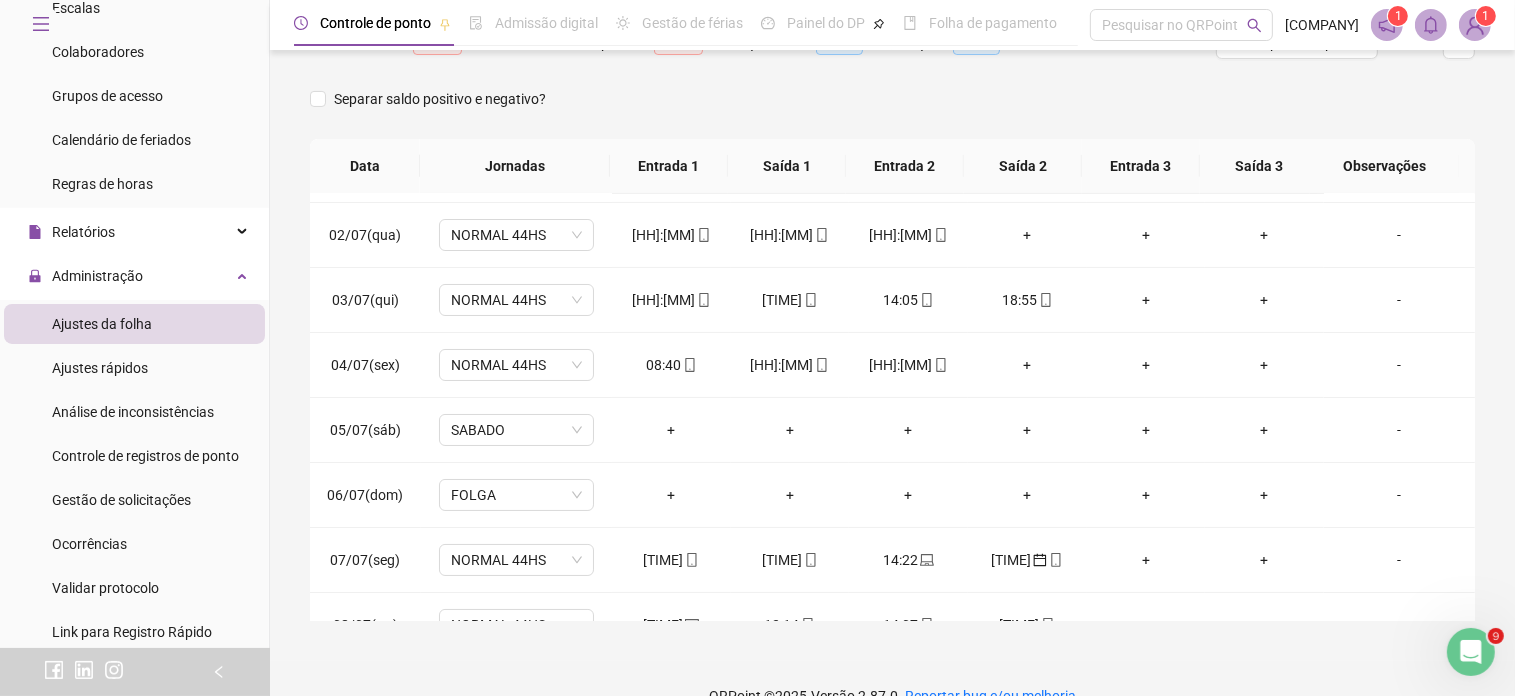 scroll, scrollTop: 325, scrollLeft: 0, axis: vertical 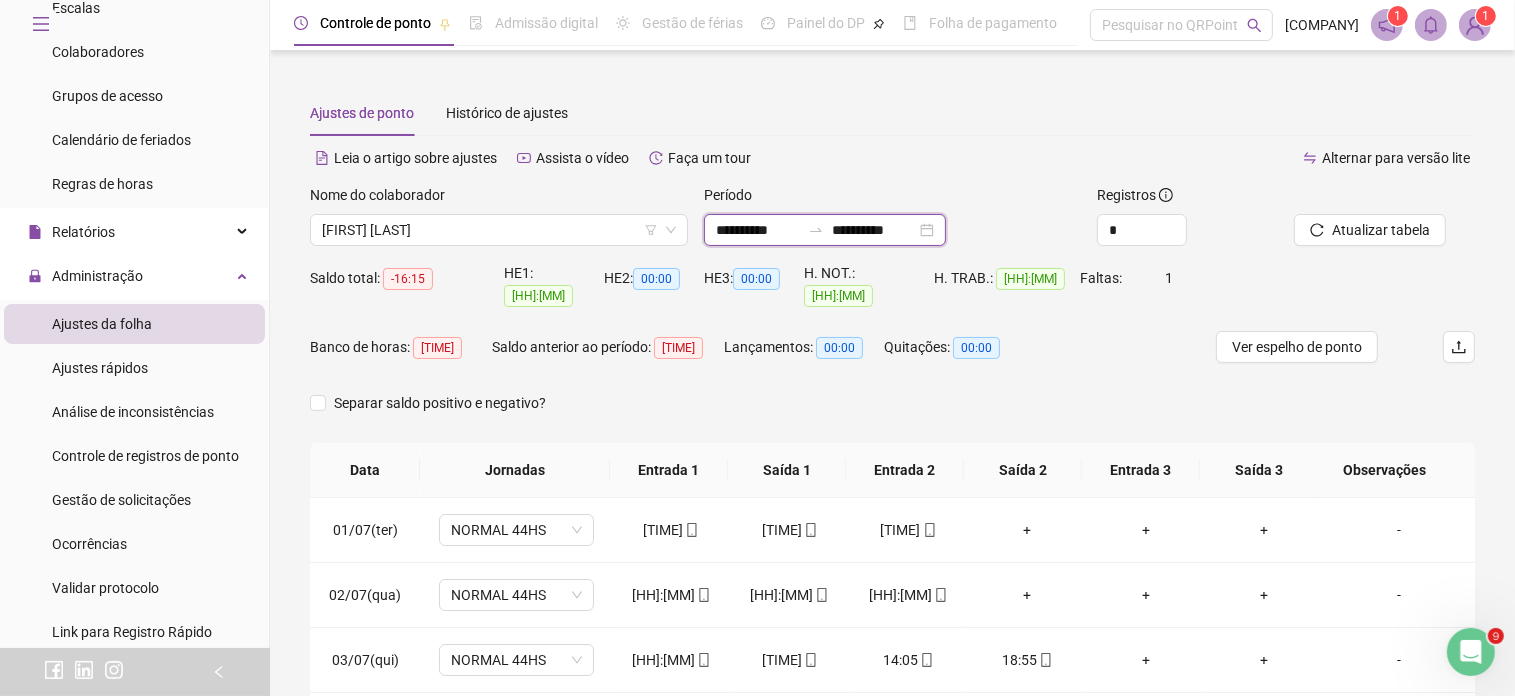 click on "**********" at bounding box center [758, 230] 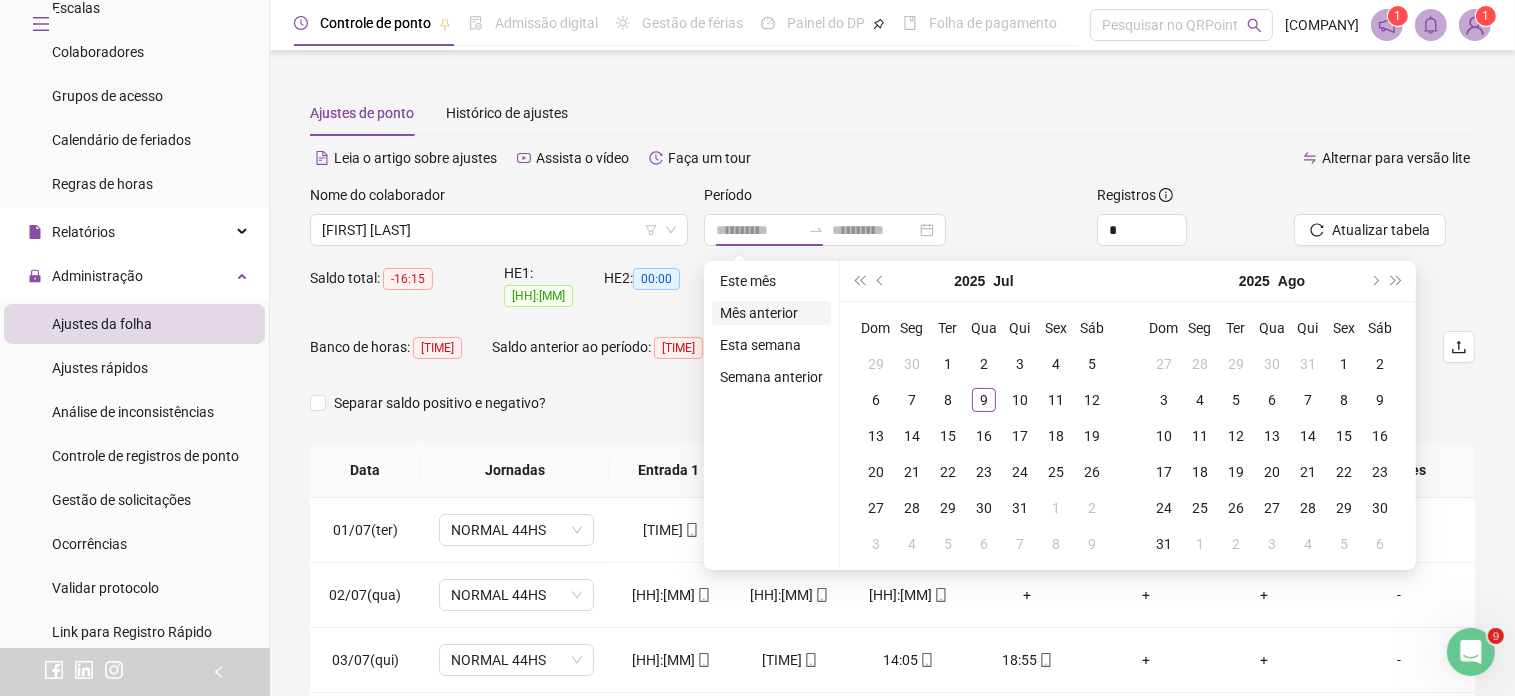 click on "Mês anterior" at bounding box center (771, 313) 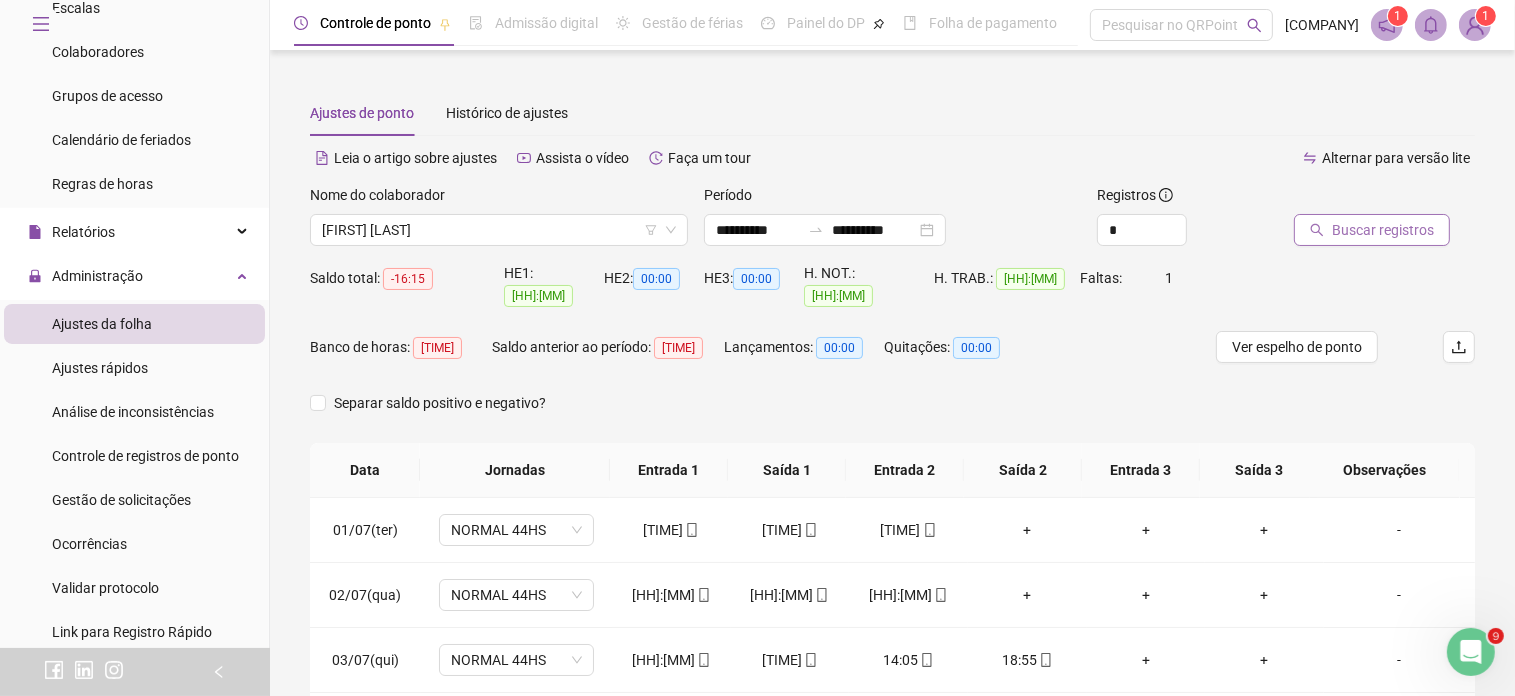 click on "Buscar registros" at bounding box center [1383, 230] 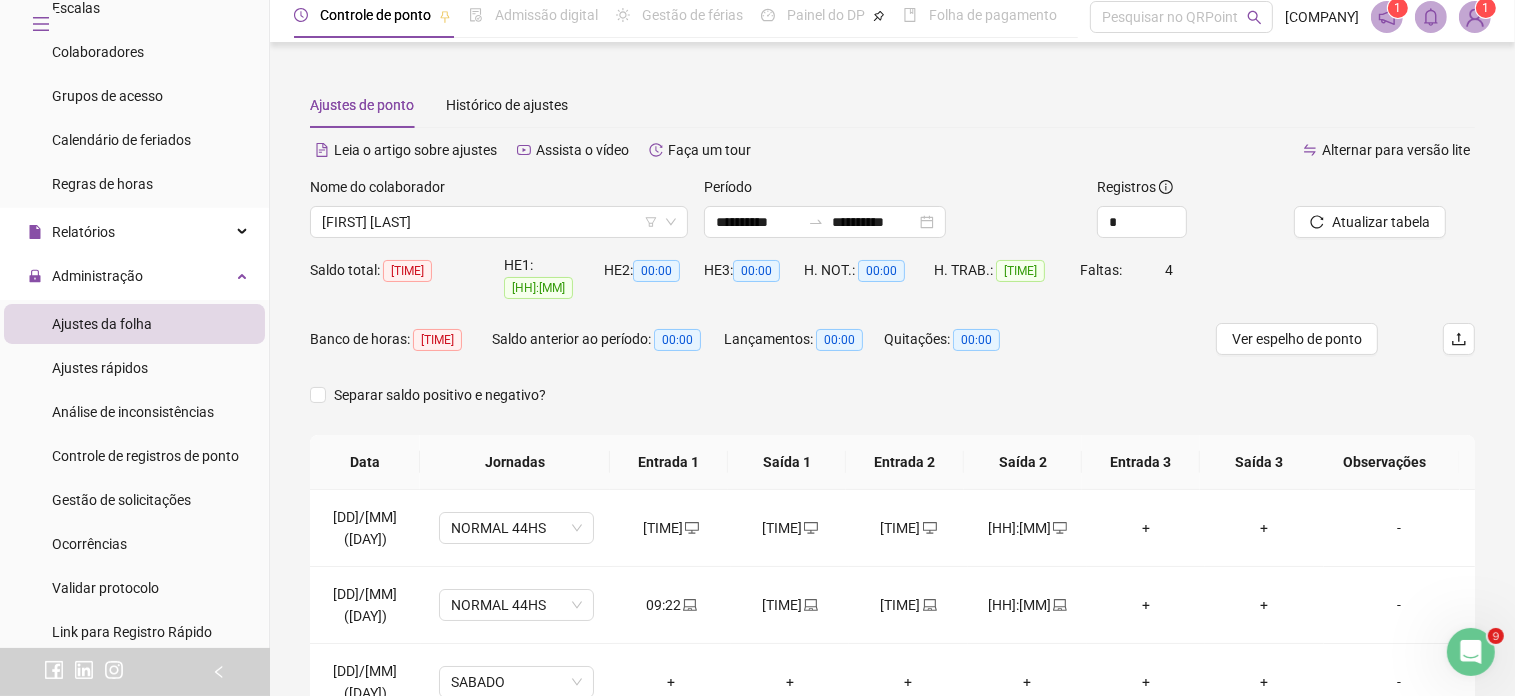 scroll, scrollTop: 300, scrollLeft: 0, axis: vertical 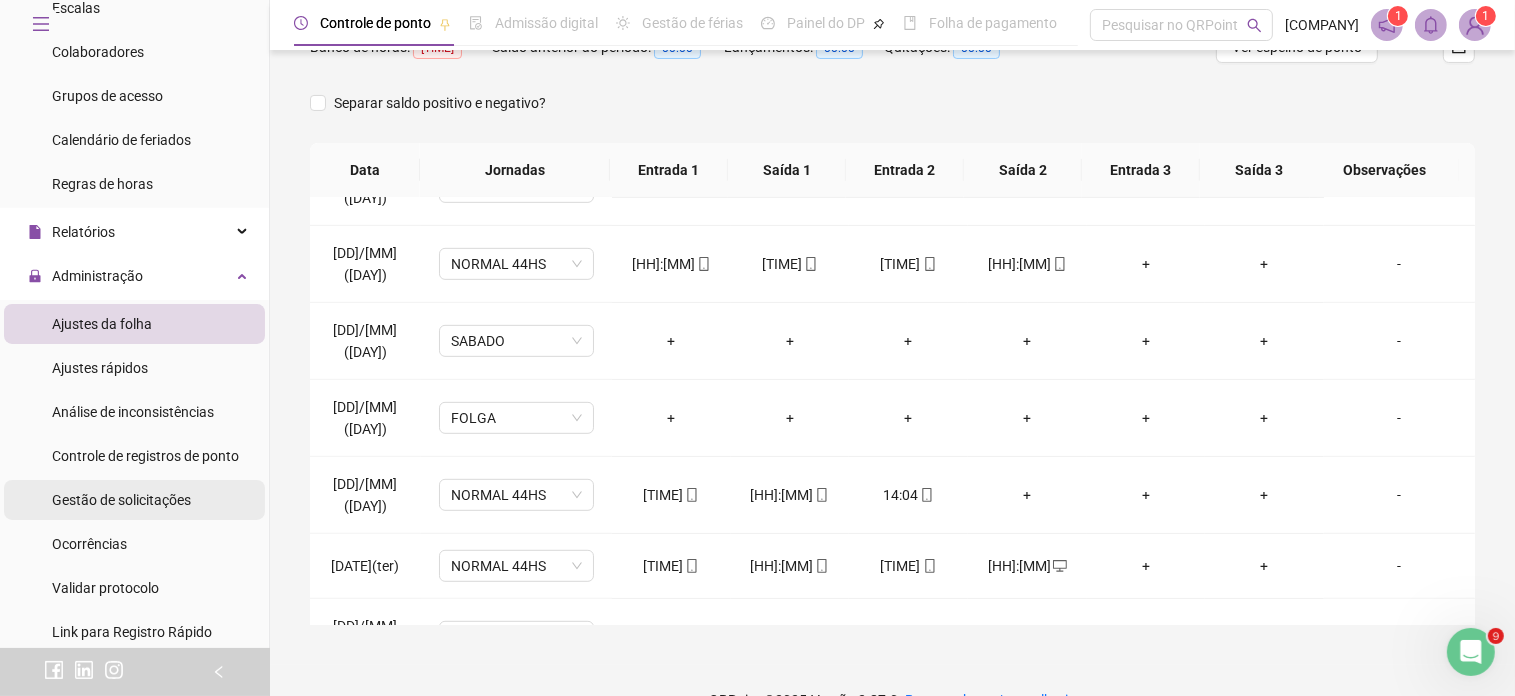 click on "Gestão de solicitações" at bounding box center (121, 500) 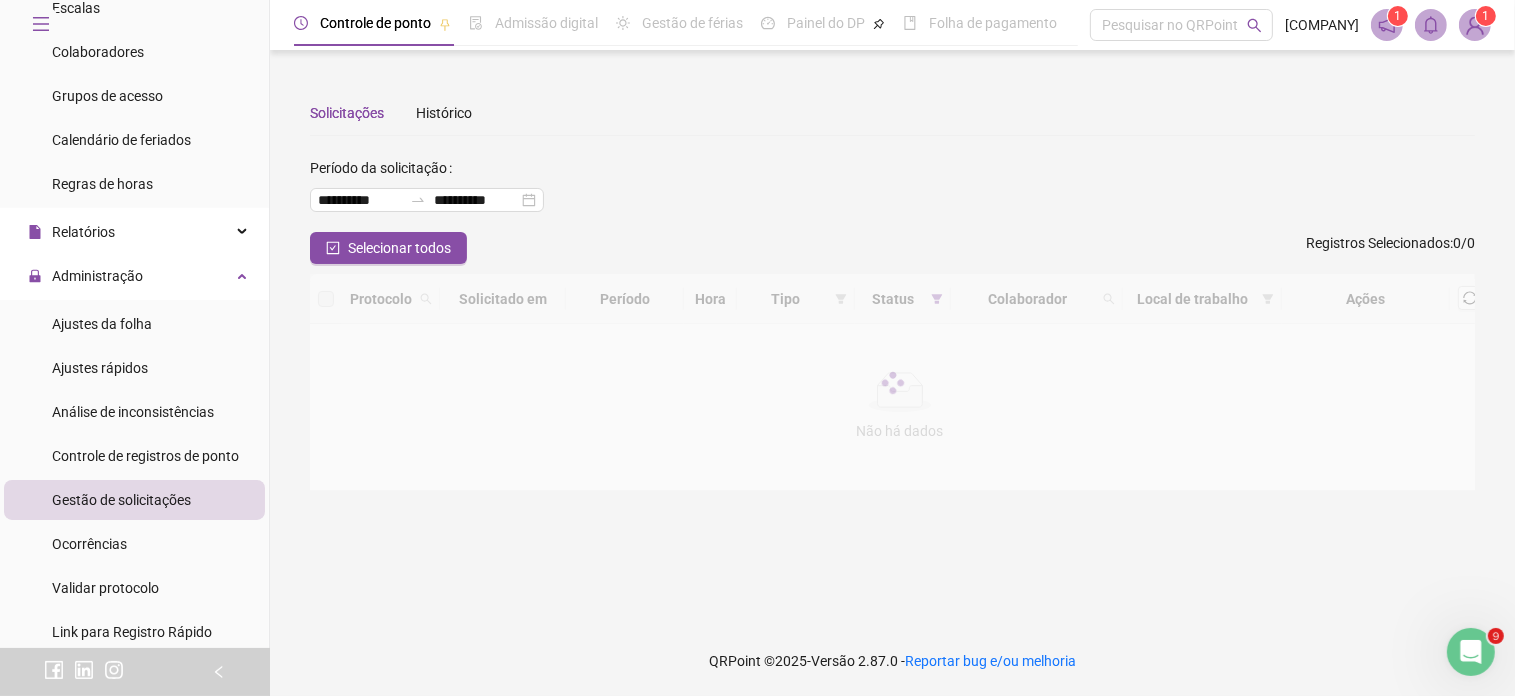 scroll, scrollTop: 0, scrollLeft: 0, axis: both 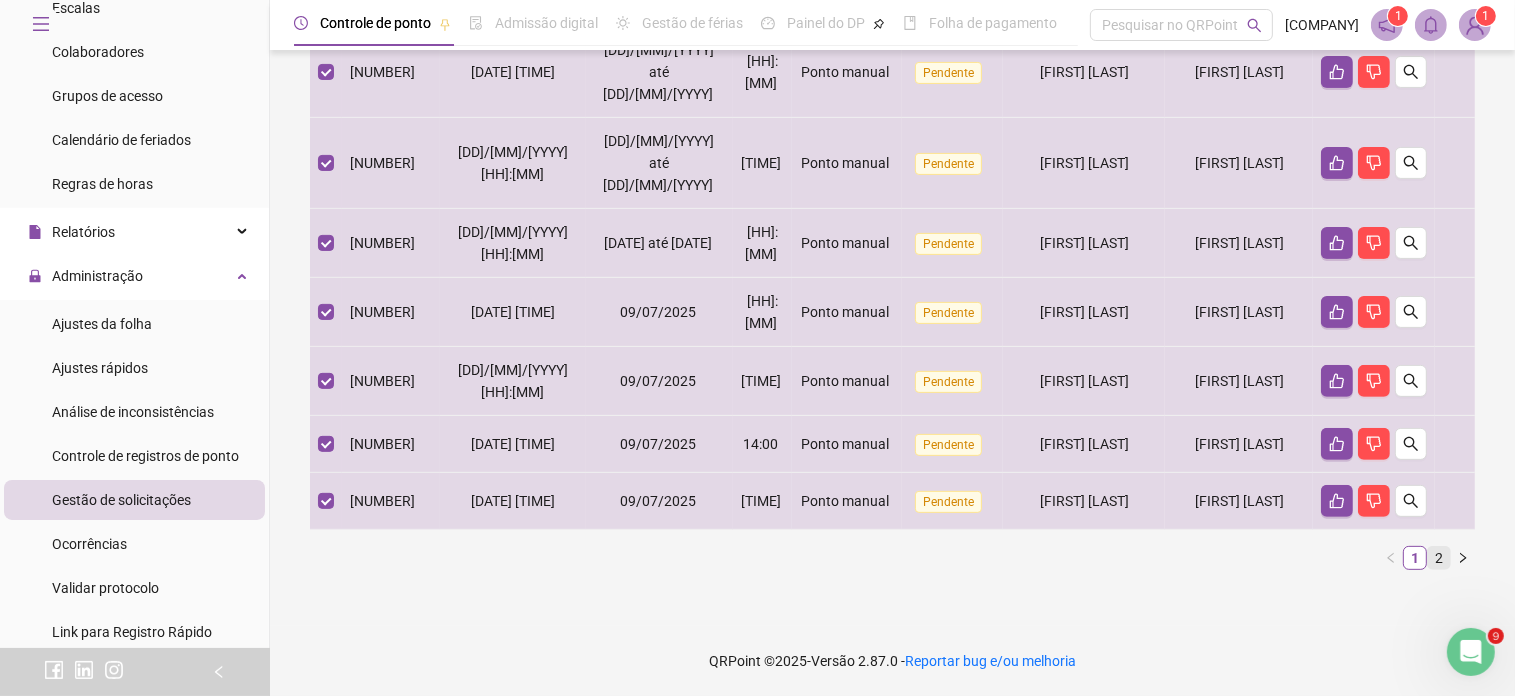click on "2" at bounding box center [1439, 558] 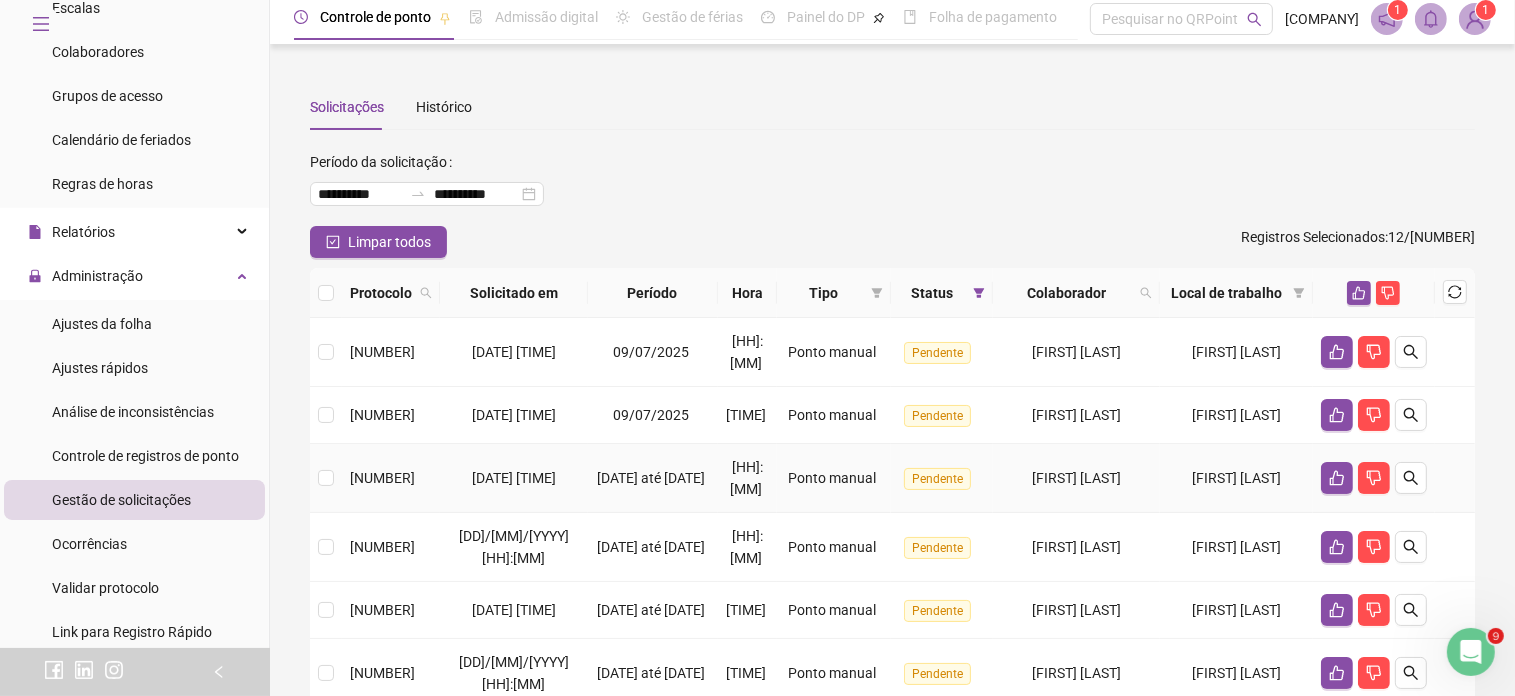 scroll, scrollTop: 0, scrollLeft: 0, axis: both 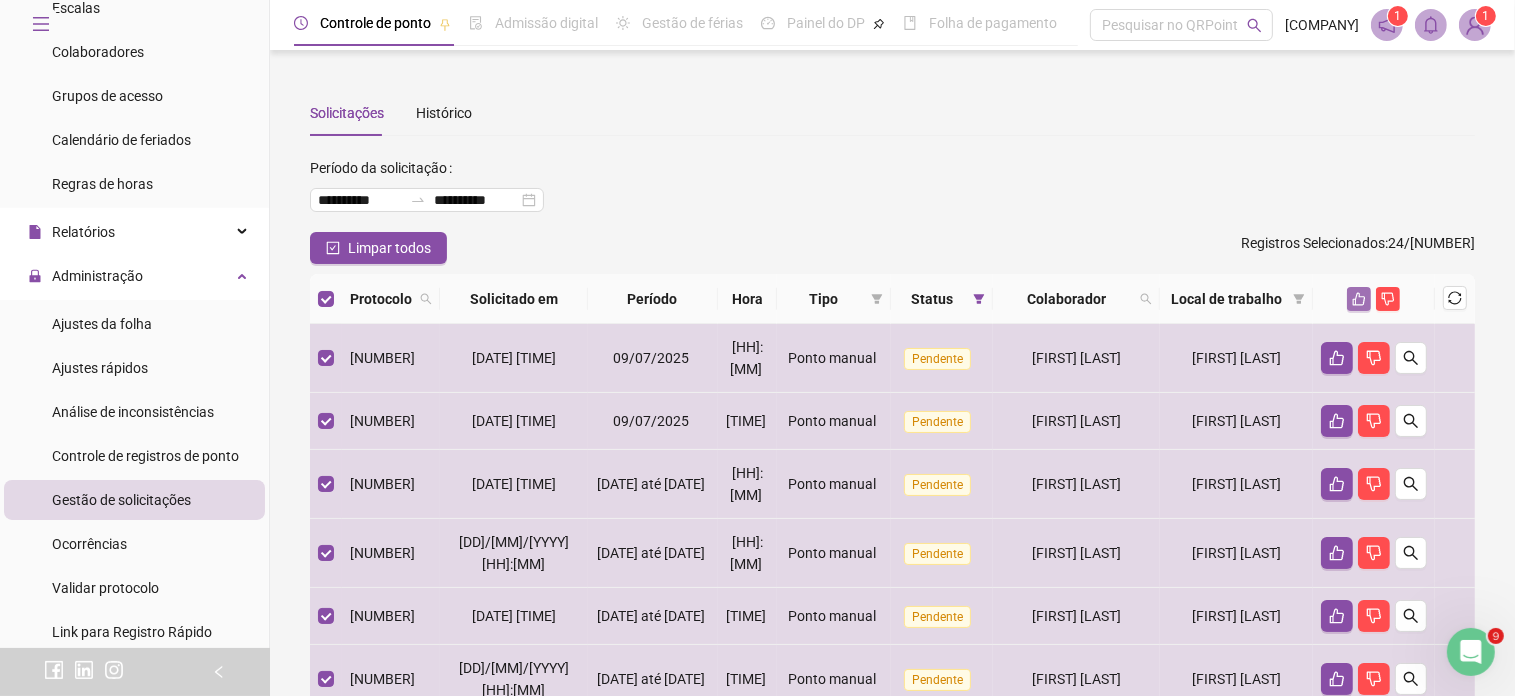 click at bounding box center (1359, 298) 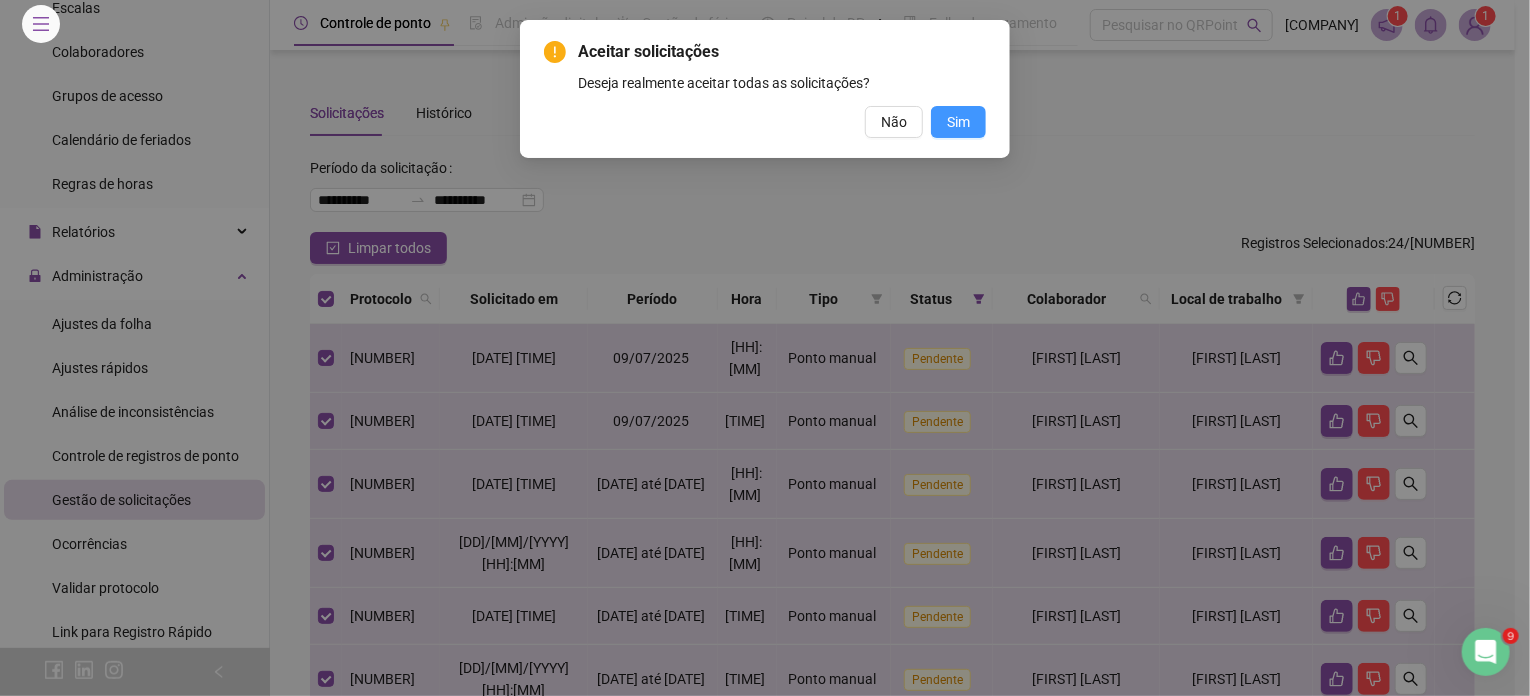 click on "Sim" at bounding box center (958, 122) 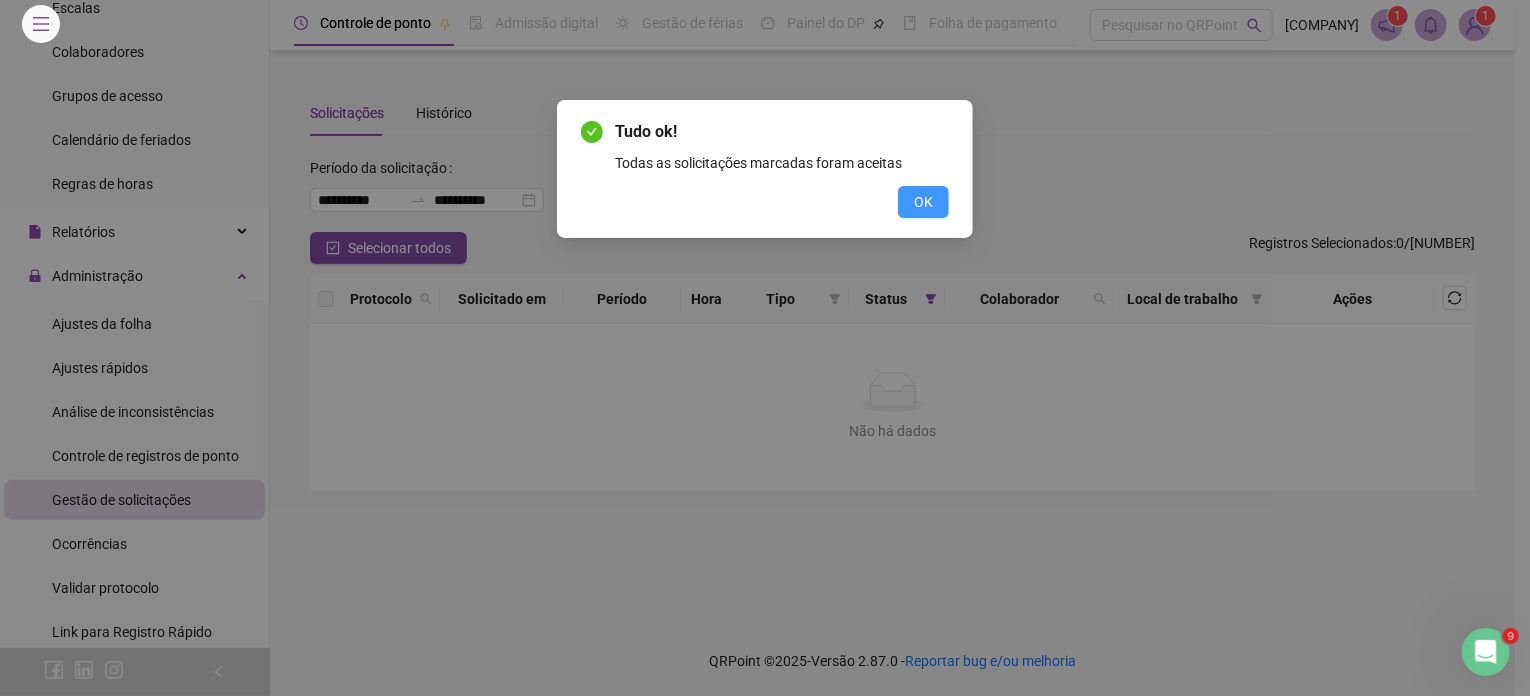 click on "OK" at bounding box center [923, 202] 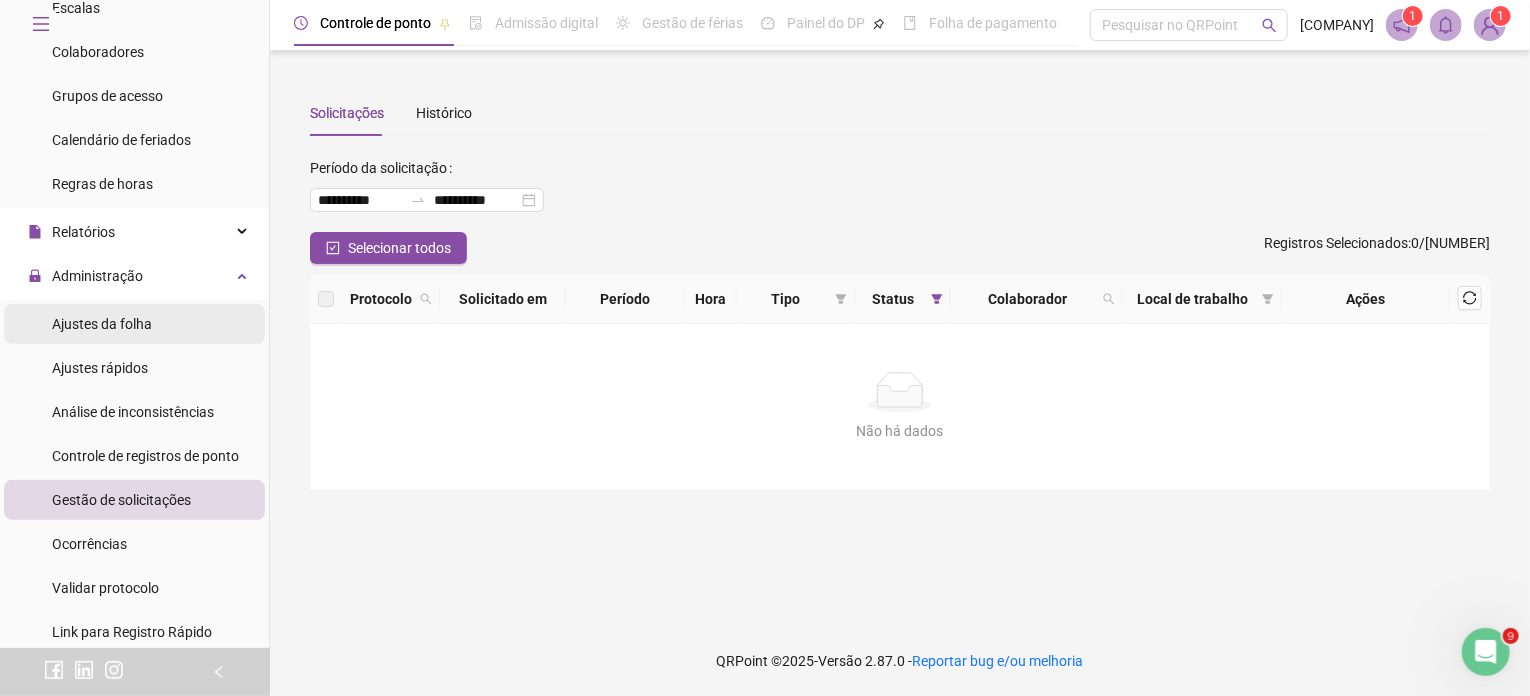 click on "Ajustes da folha" at bounding box center (102, 324) 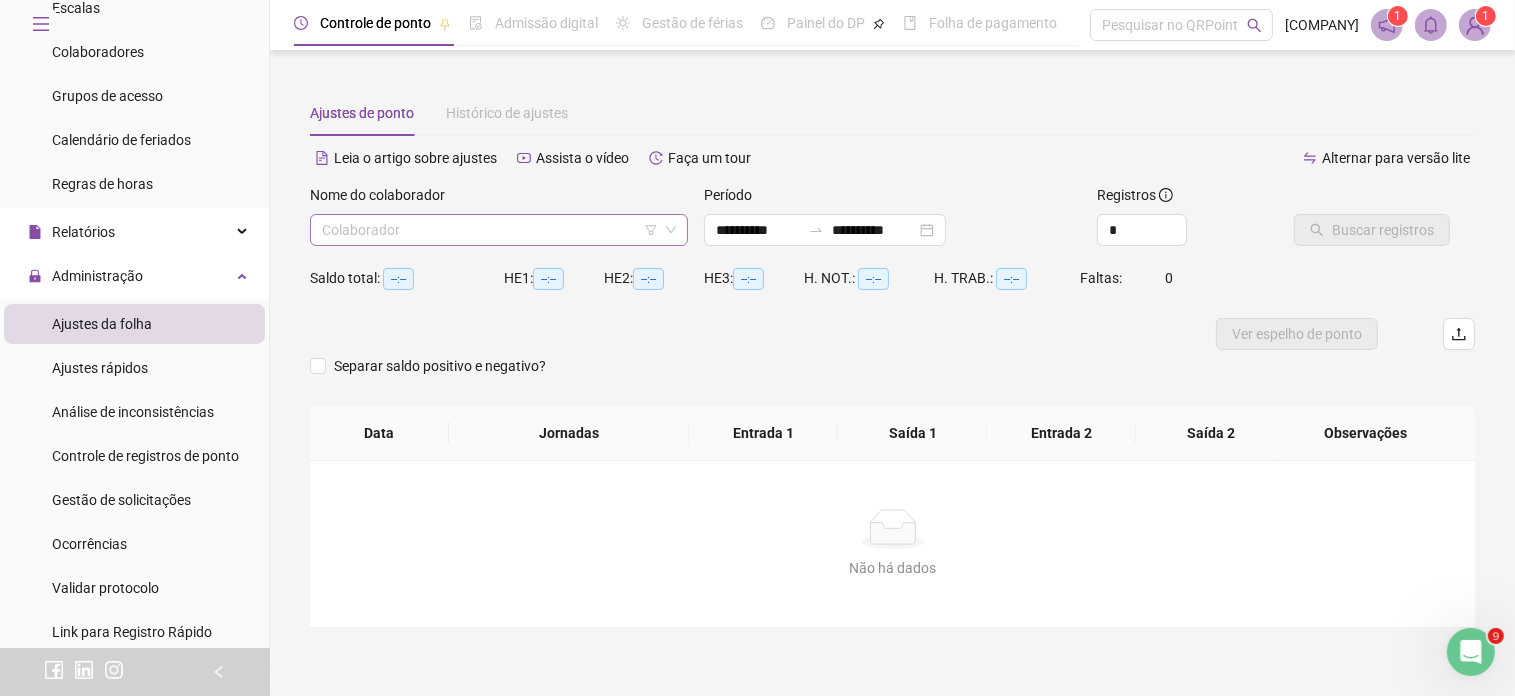 click at bounding box center [493, 230] 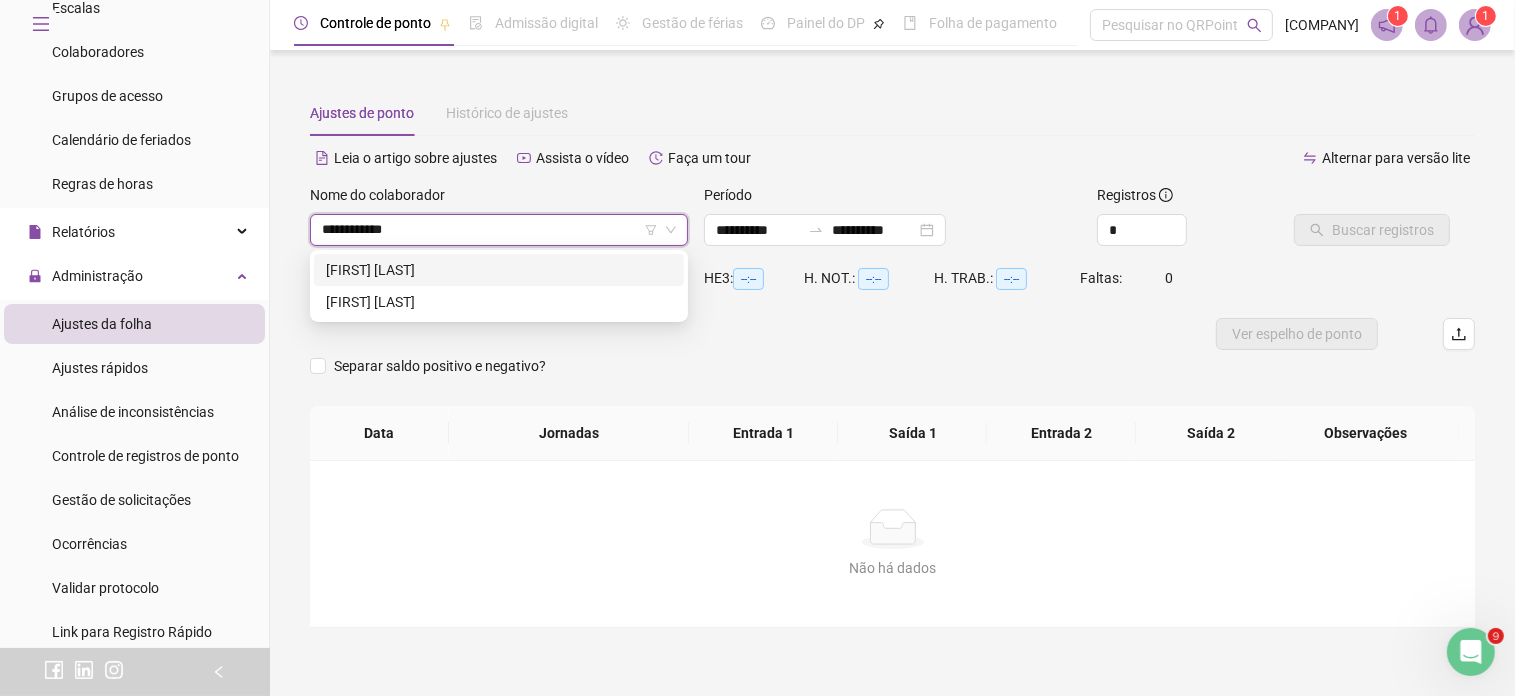 click on "[FIRST] [LAST]" at bounding box center [499, 270] 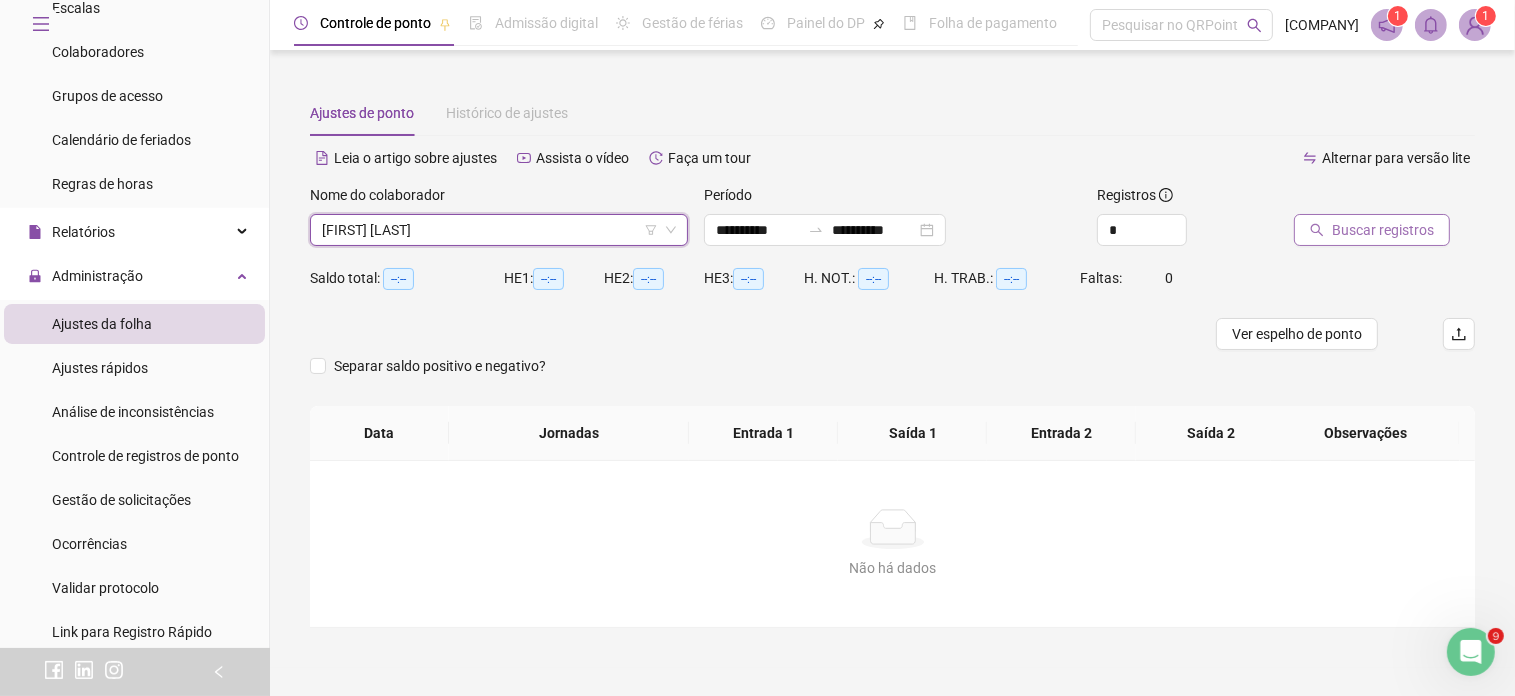 click on "Buscar registros" at bounding box center [1383, 230] 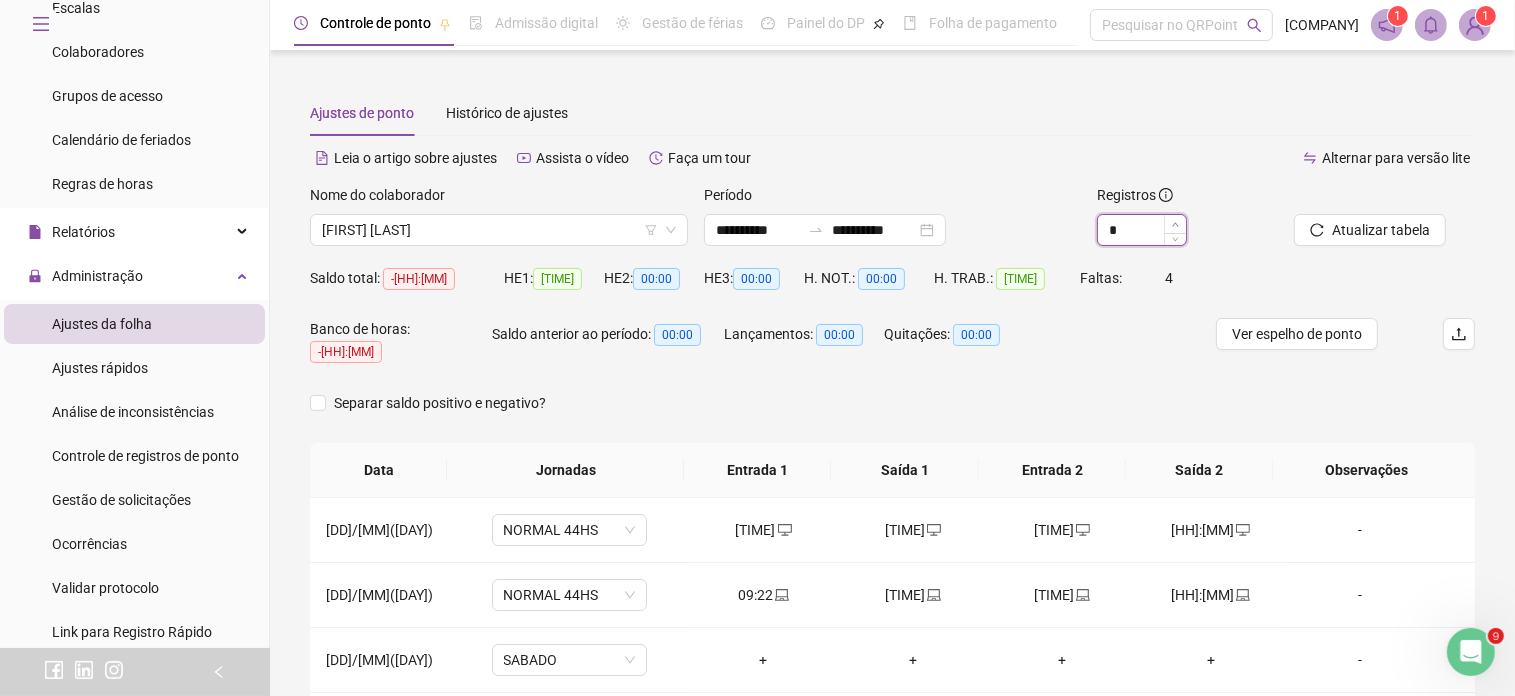 click at bounding box center [1175, 224] 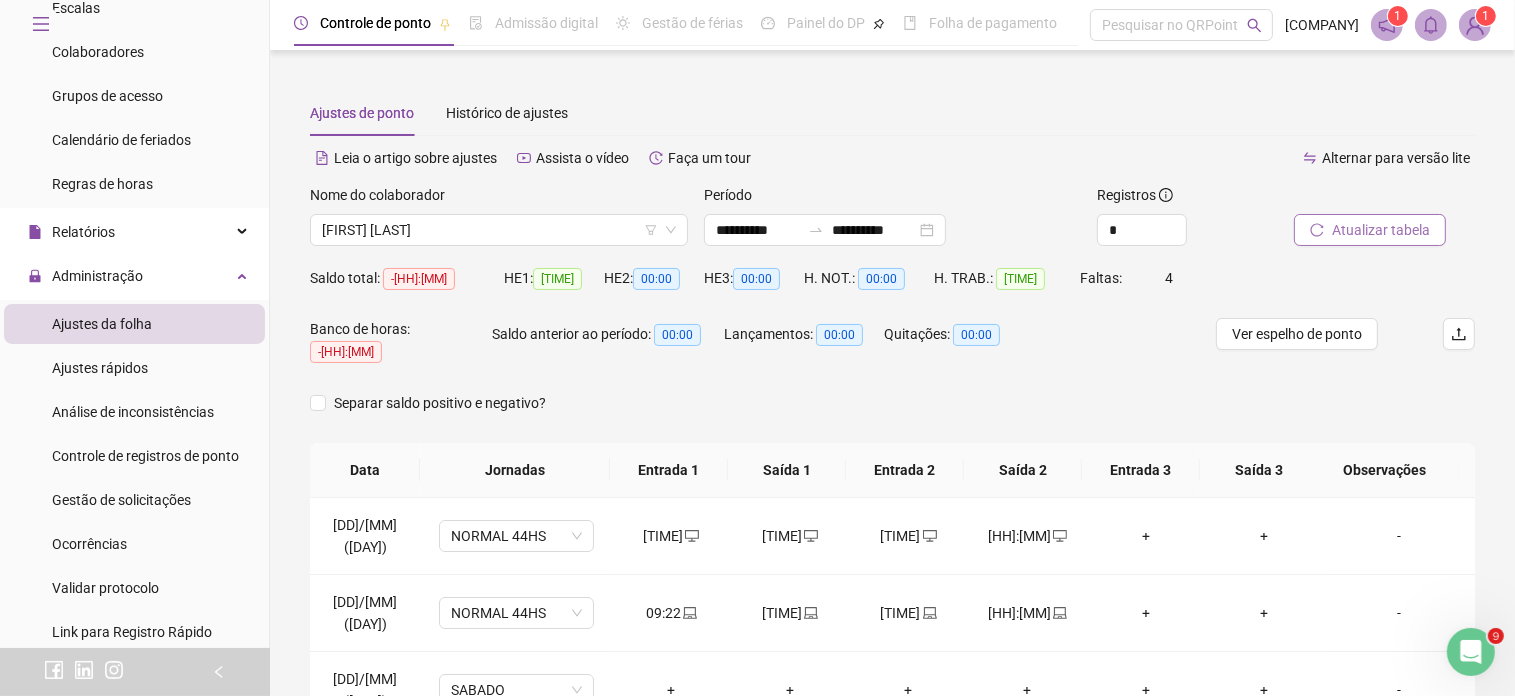 click on "Atualizar tabela" at bounding box center [1381, 230] 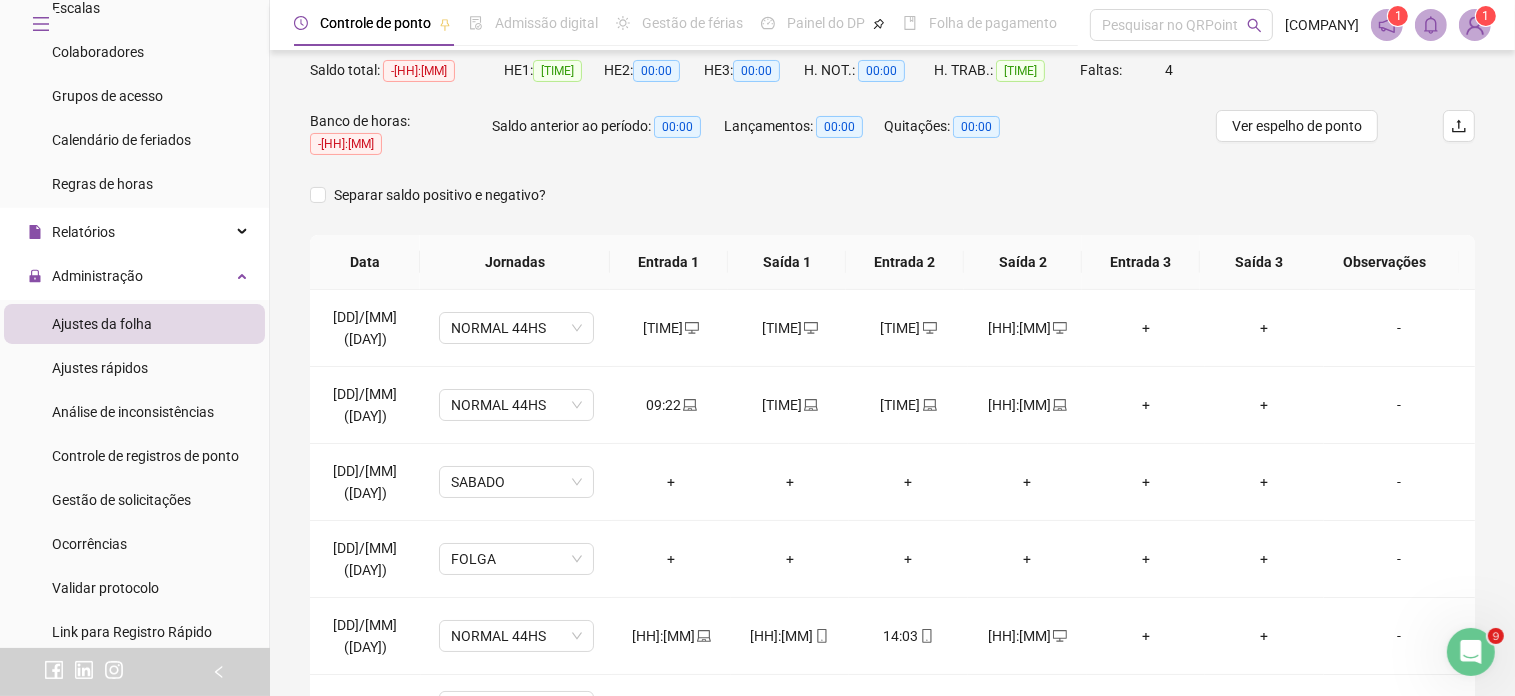 scroll, scrollTop: 317, scrollLeft: 0, axis: vertical 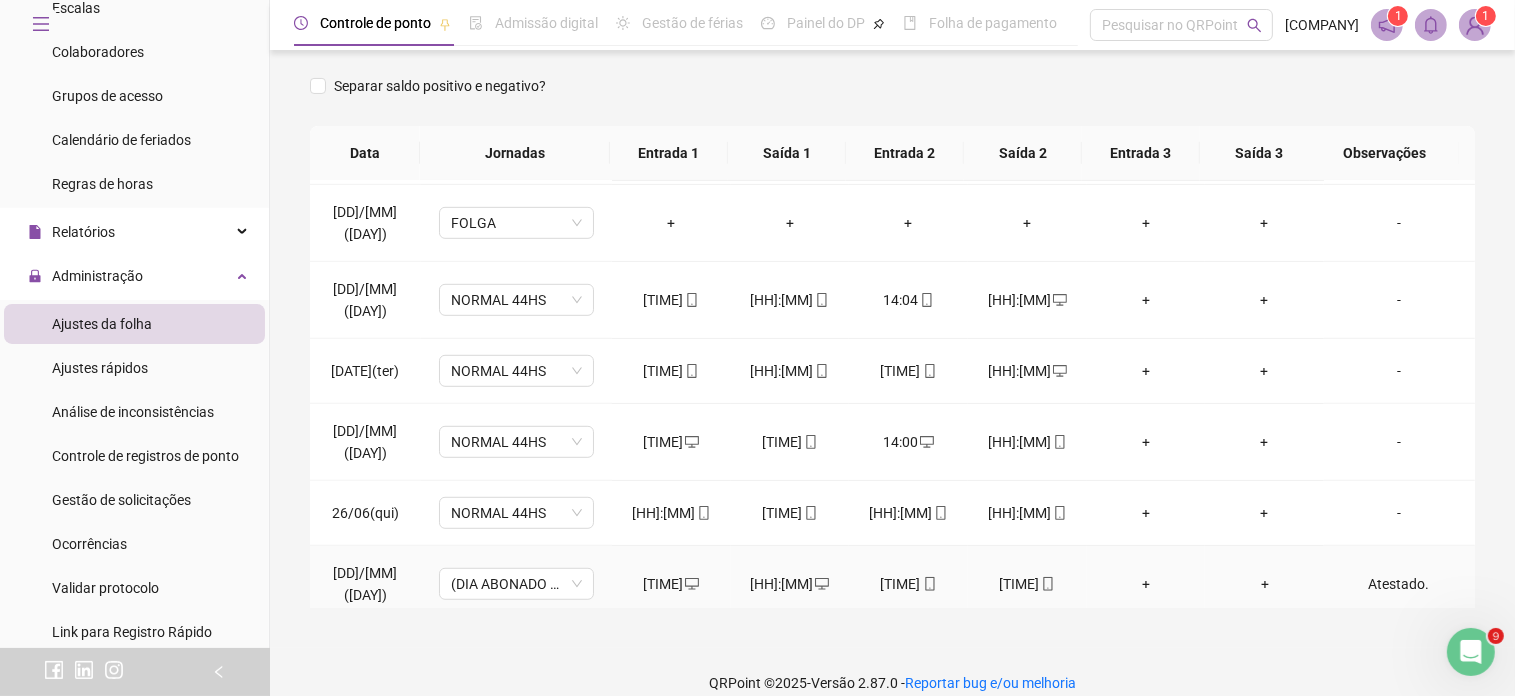 click on "Atestado." at bounding box center (1399, 584) 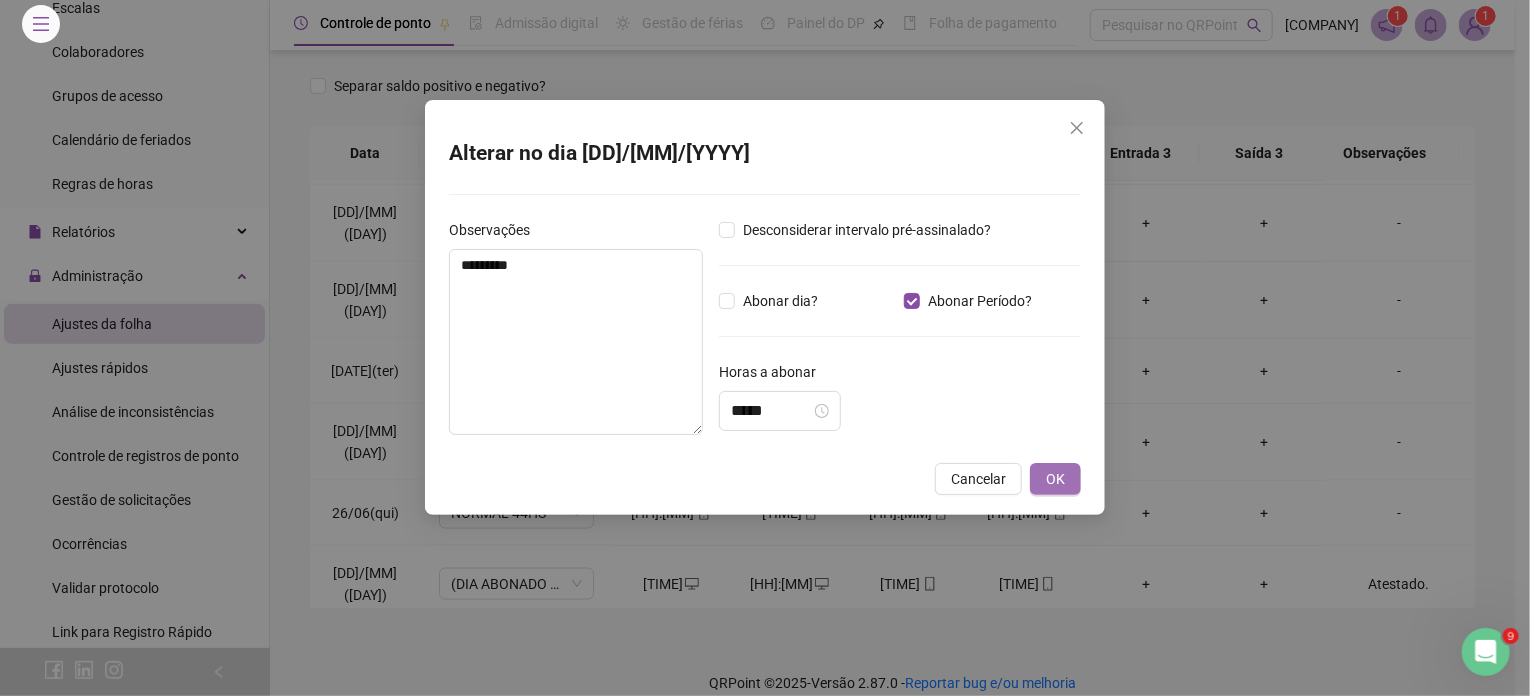 click on "OK" at bounding box center (1055, 479) 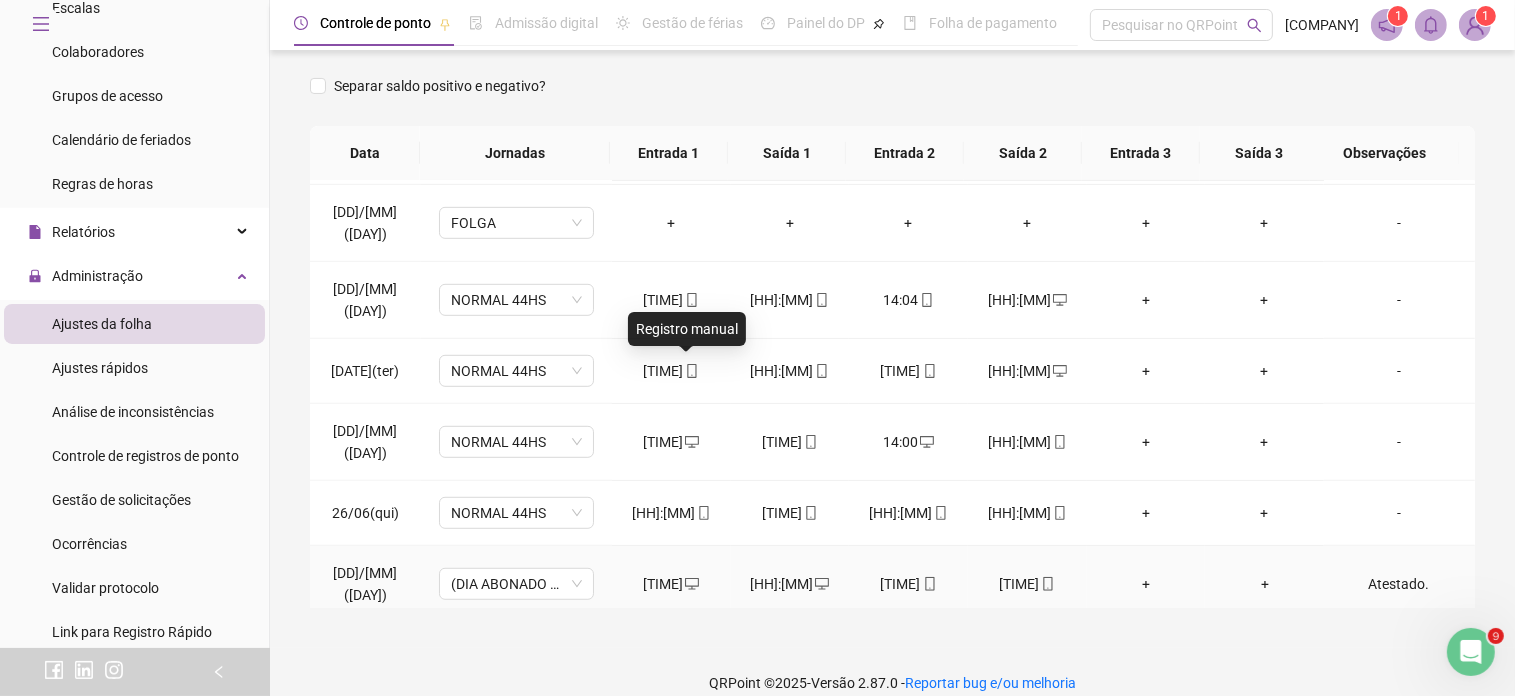 click at bounding box center (692, 584) 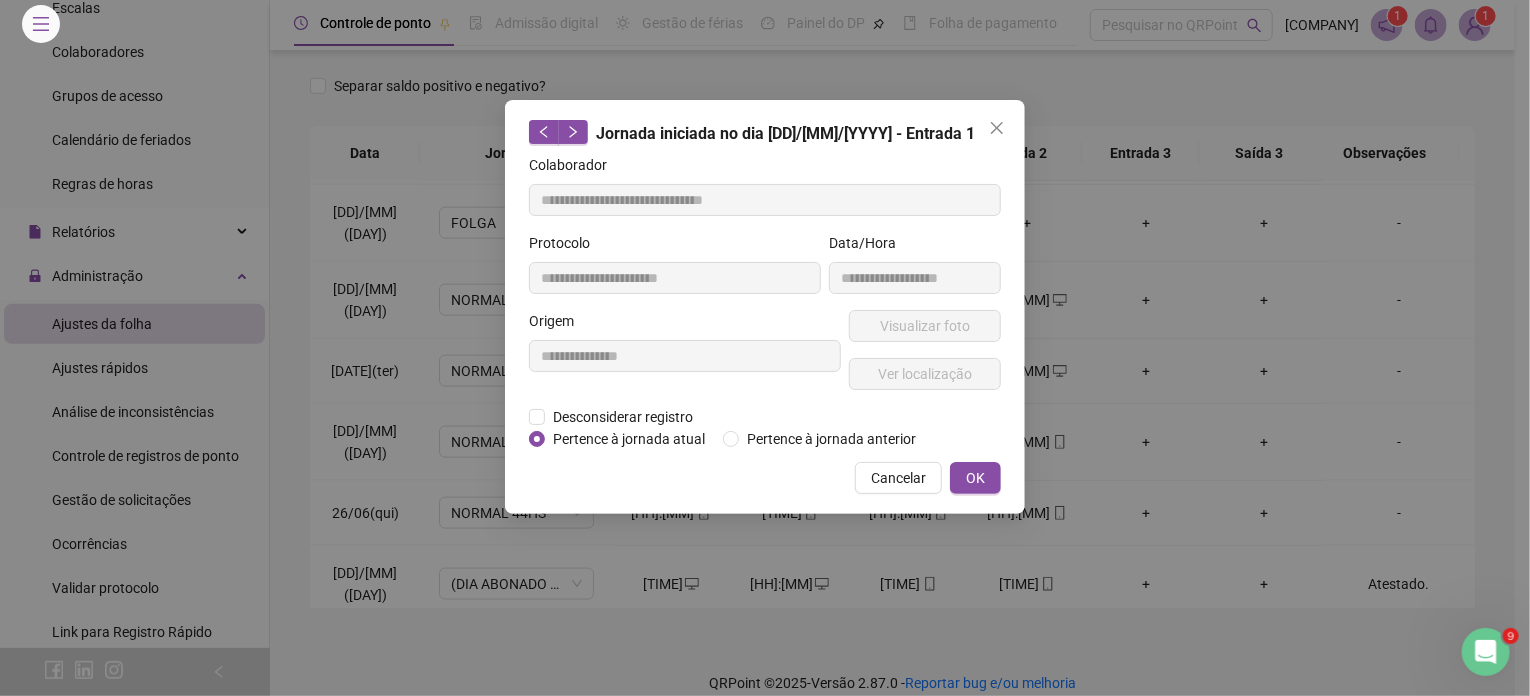 click on "**********" at bounding box center [685, 358] 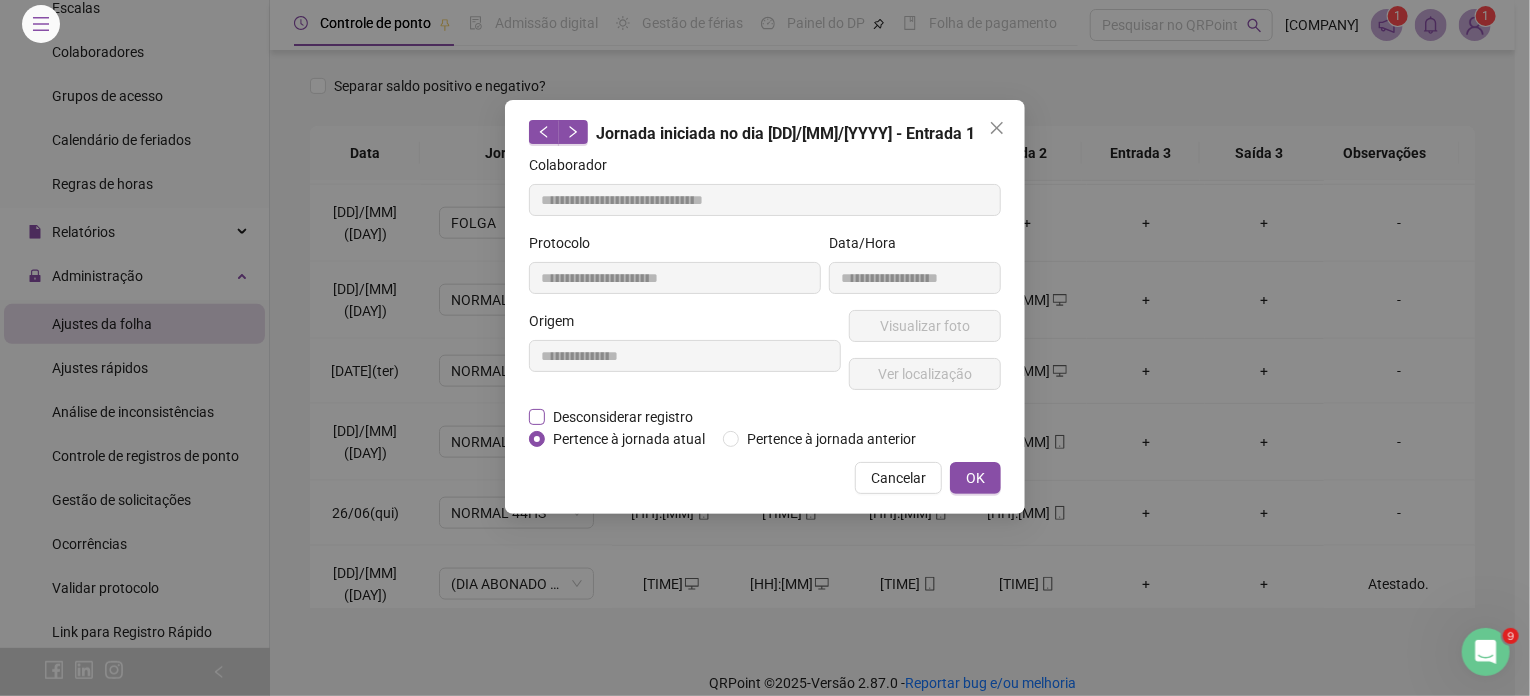 click on "Desconsiderar registro" at bounding box center [623, 417] 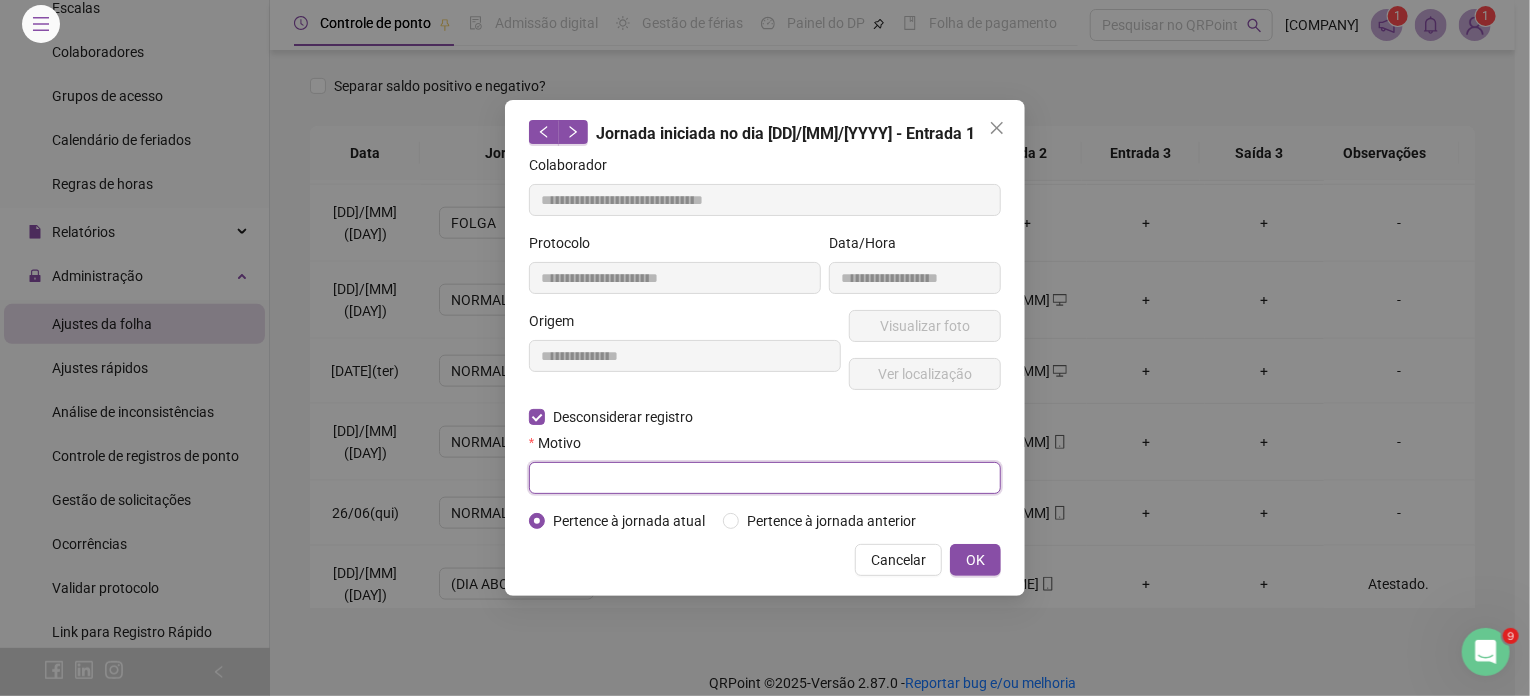 click at bounding box center (765, 200) 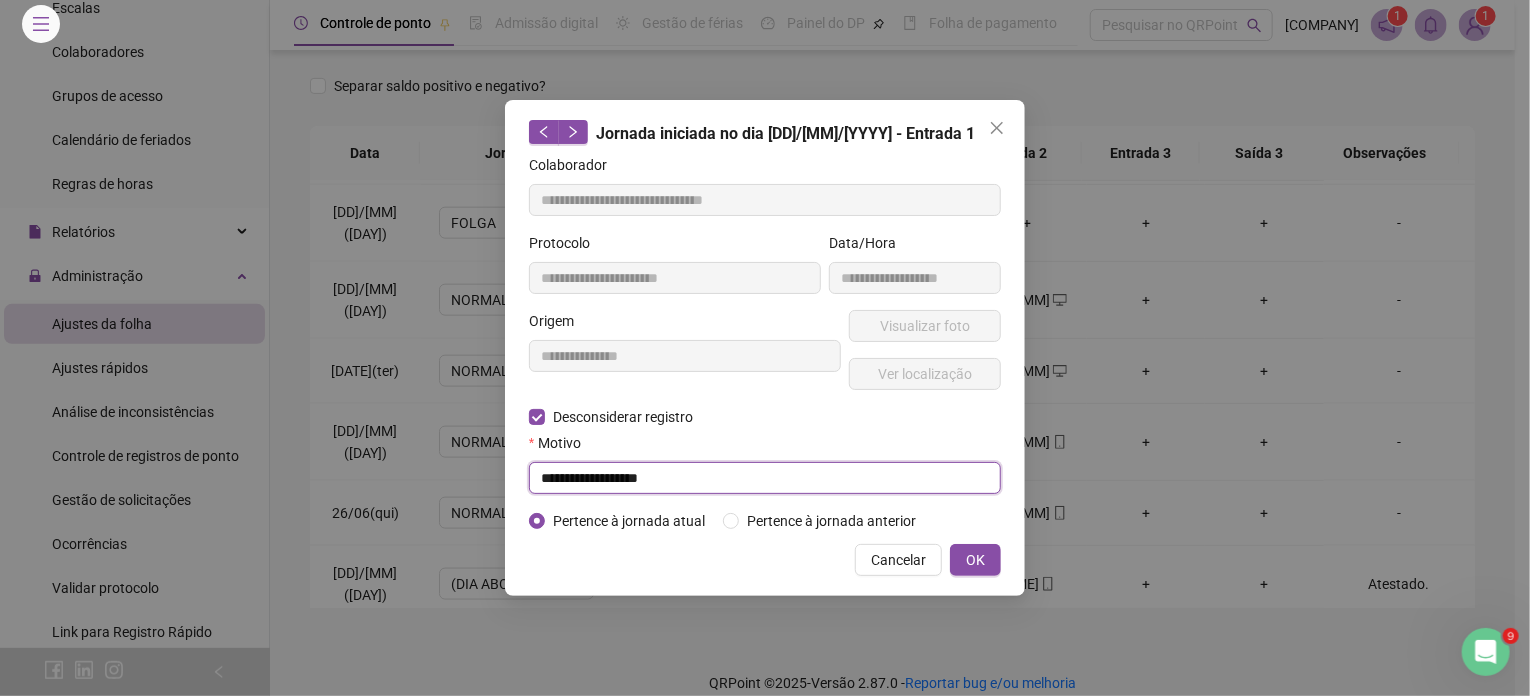 drag, startPoint x: 731, startPoint y: 479, endPoint x: 392, endPoint y: 465, distance: 339.28897 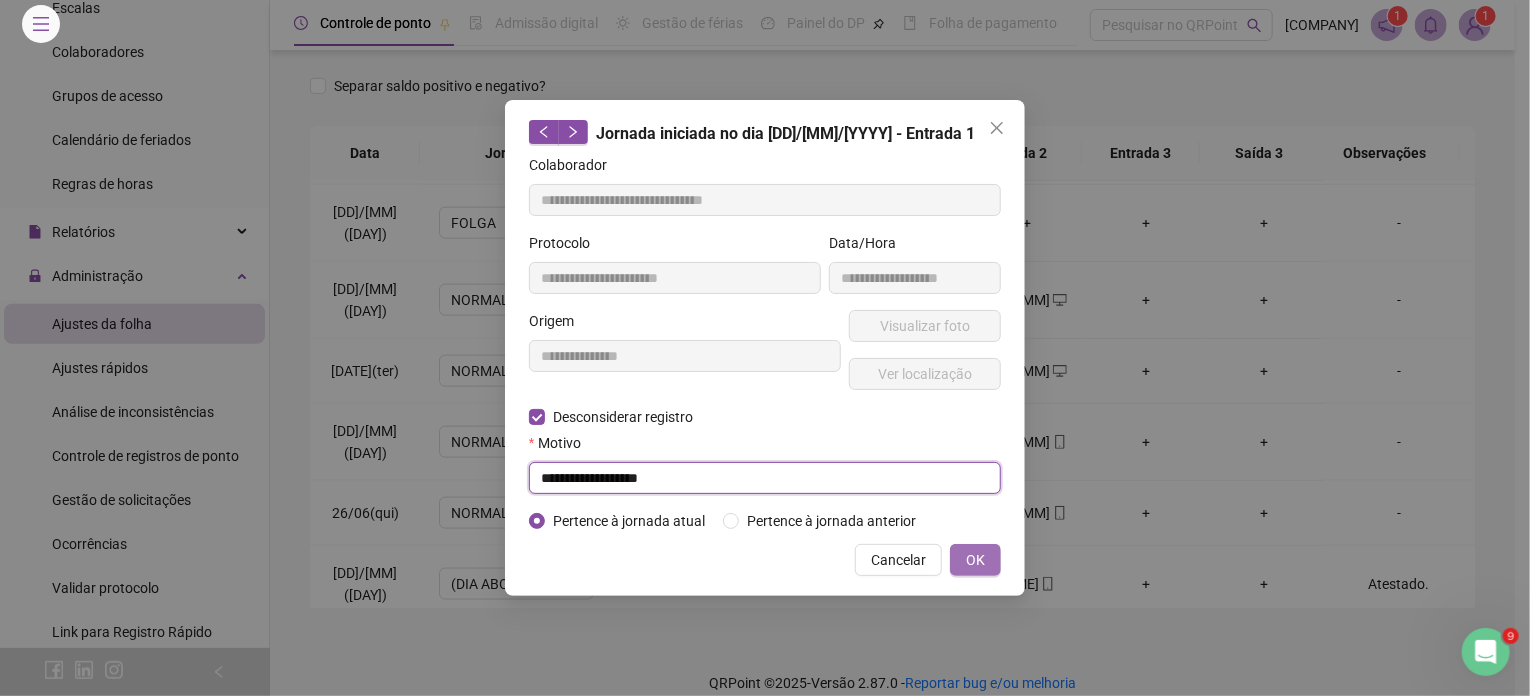 type on "**********" 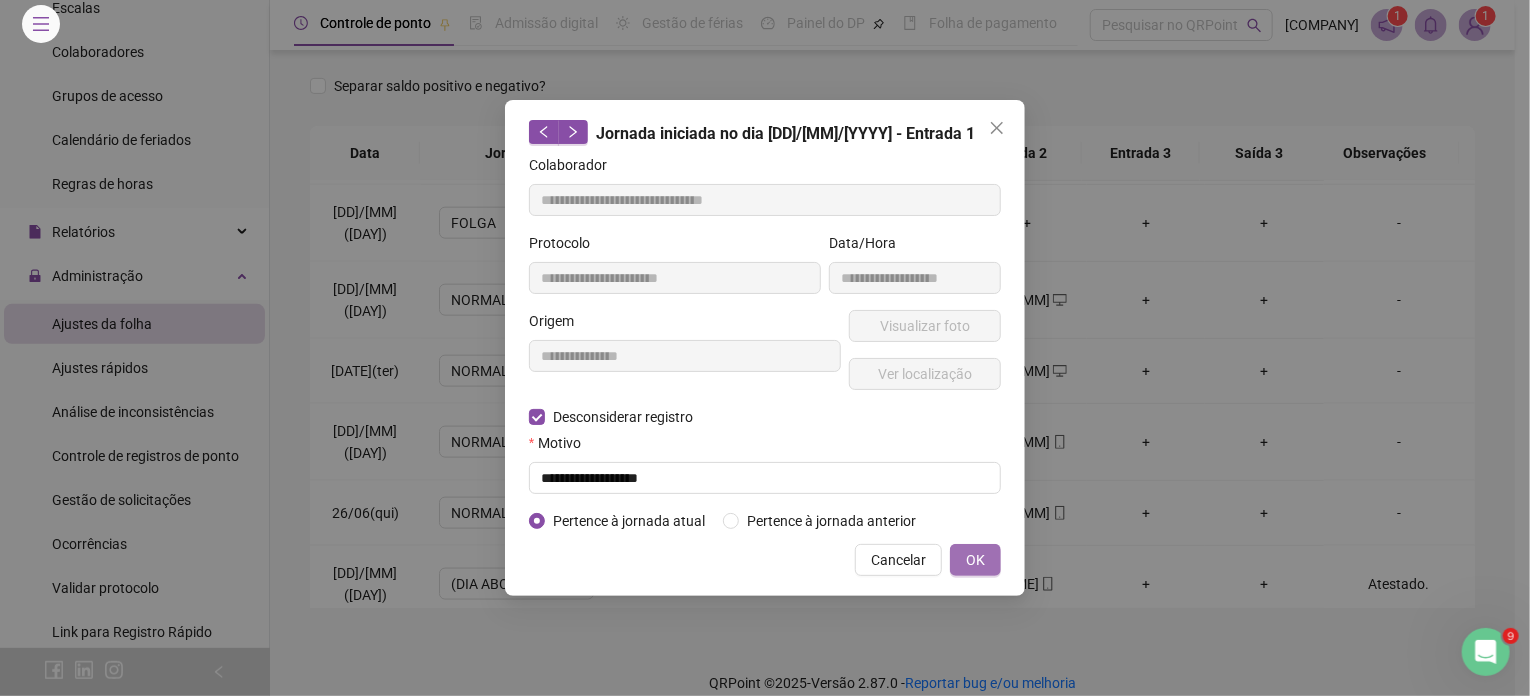 click on "OK" at bounding box center (975, 560) 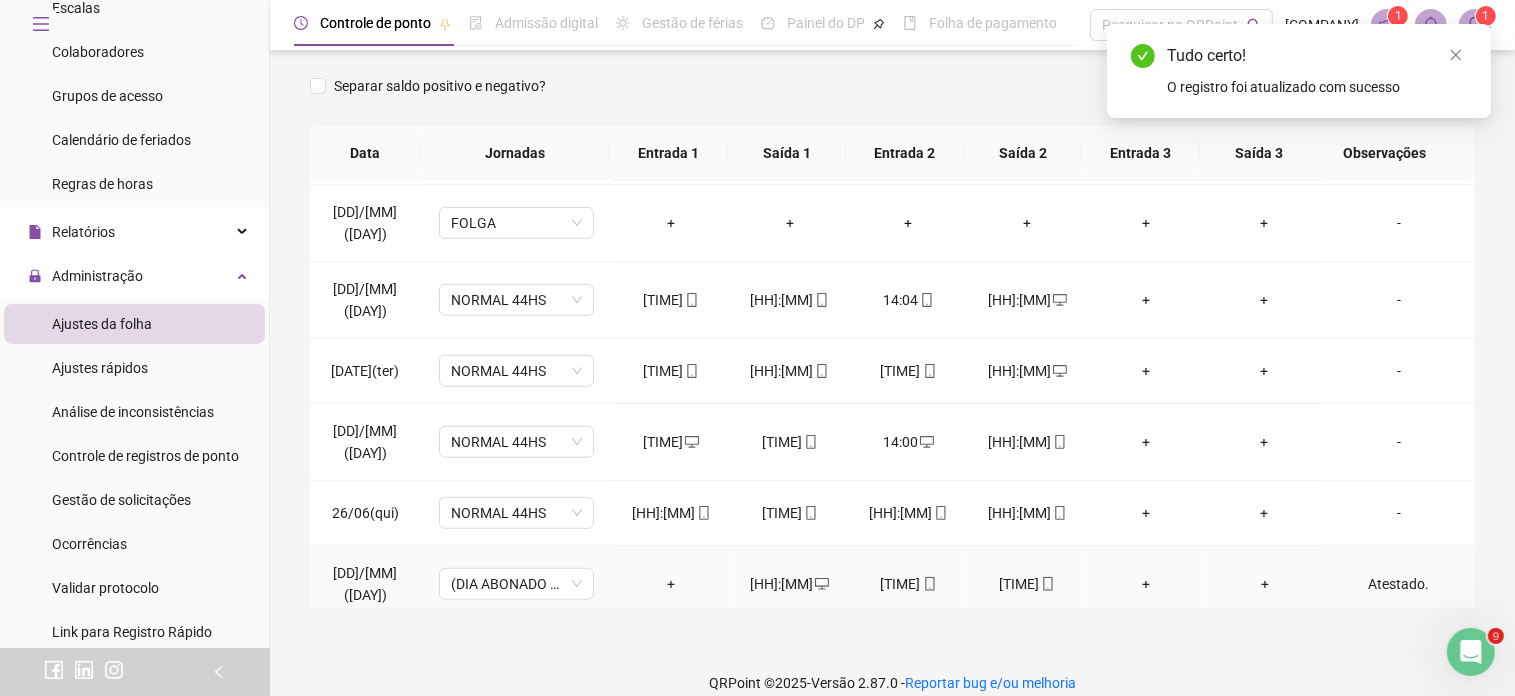 click at bounding box center (822, 584) 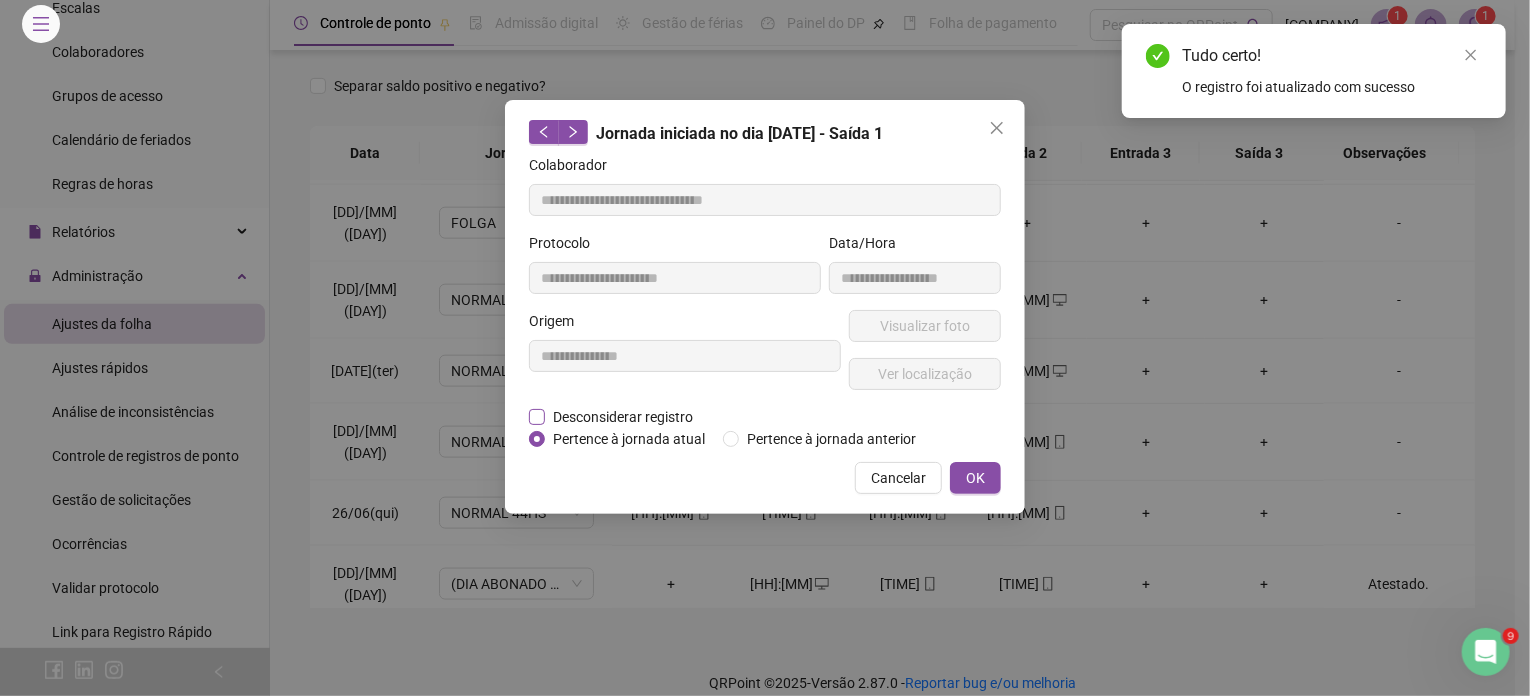 click on "Desconsiderar registro" at bounding box center [623, 417] 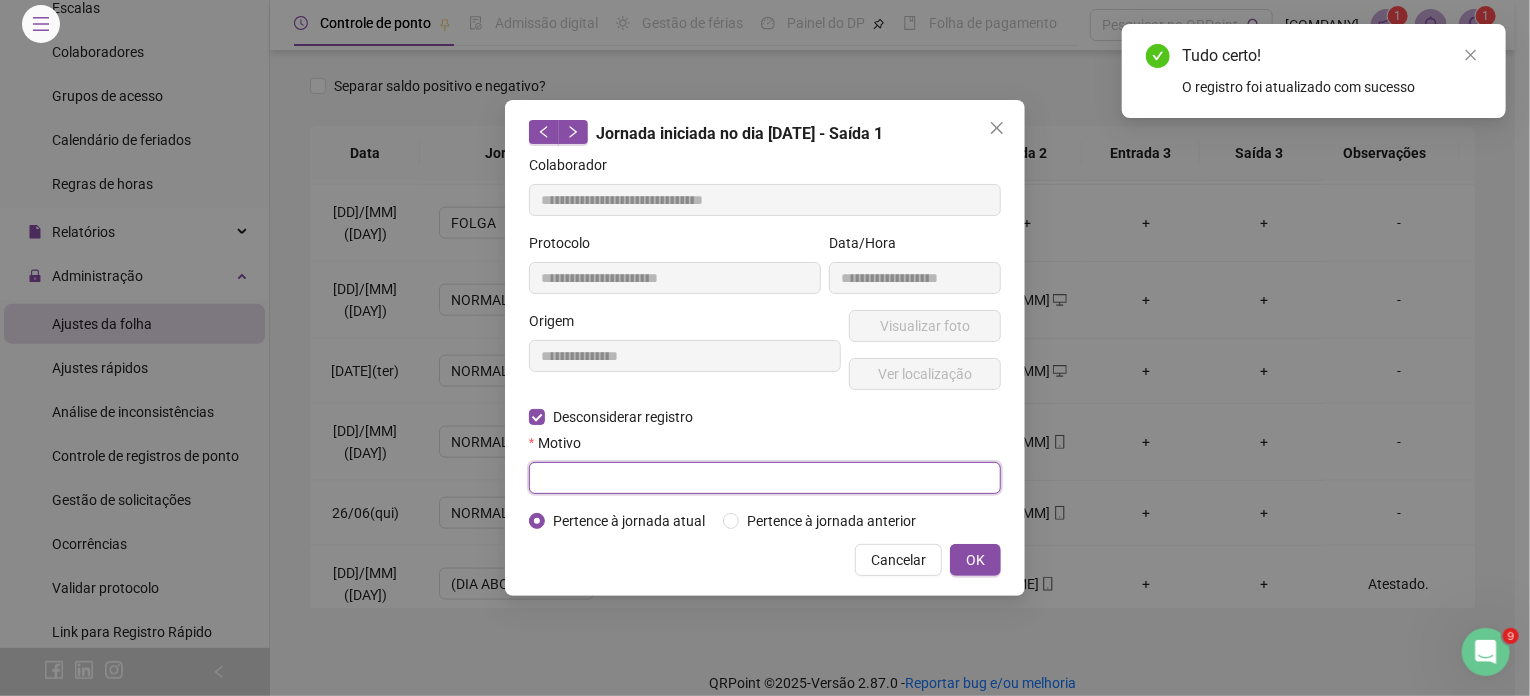 click at bounding box center [765, 200] 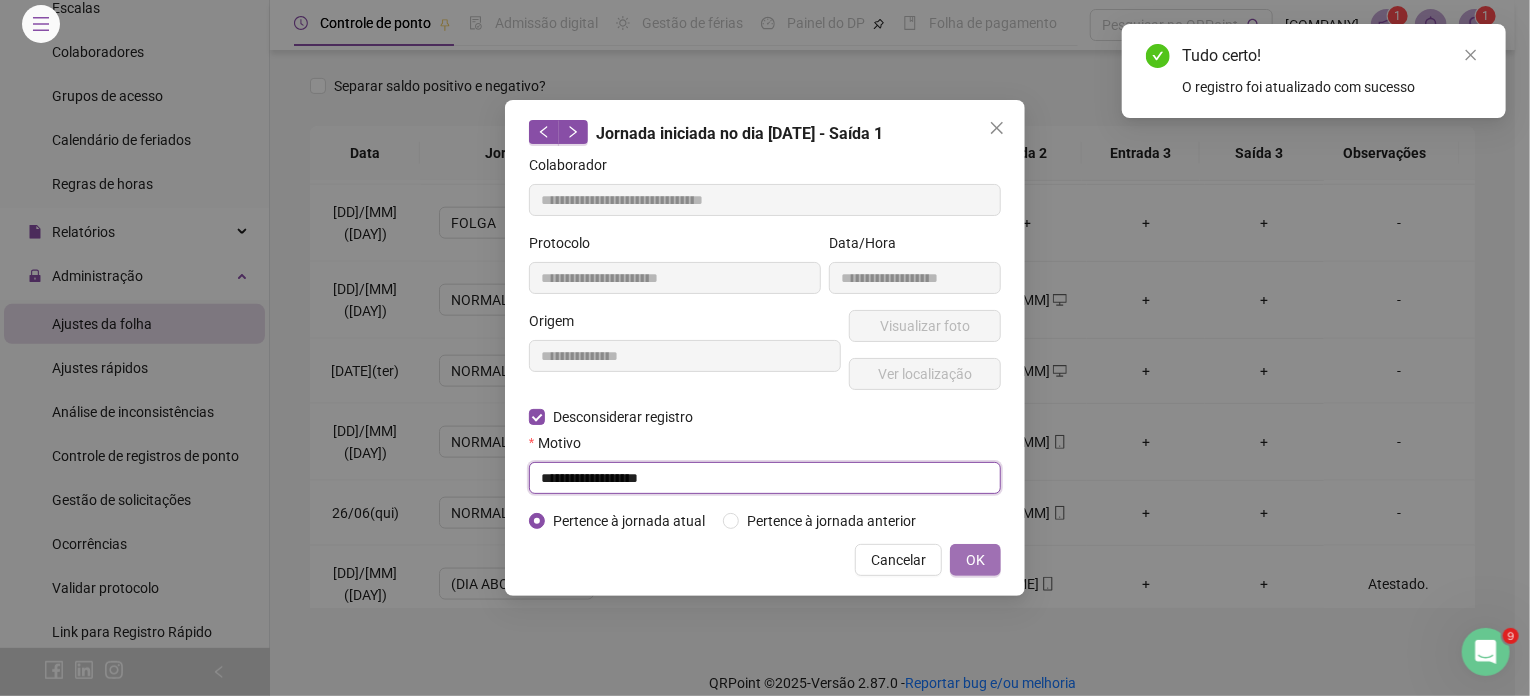 type on "**********" 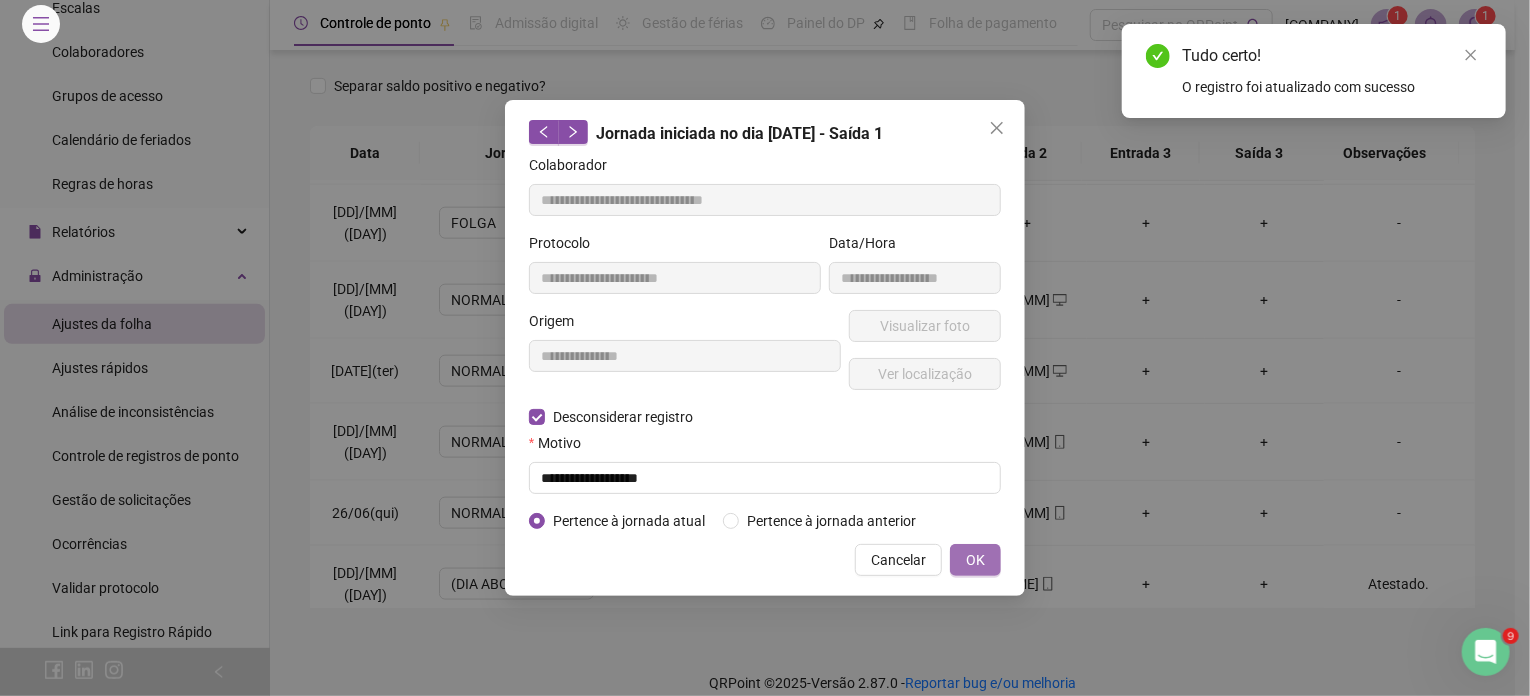 click on "OK" at bounding box center (975, 560) 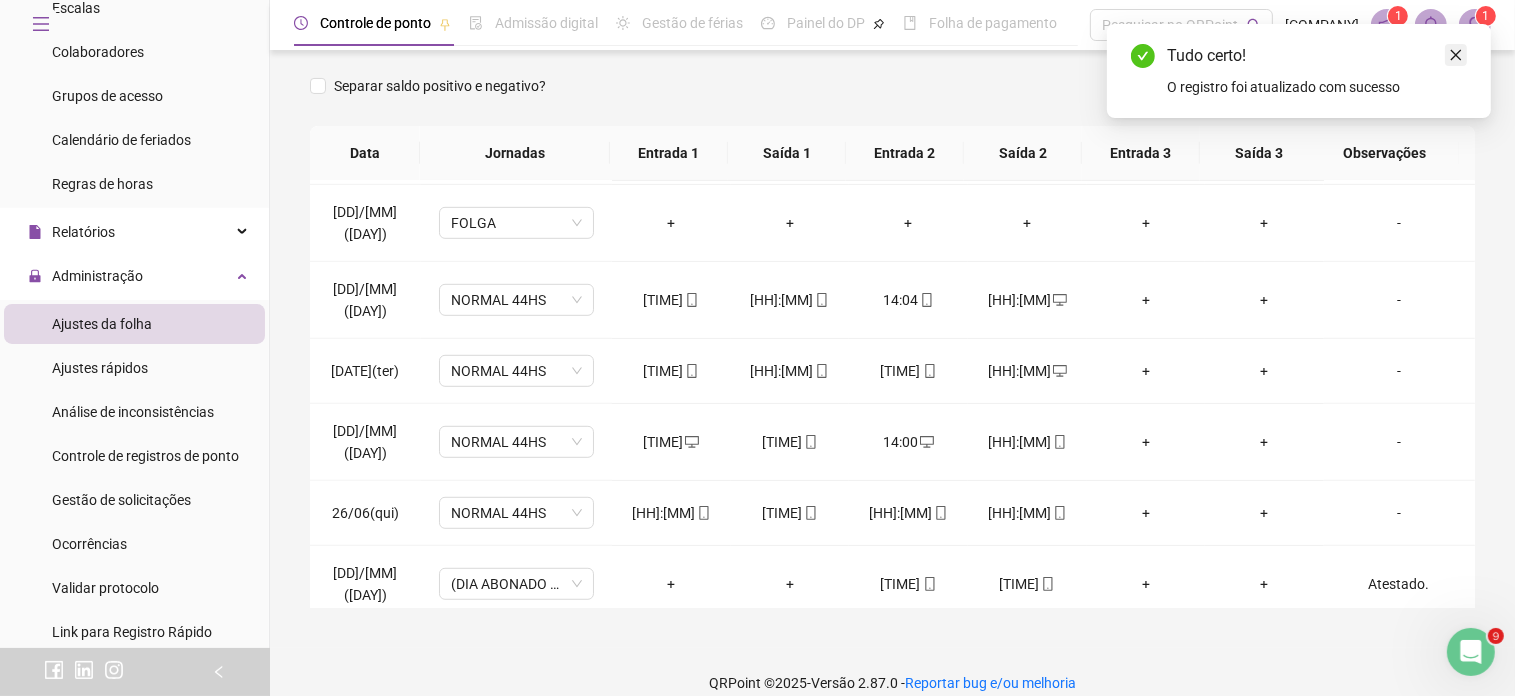click at bounding box center (1456, 55) 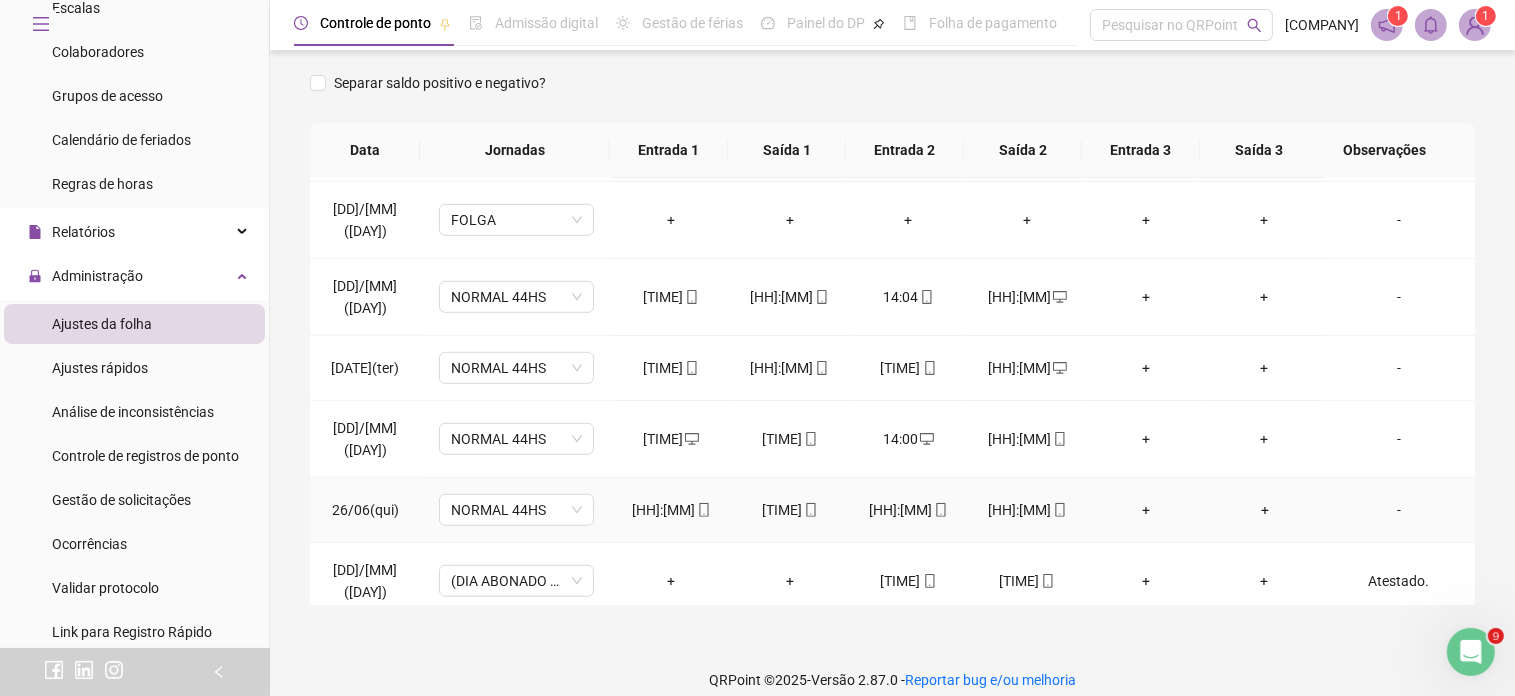 scroll, scrollTop: 325, scrollLeft: 0, axis: vertical 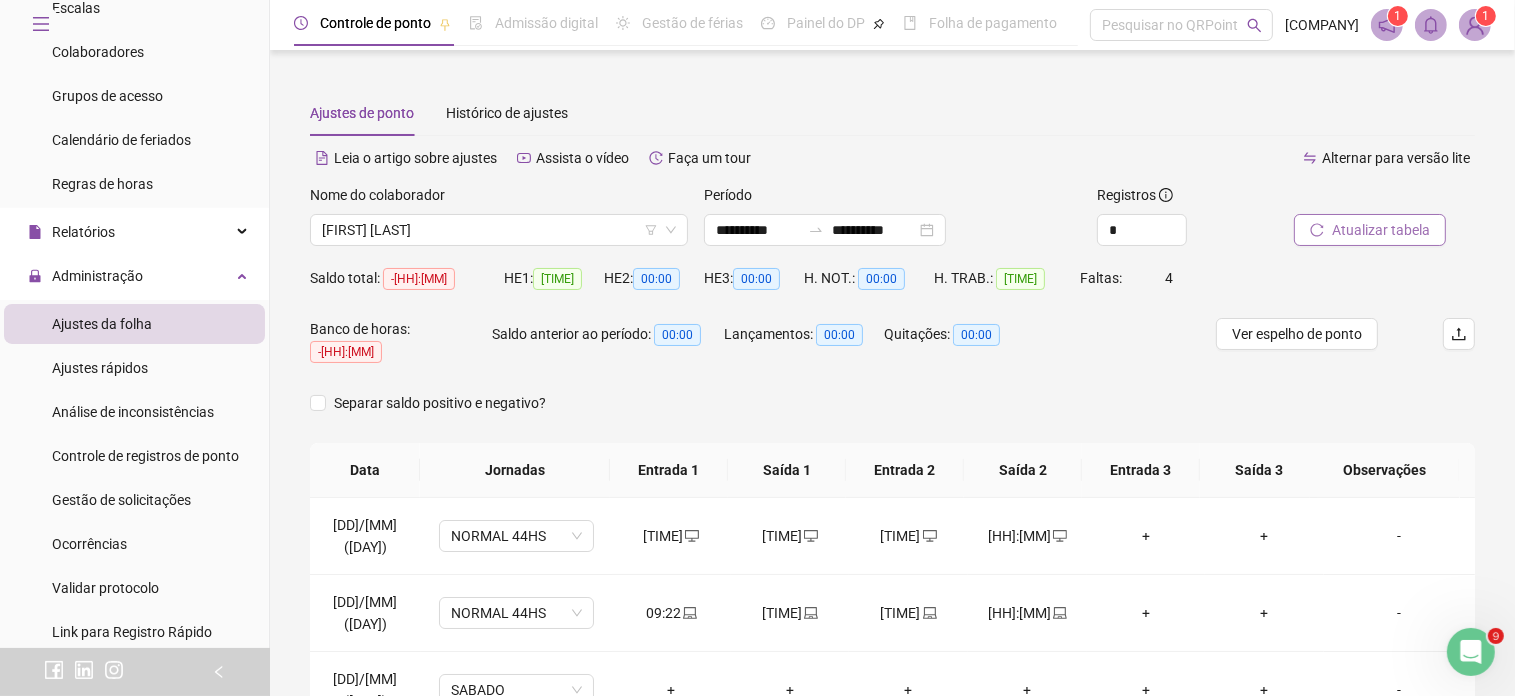 click on "Atualizar tabela" at bounding box center [1381, 230] 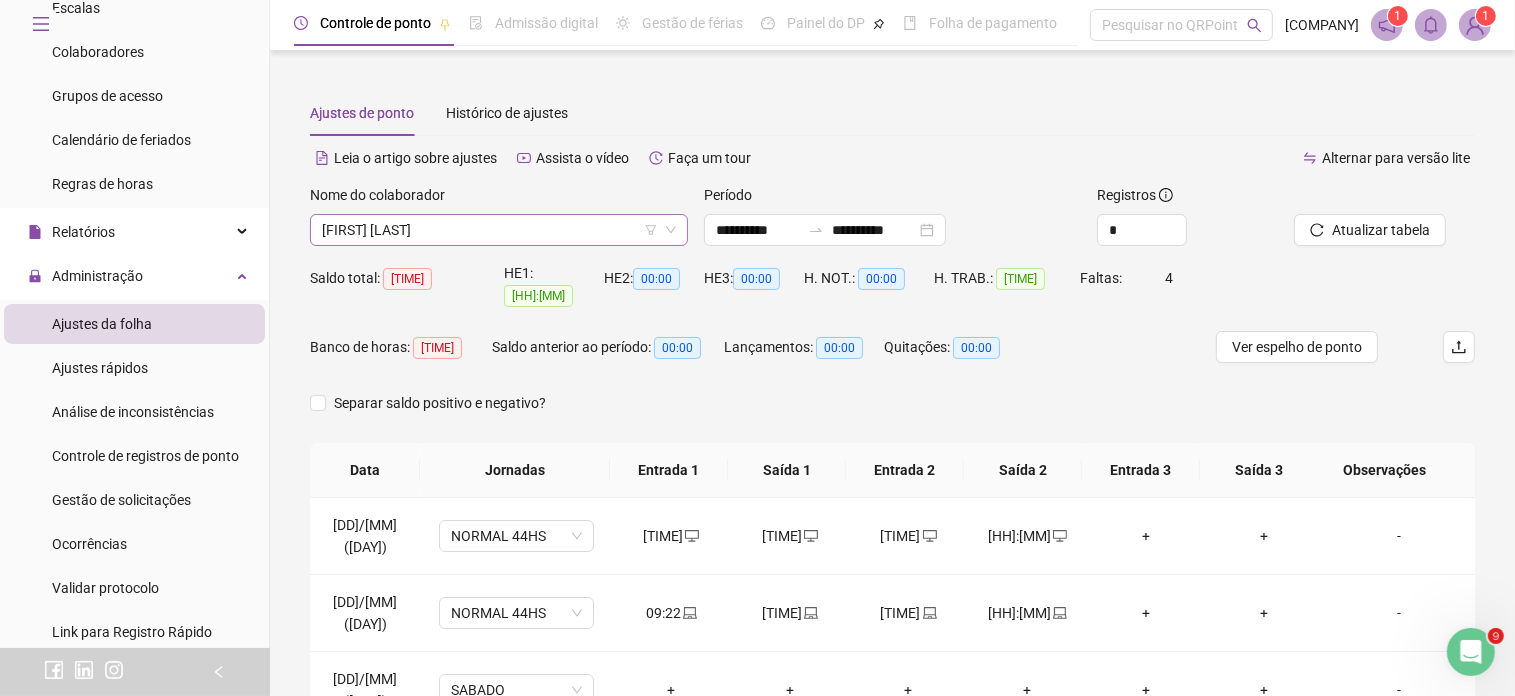 click on "Nome do colaborador [FIRST] [LAST]" at bounding box center [499, 215] 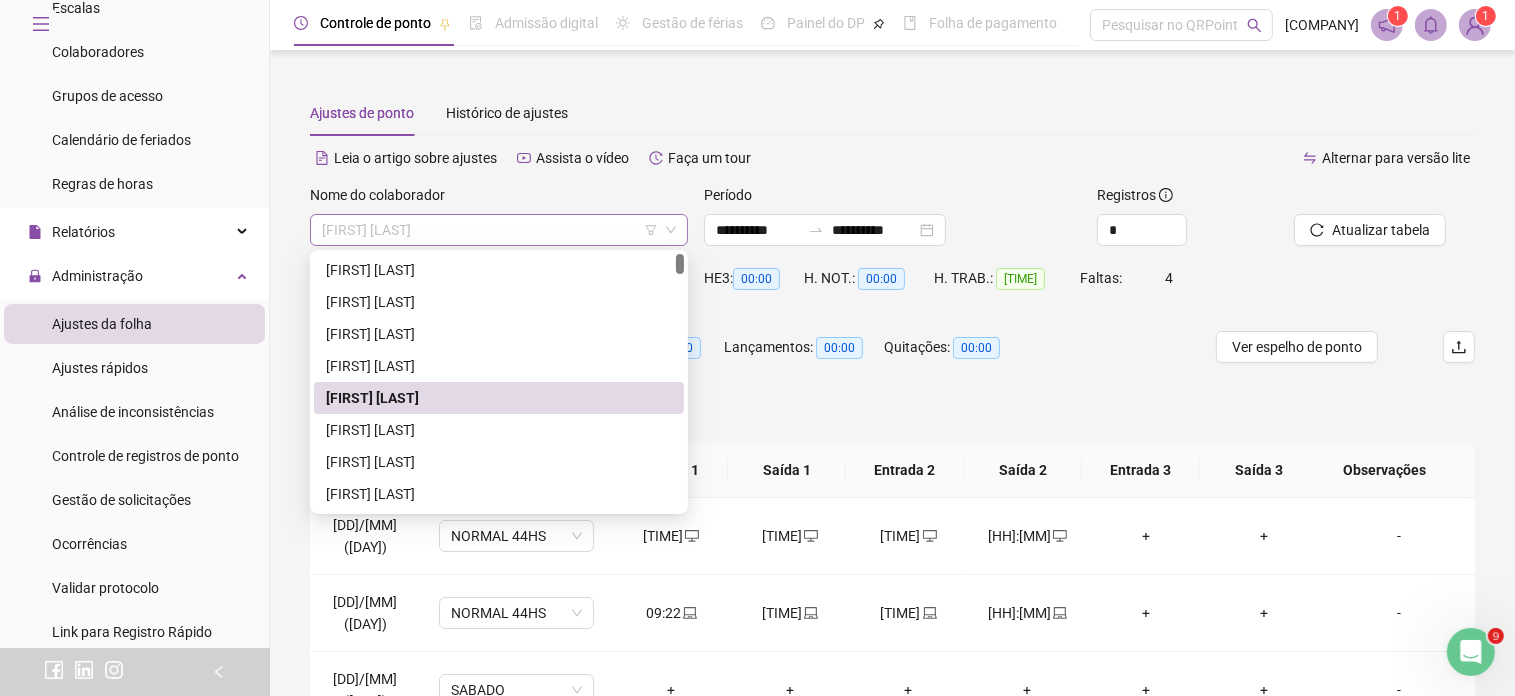 click on "[FIRST] [LAST]" at bounding box center (499, 230) 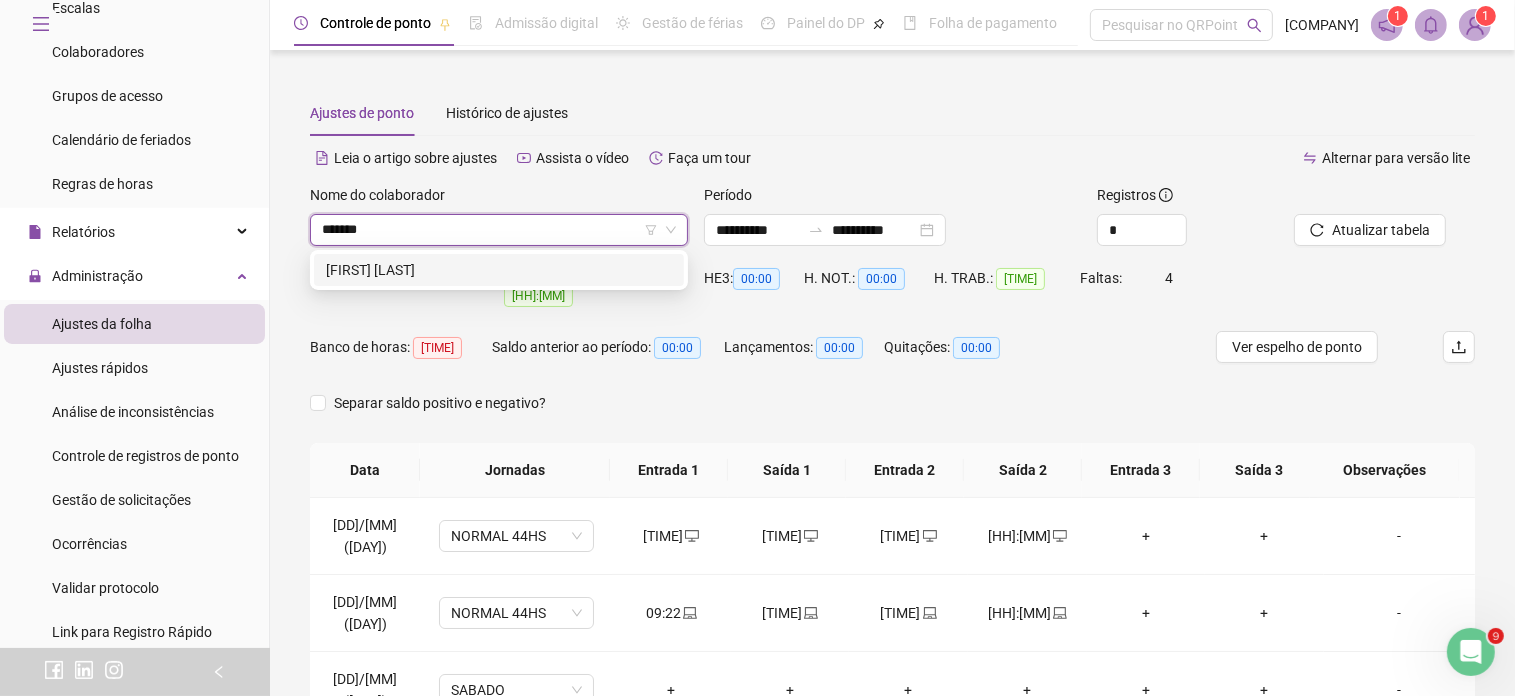 click on "[FIRST] [LAST]" at bounding box center (499, 270) 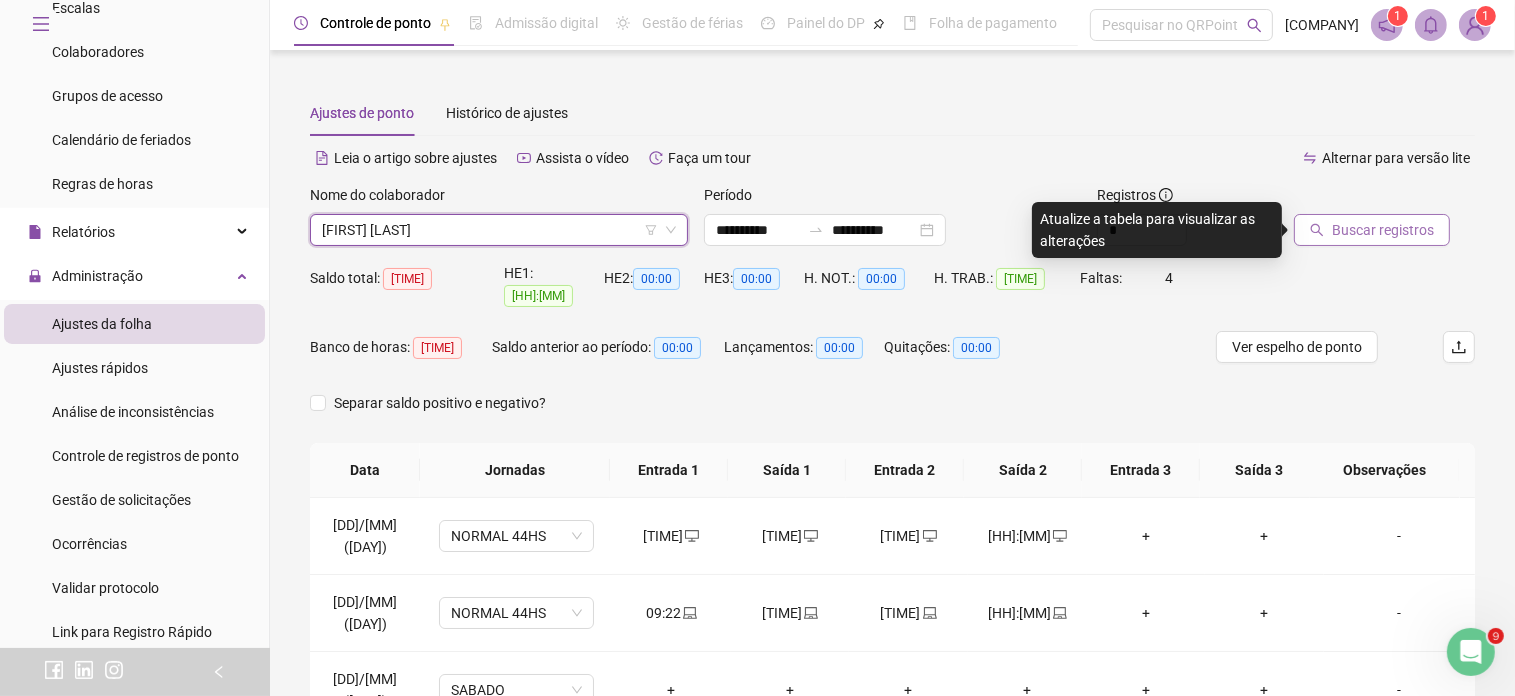 click on "Buscar registros" at bounding box center (1383, 230) 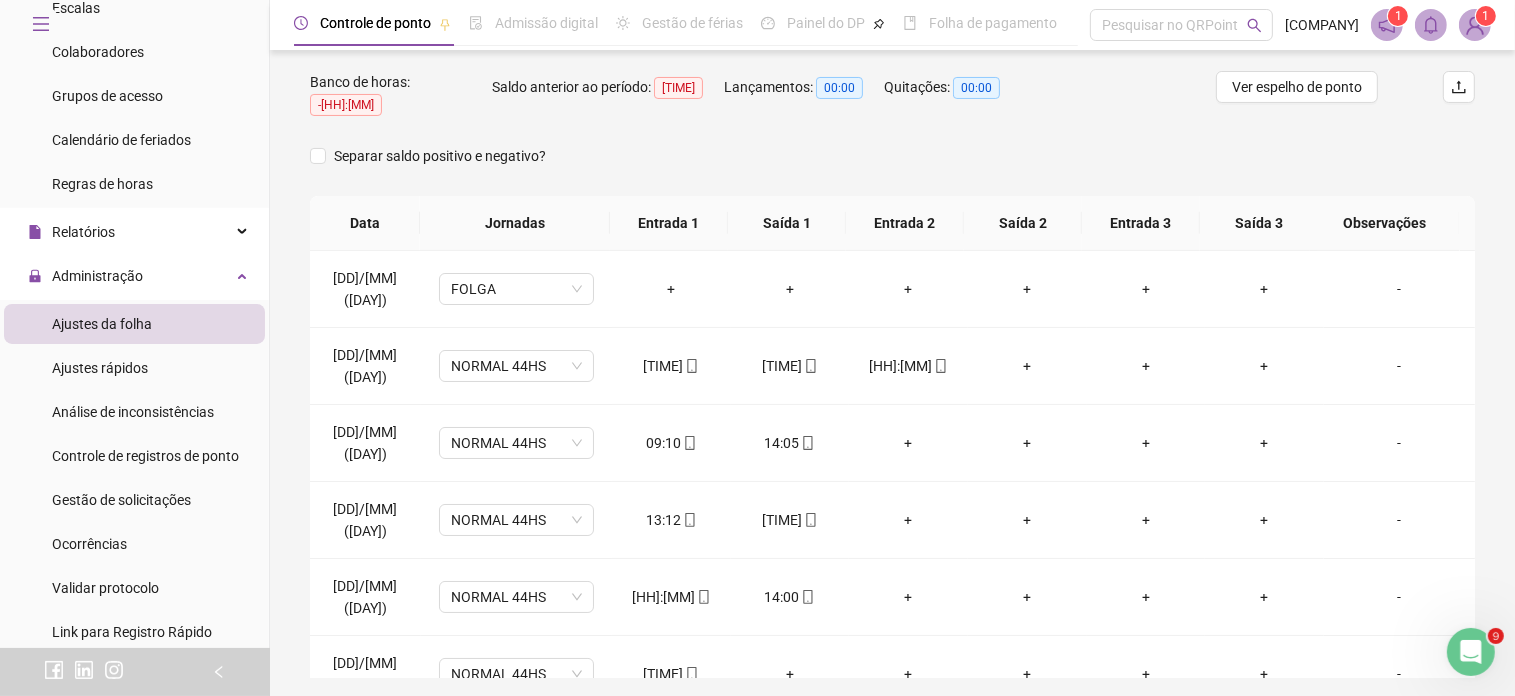 scroll, scrollTop: 325, scrollLeft: 0, axis: vertical 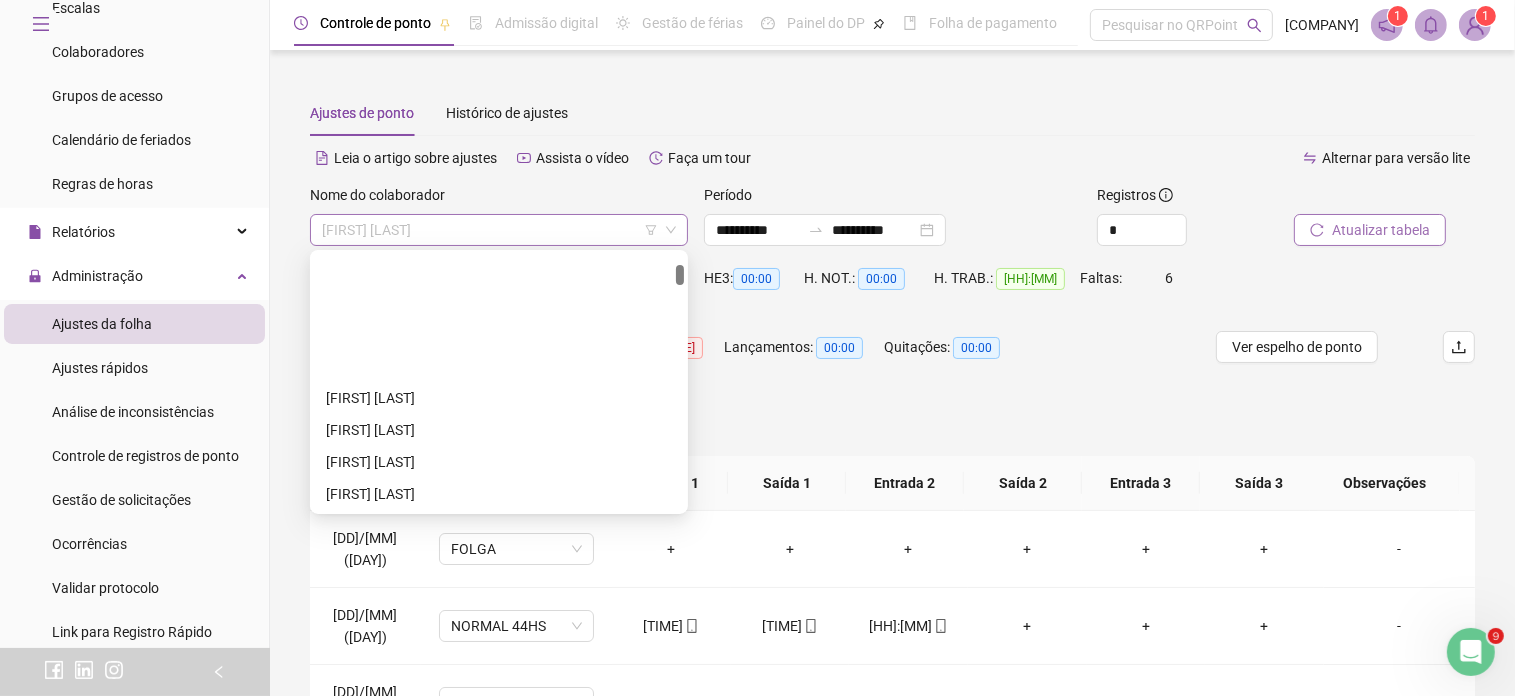 click on "[FIRST] [LAST]" at bounding box center [499, 230] 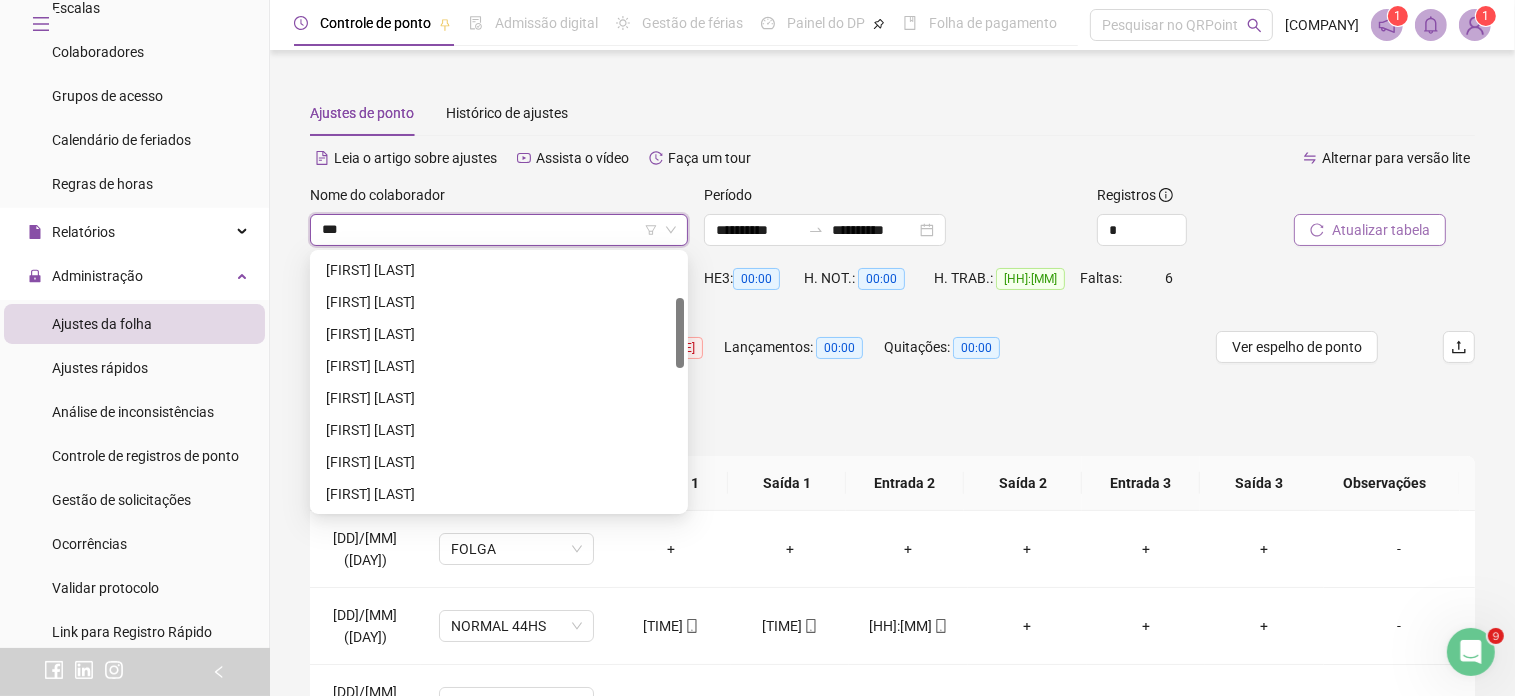 scroll, scrollTop: 0, scrollLeft: 0, axis: both 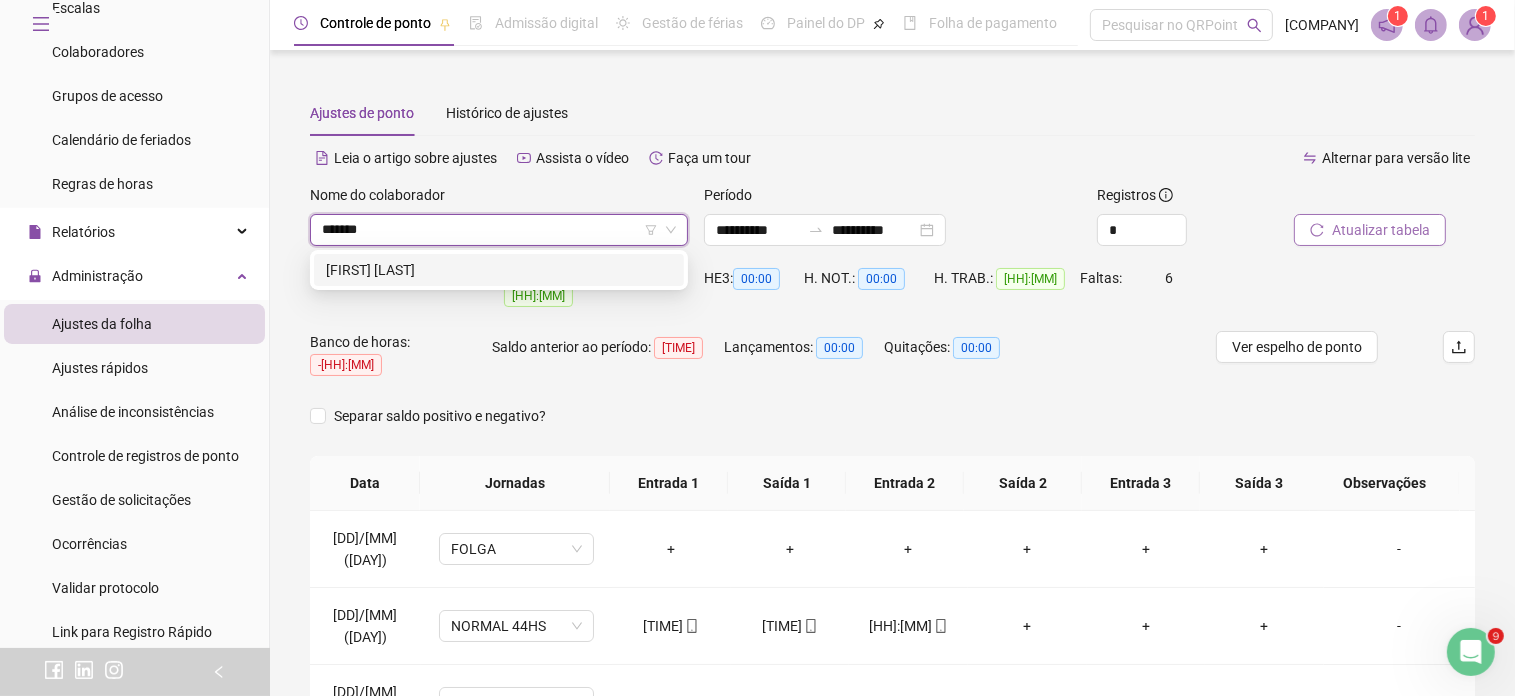 click on "[FIRST] [LAST]" at bounding box center (499, 270) 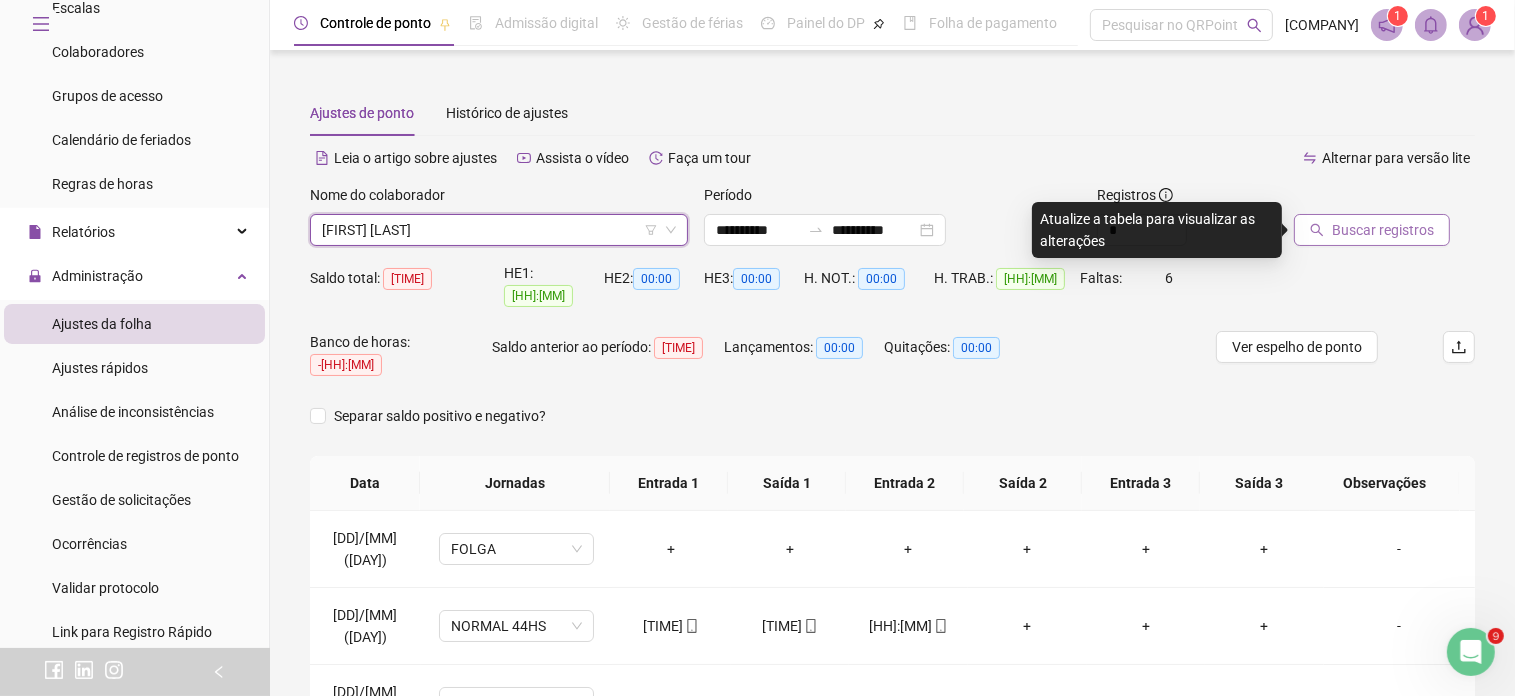 click on "Buscar registros" at bounding box center (1383, 230) 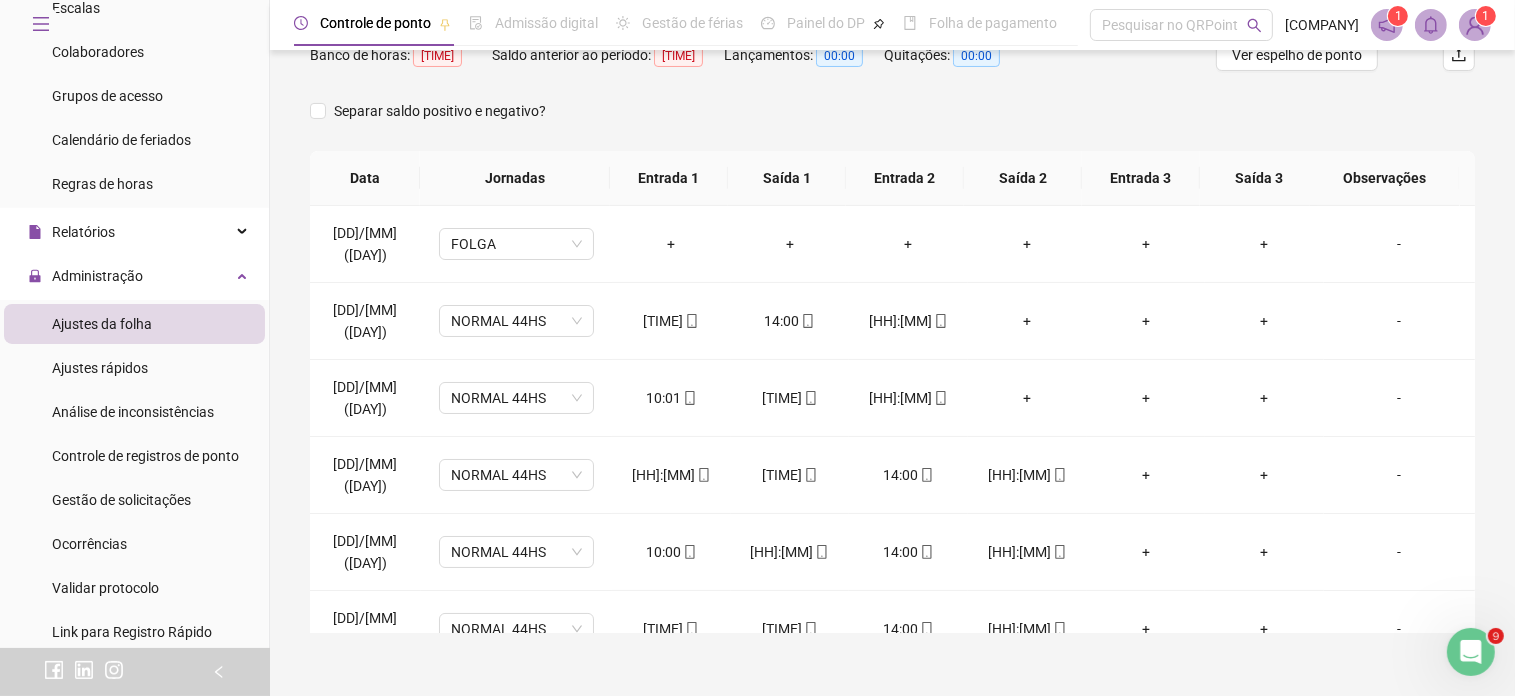 scroll, scrollTop: 325, scrollLeft: 0, axis: vertical 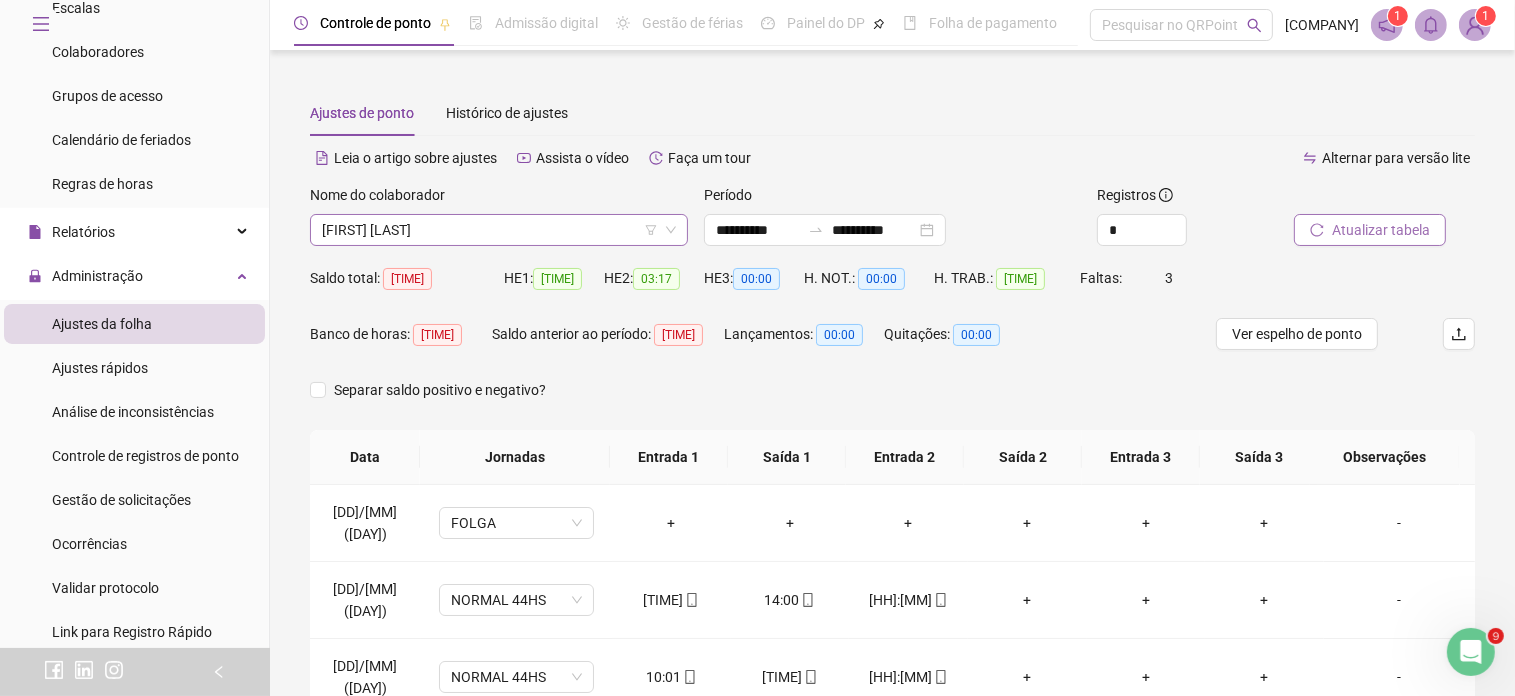 click on "[FIRST] [LAST]" at bounding box center (499, 230) 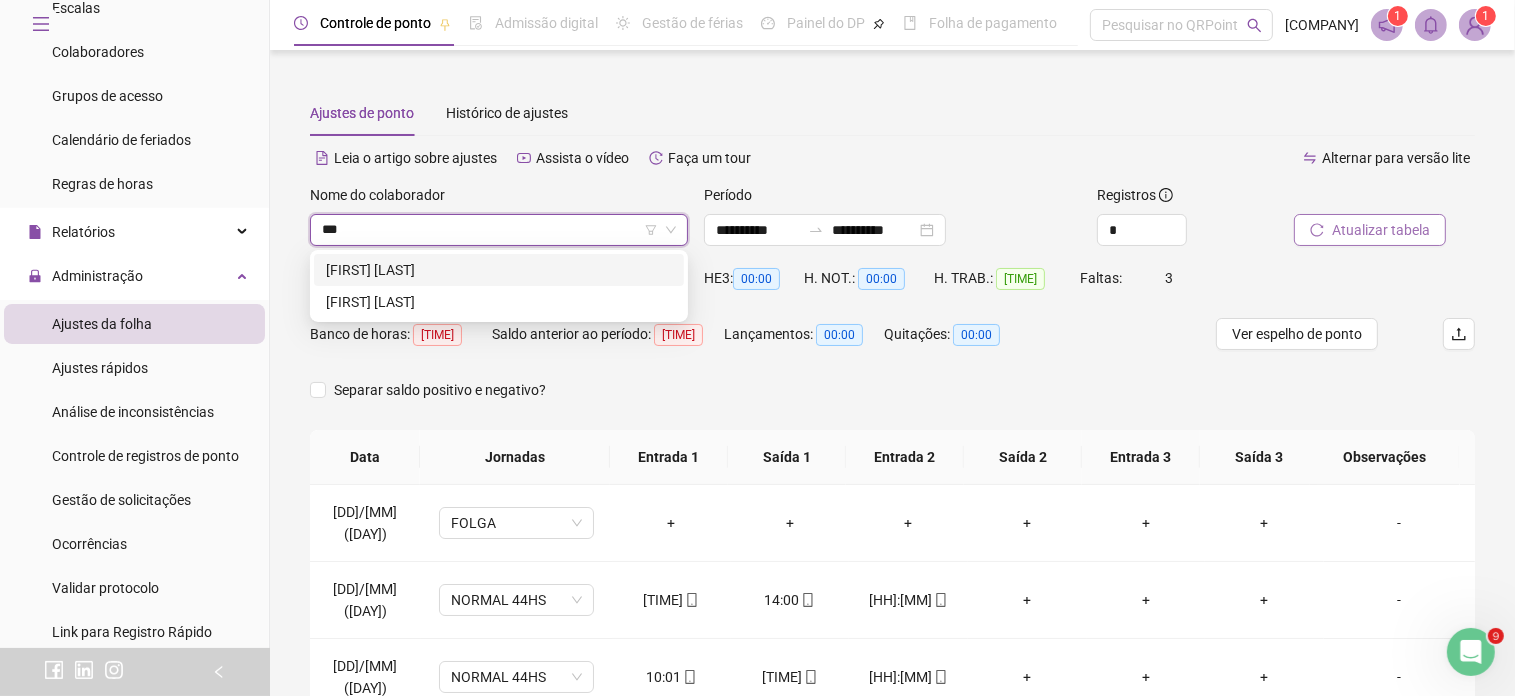 scroll, scrollTop: 0, scrollLeft: 0, axis: both 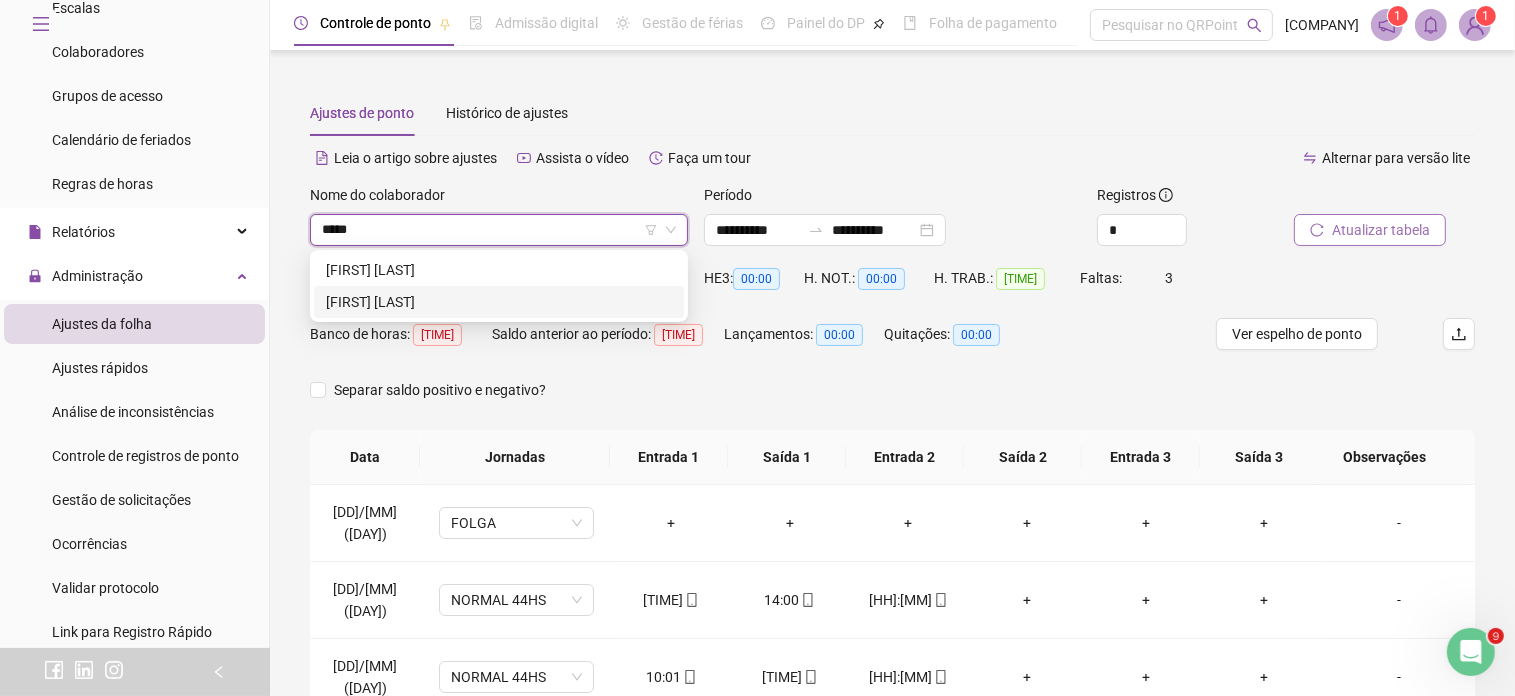 click on "[FIRST] [LAST]" at bounding box center (499, 302) 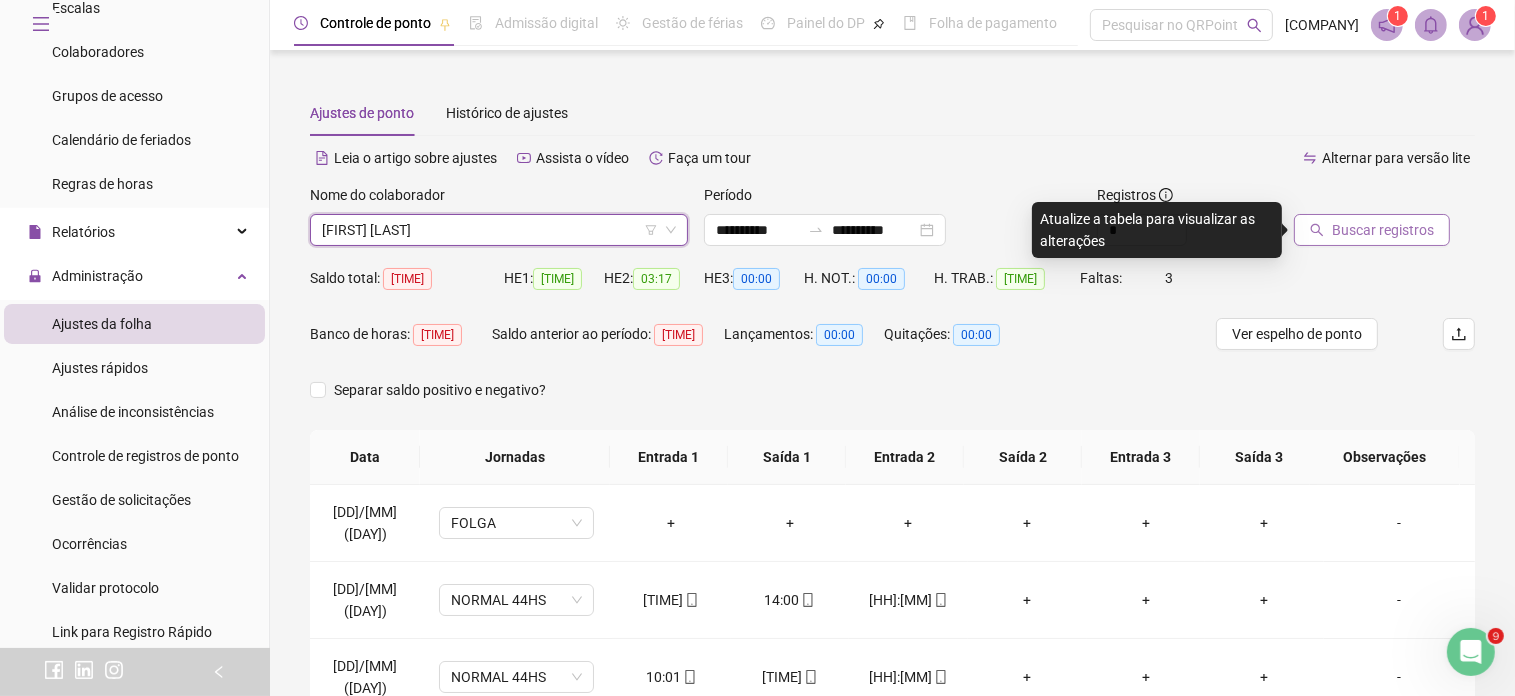 click on "Buscar registros" at bounding box center (1383, 230) 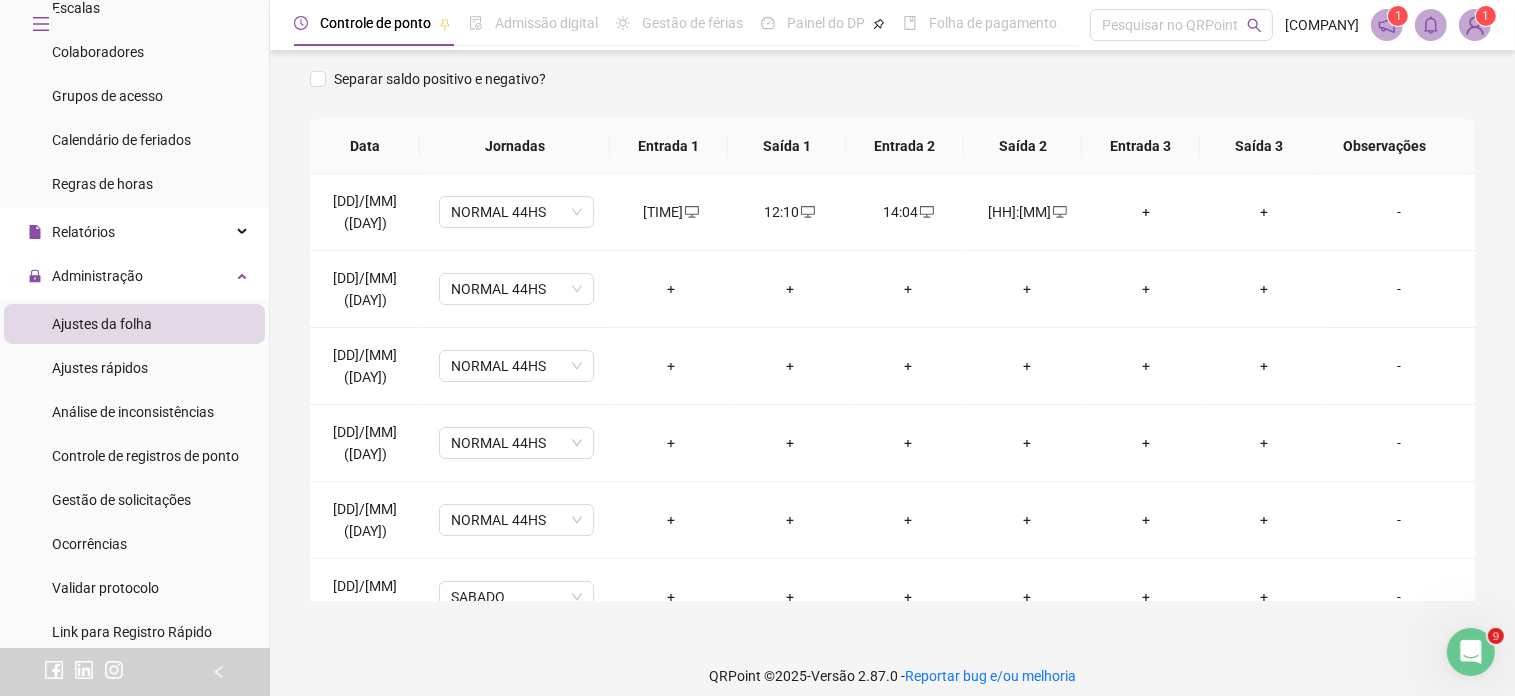 scroll, scrollTop: 325, scrollLeft: 0, axis: vertical 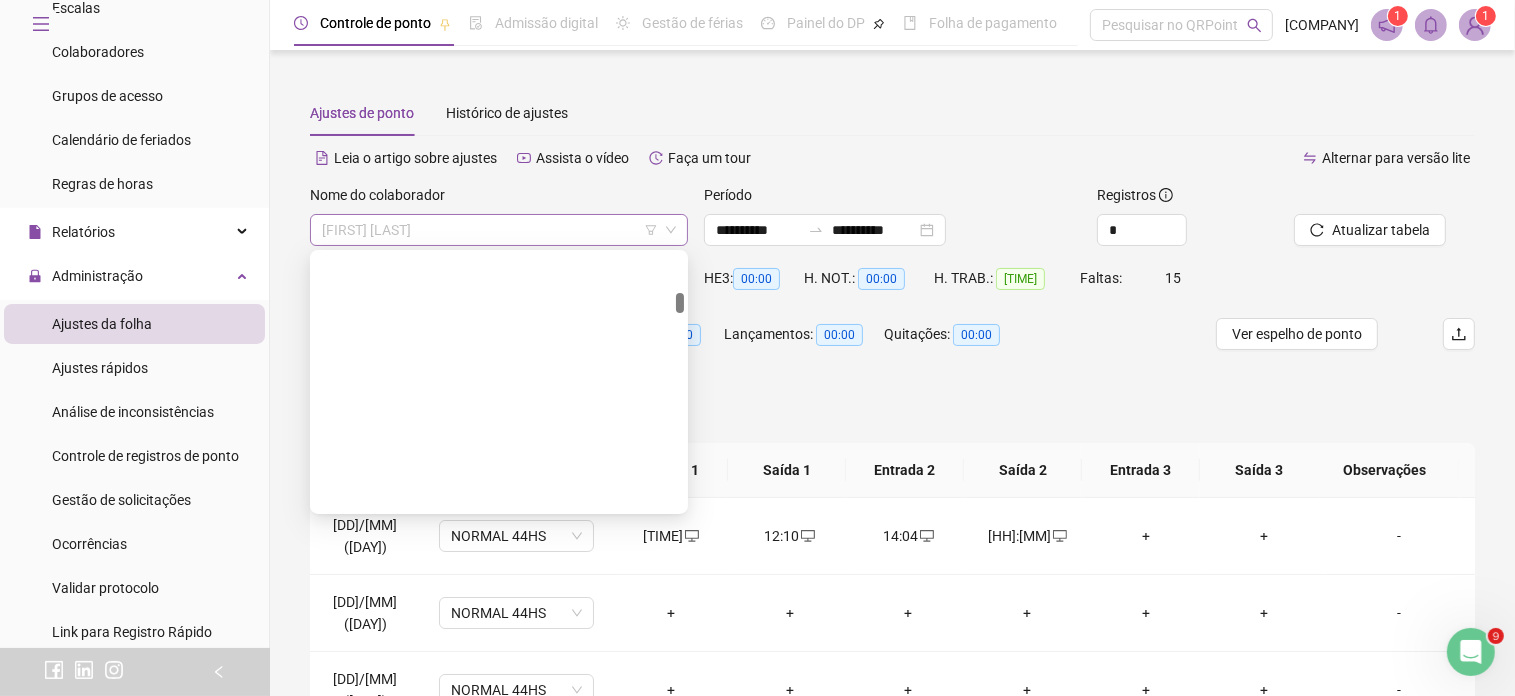 click on "[FIRST] [LAST]" at bounding box center [499, 230] 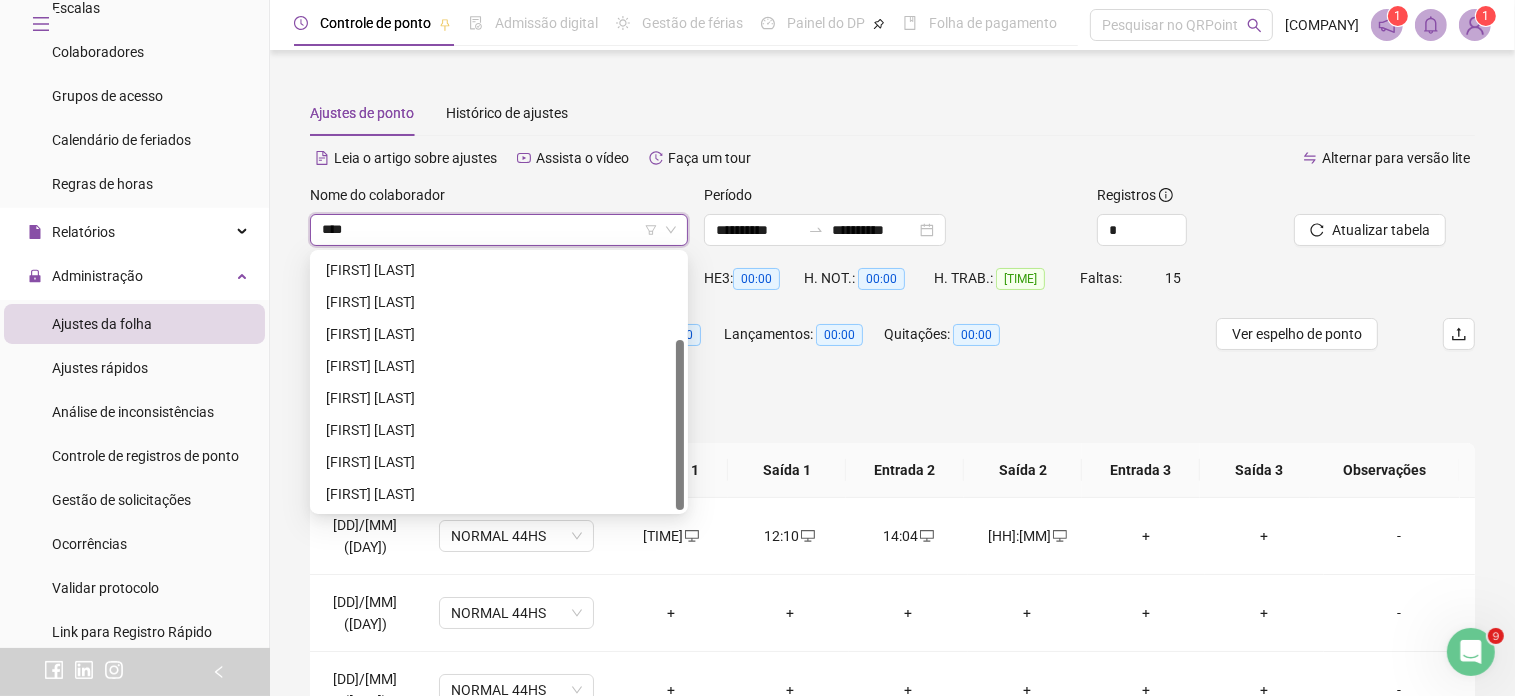 scroll, scrollTop: 0, scrollLeft: 0, axis: both 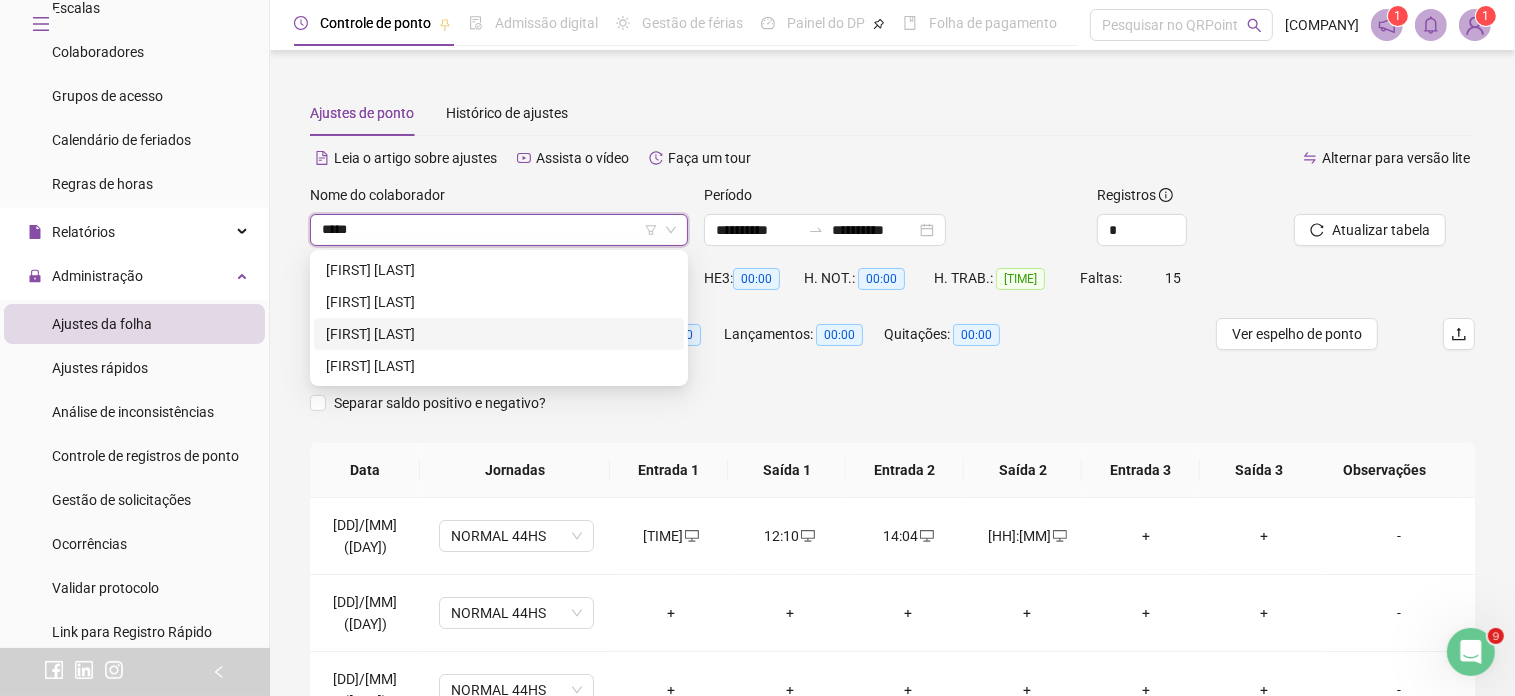 drag, startPoint x: 496, startPoint y: 330, endPoint x: 541, endPoint y: 325, distance: 45.276924 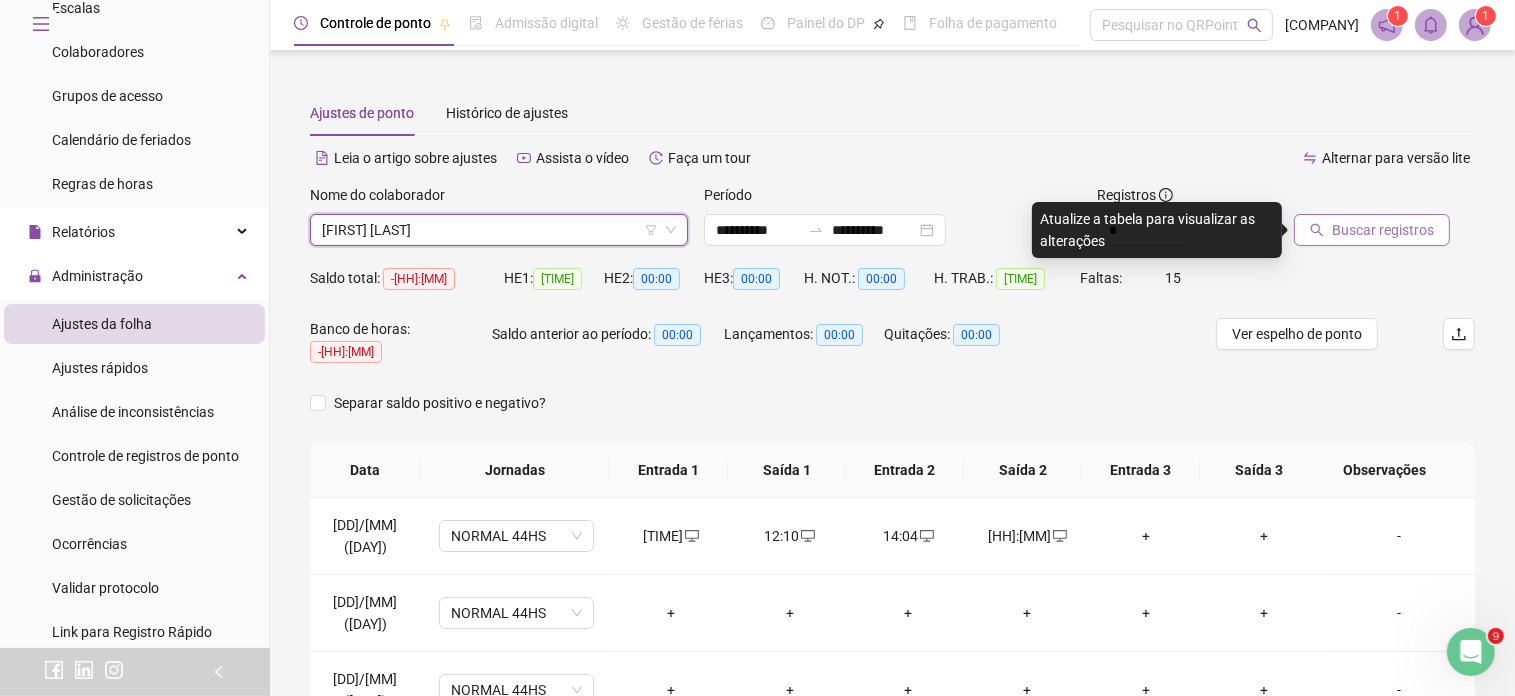 click on "Buscar registros" at bounding box center [1383, 230] 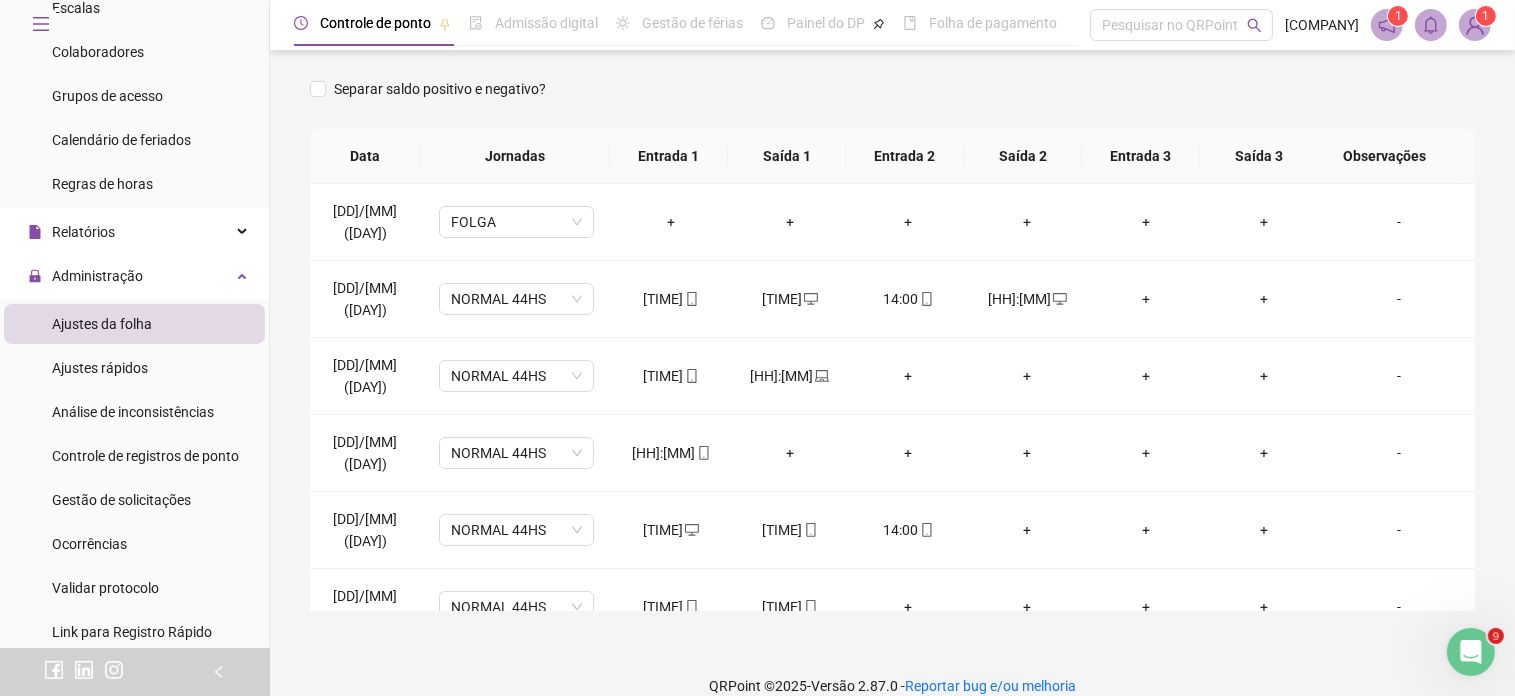 scroll, scrollTop: 325, scrollLeft: 0, axis: vertical 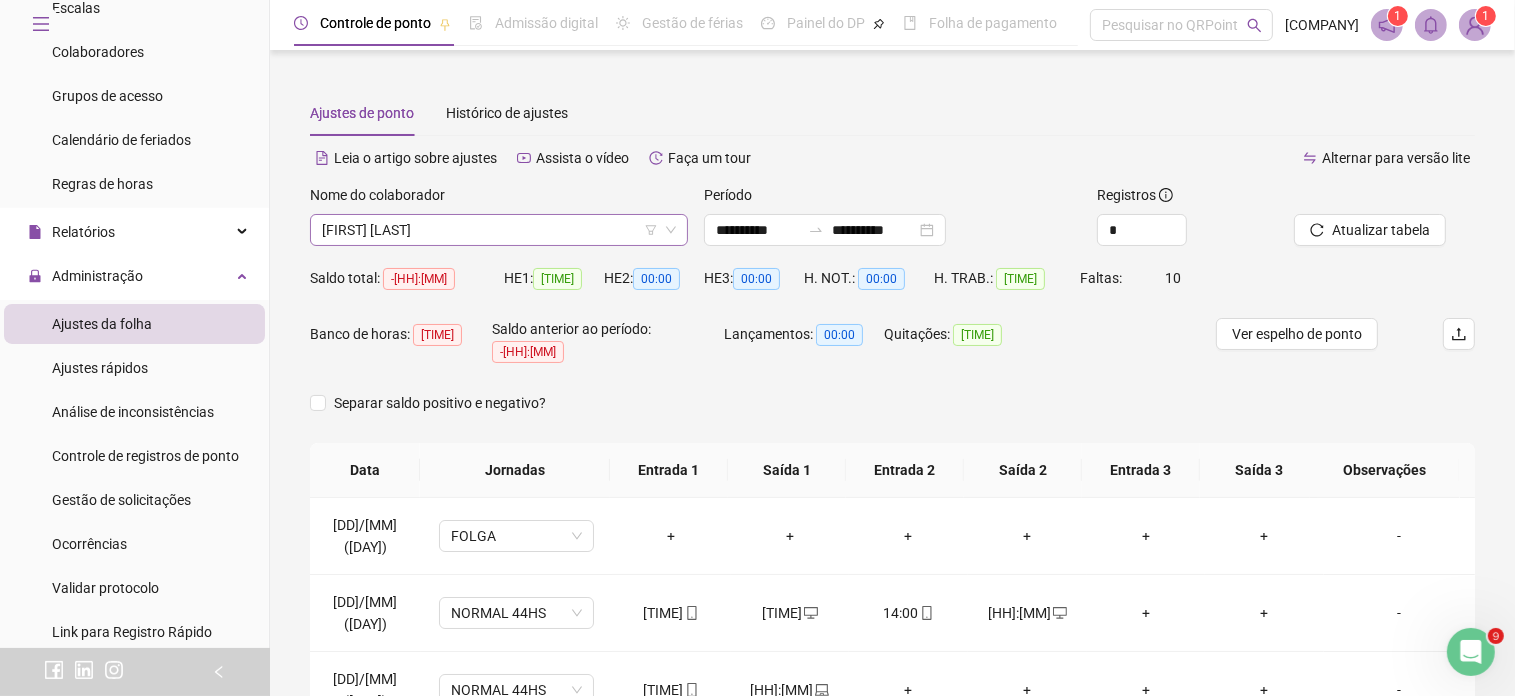 click on "[FIRST] [LAST]" at bounding box center (499, 230) 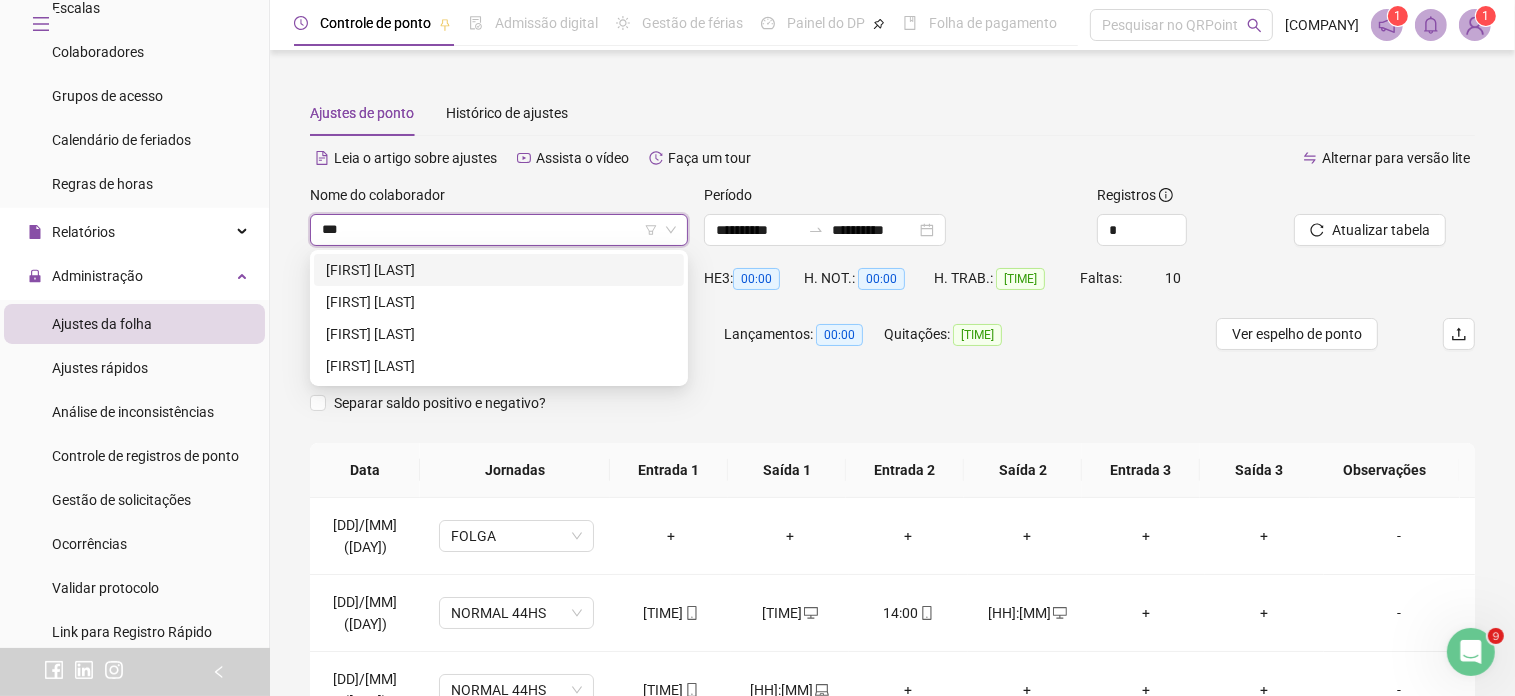 scroll, scrollTop: 0, scrollLeft: 0, axis: both 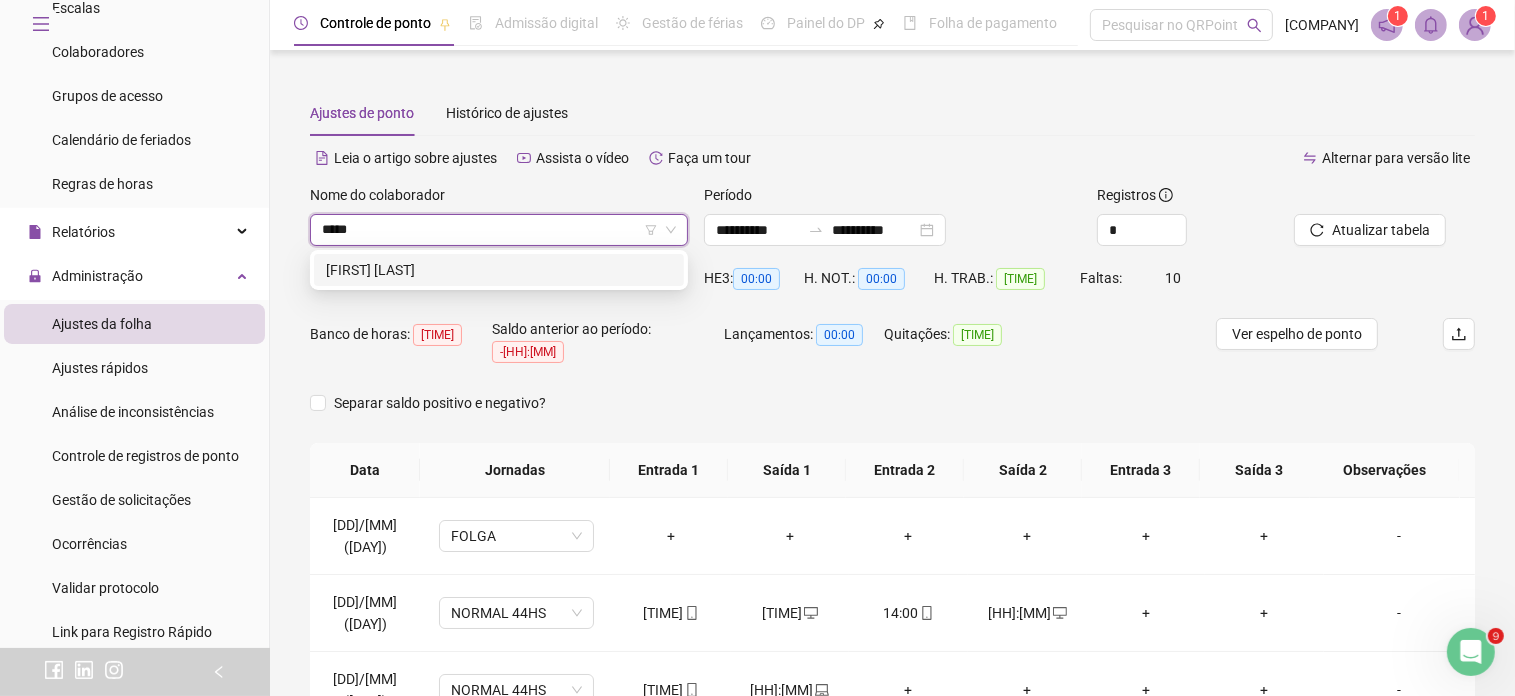 click on "[FIRST] [LAST]" at bounding box center (499, 270) 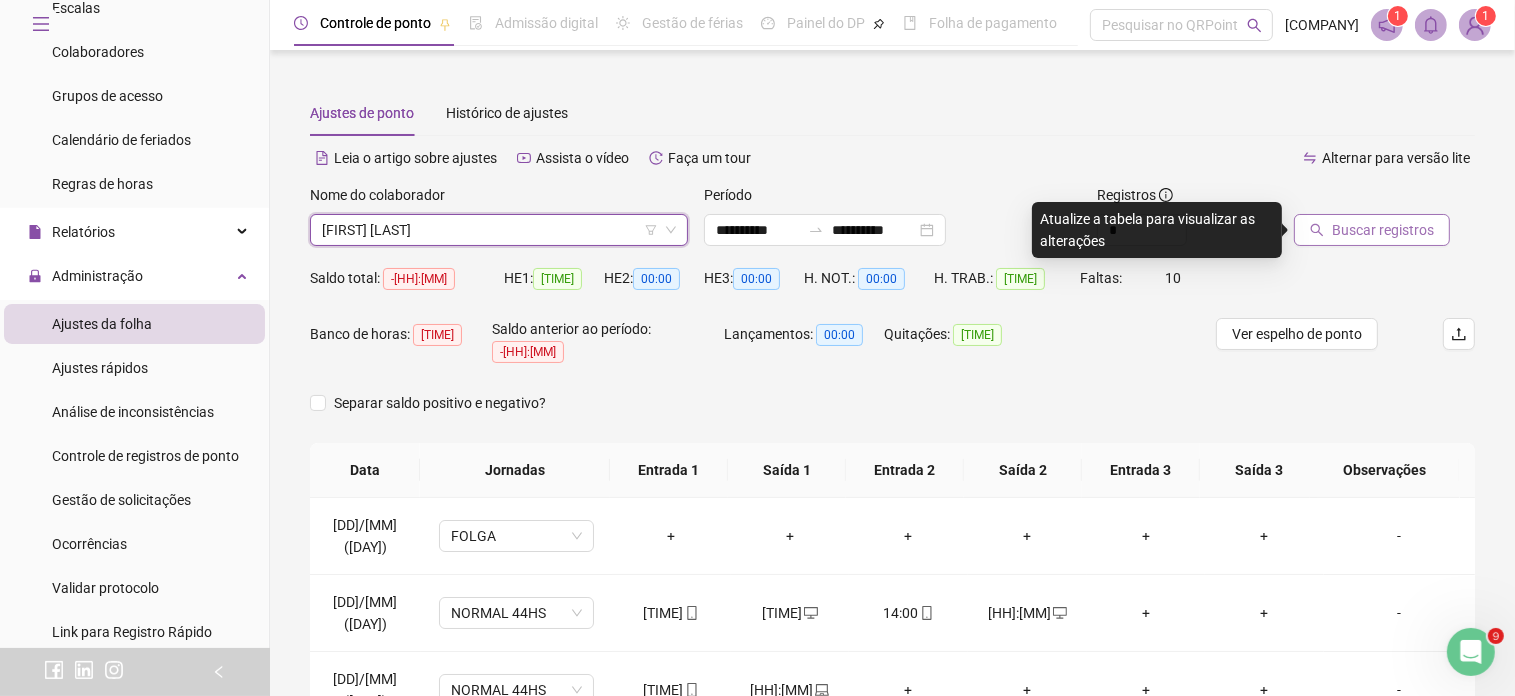 click on "Buscar registros" at bounding box center [1383, 230] 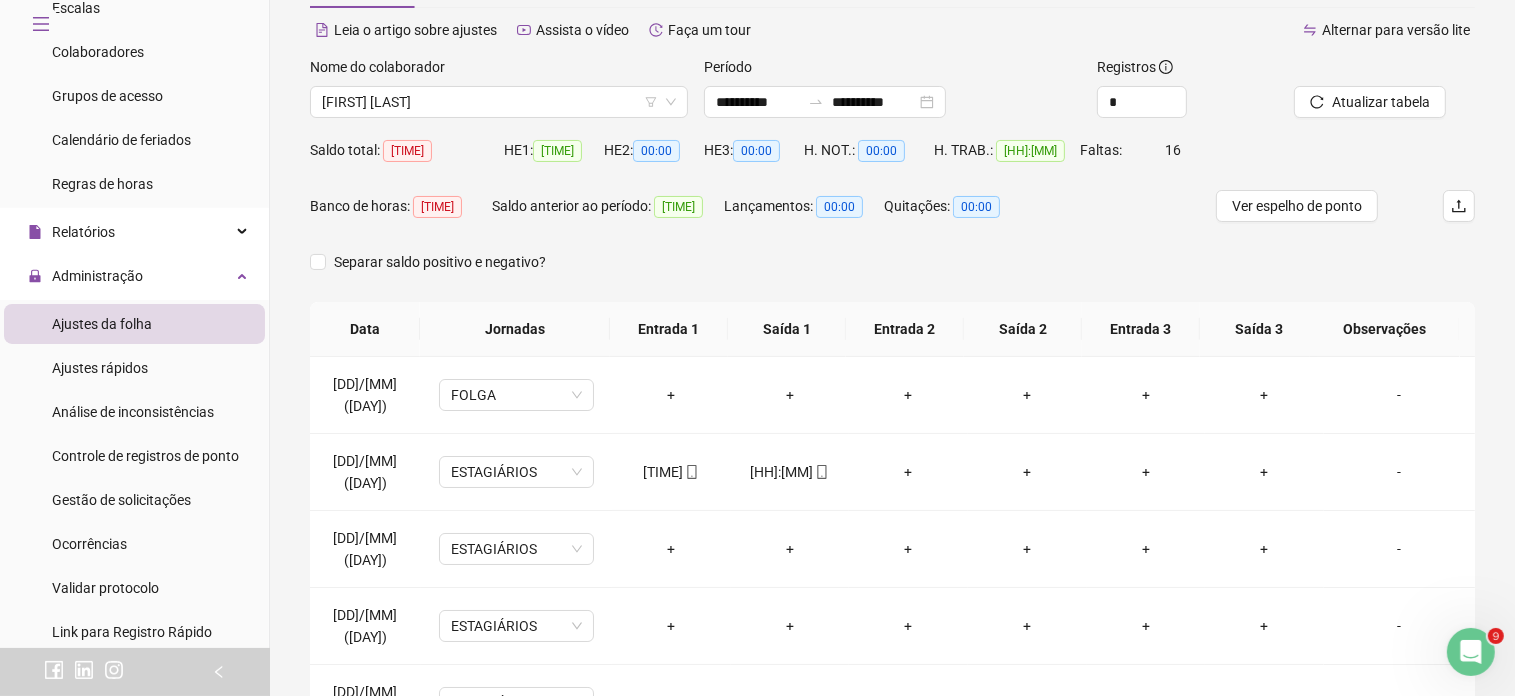 scroll, scrollTop: 325, scrollLeft: 0, axis: vertical 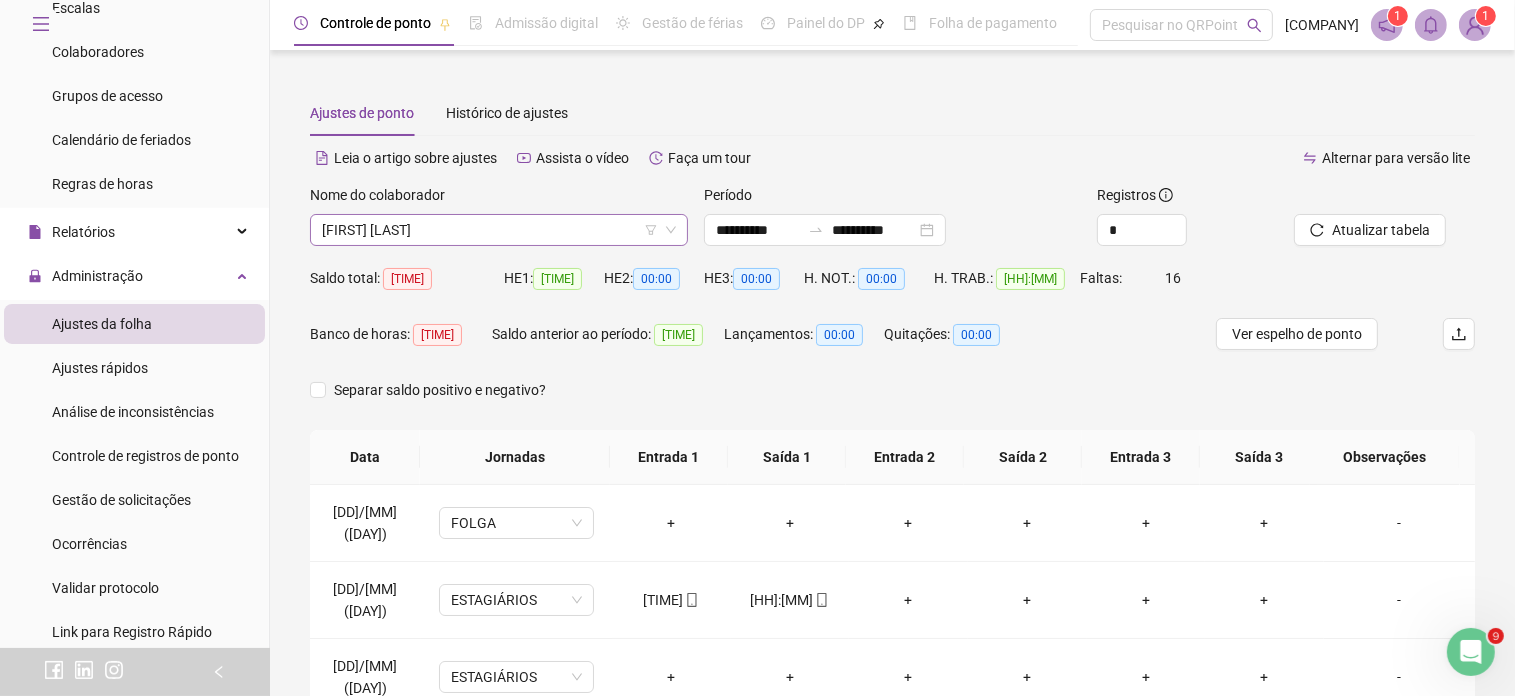 click on "[FIRST] [LAST]" at bounding box center (499, 230) 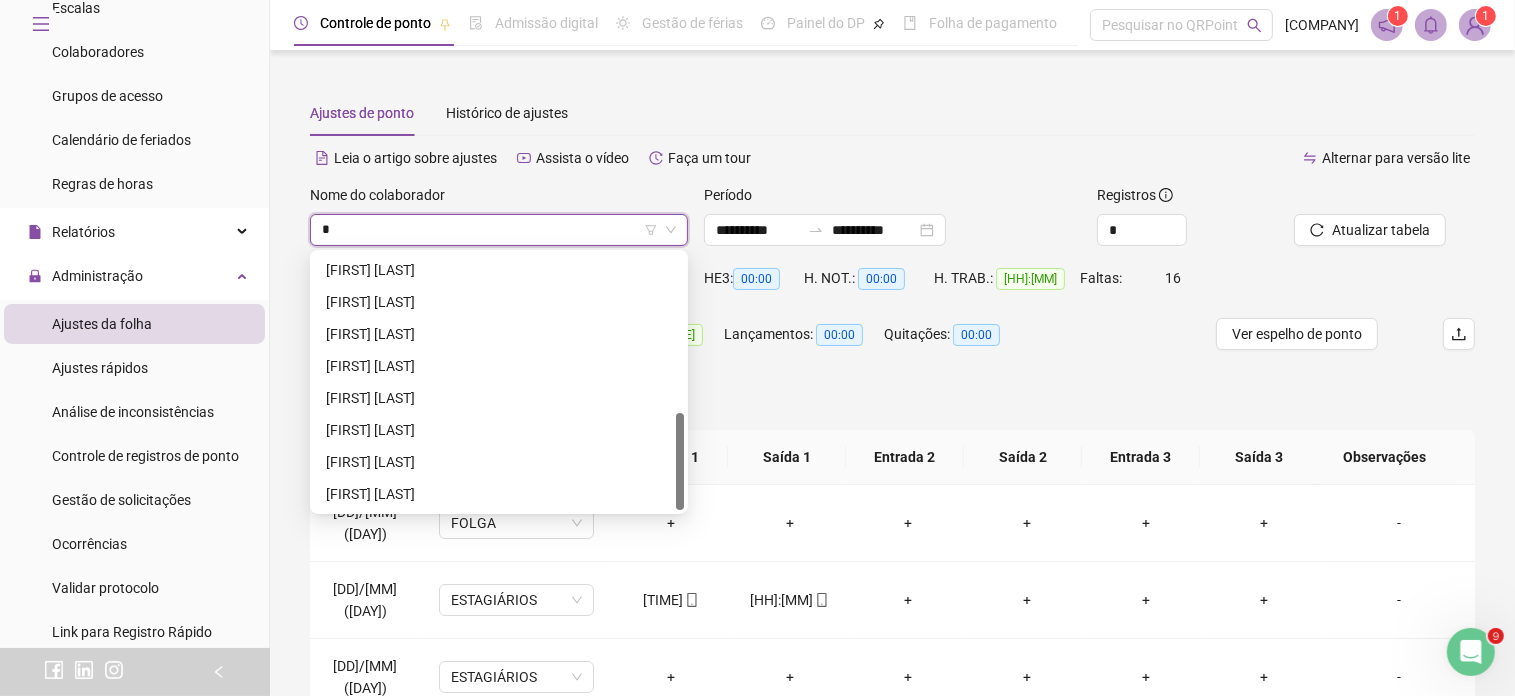 type on "**" 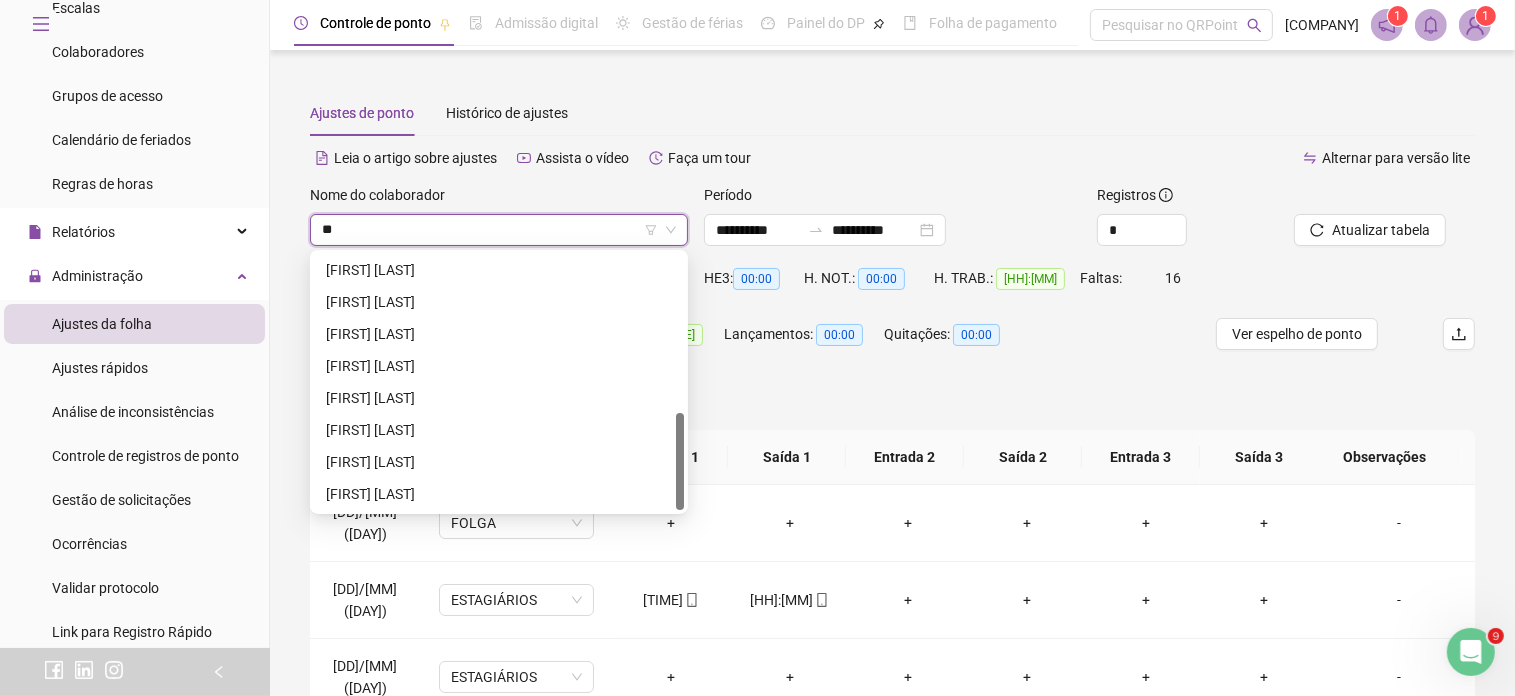 scroll, scrollTop: 64, scrollLeft: 0, axis: vertical 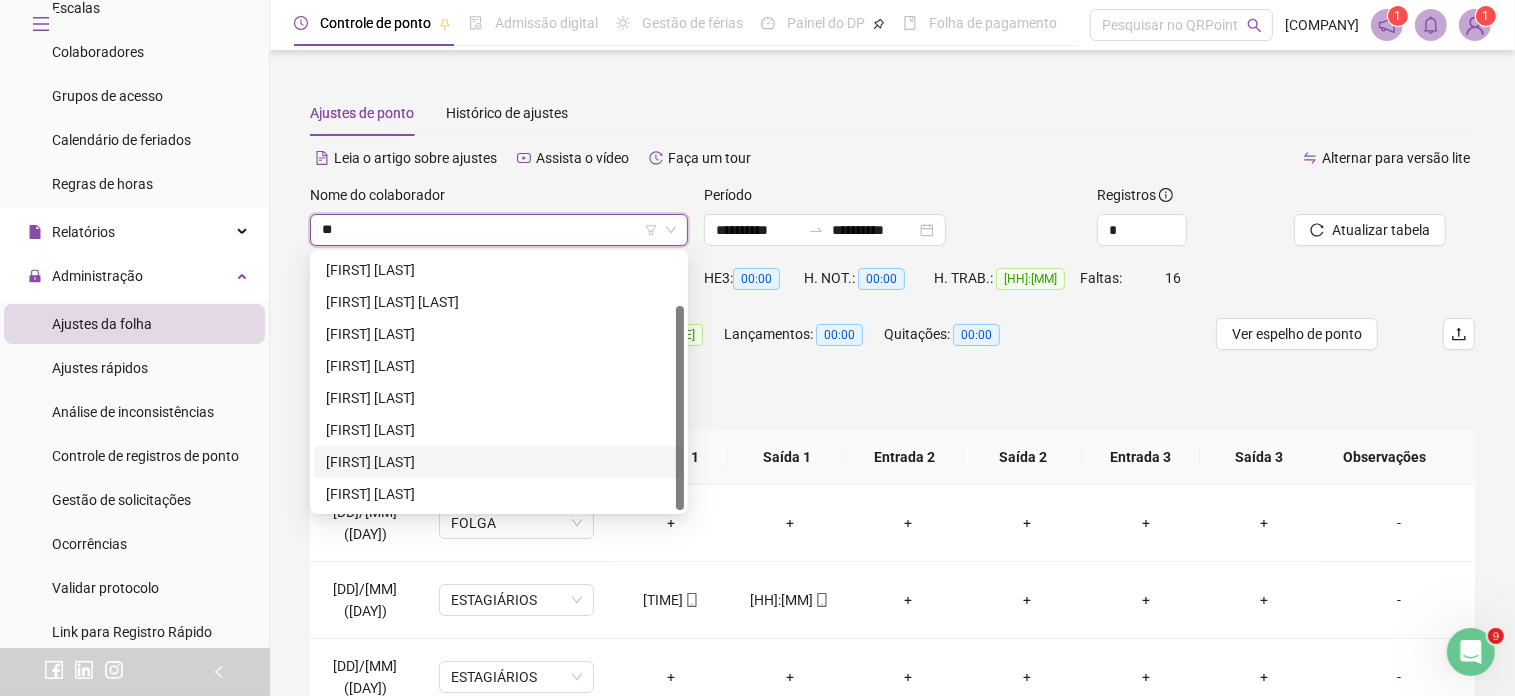 click on "[FIRST] [LAST]" at bounding box center (499, 462) 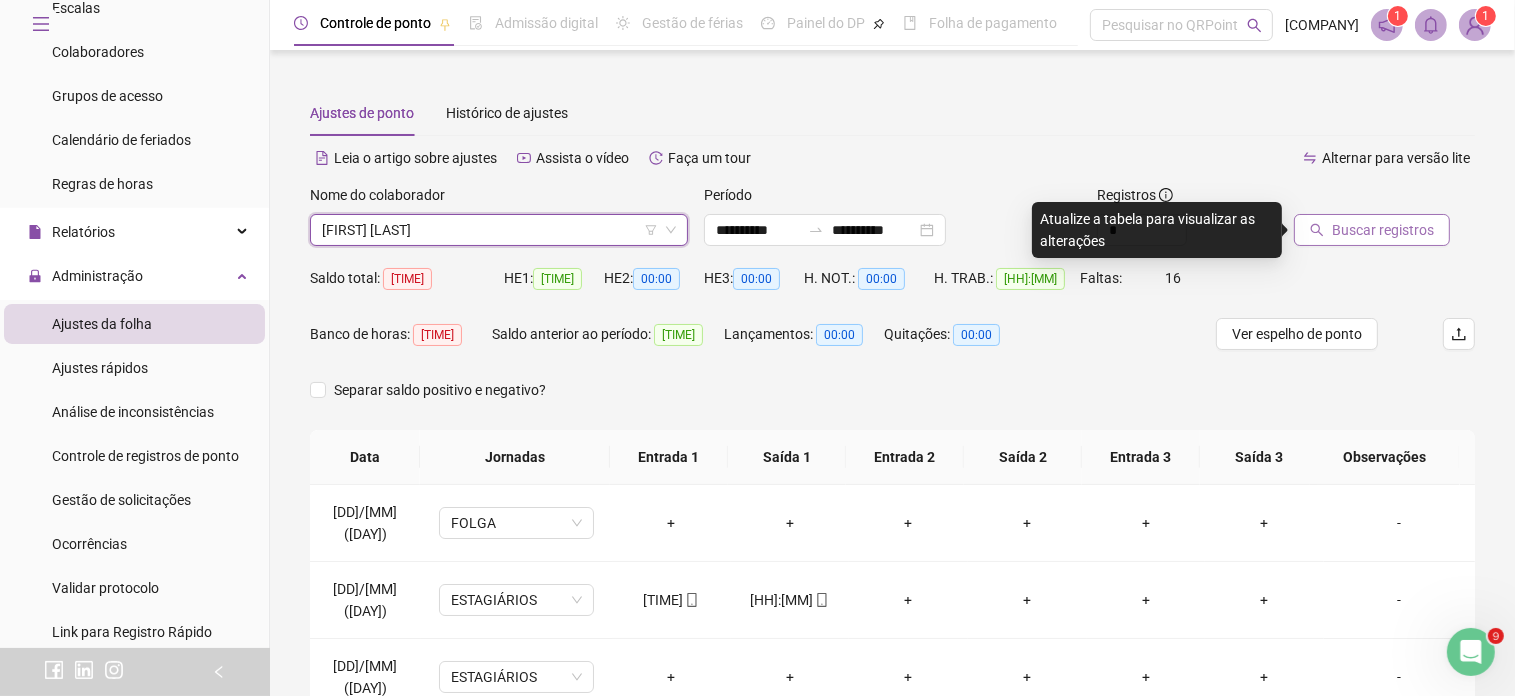 click on "Buscar registros" at bounding box center (1383, 230) 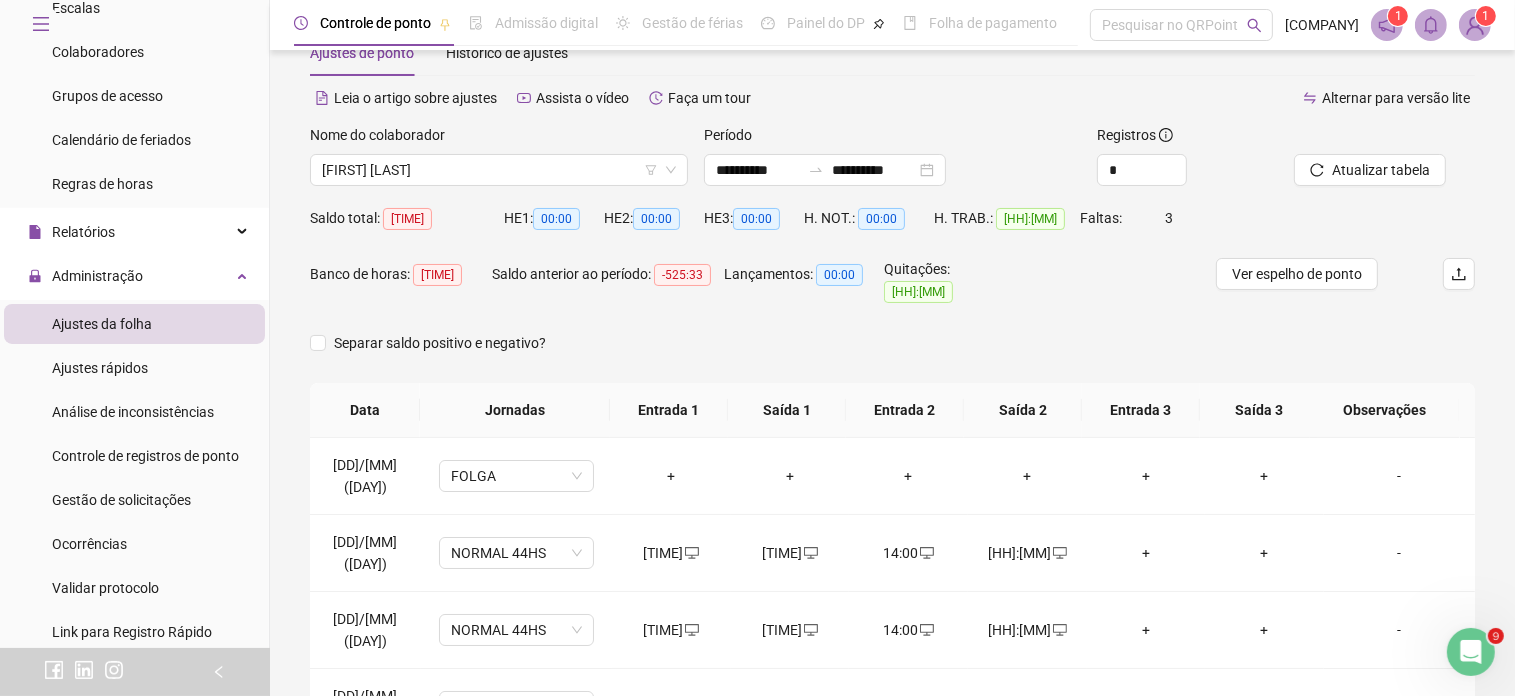 scroll, scrollTop: 325, scrollLeft: 0, axis: vertical 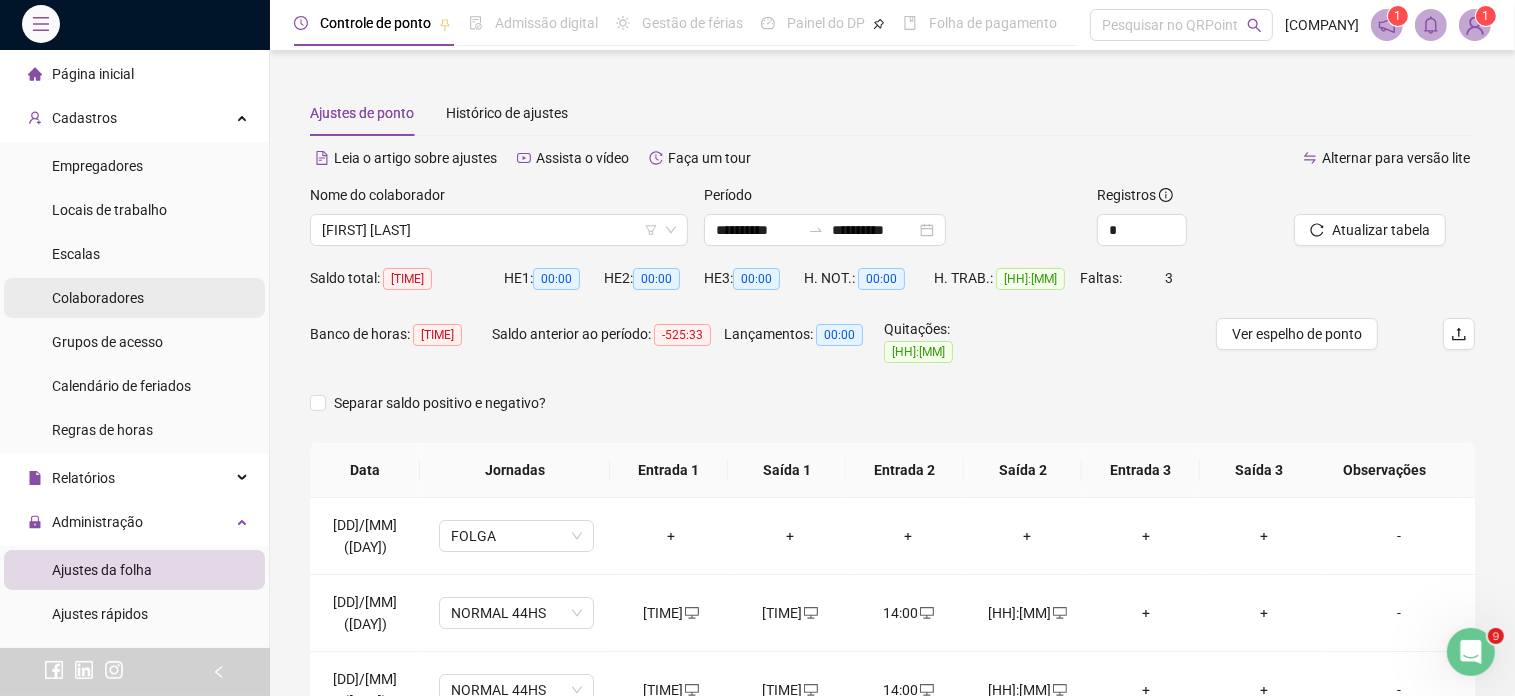 click on "Colaboradores" at bounding box center (98, 298) 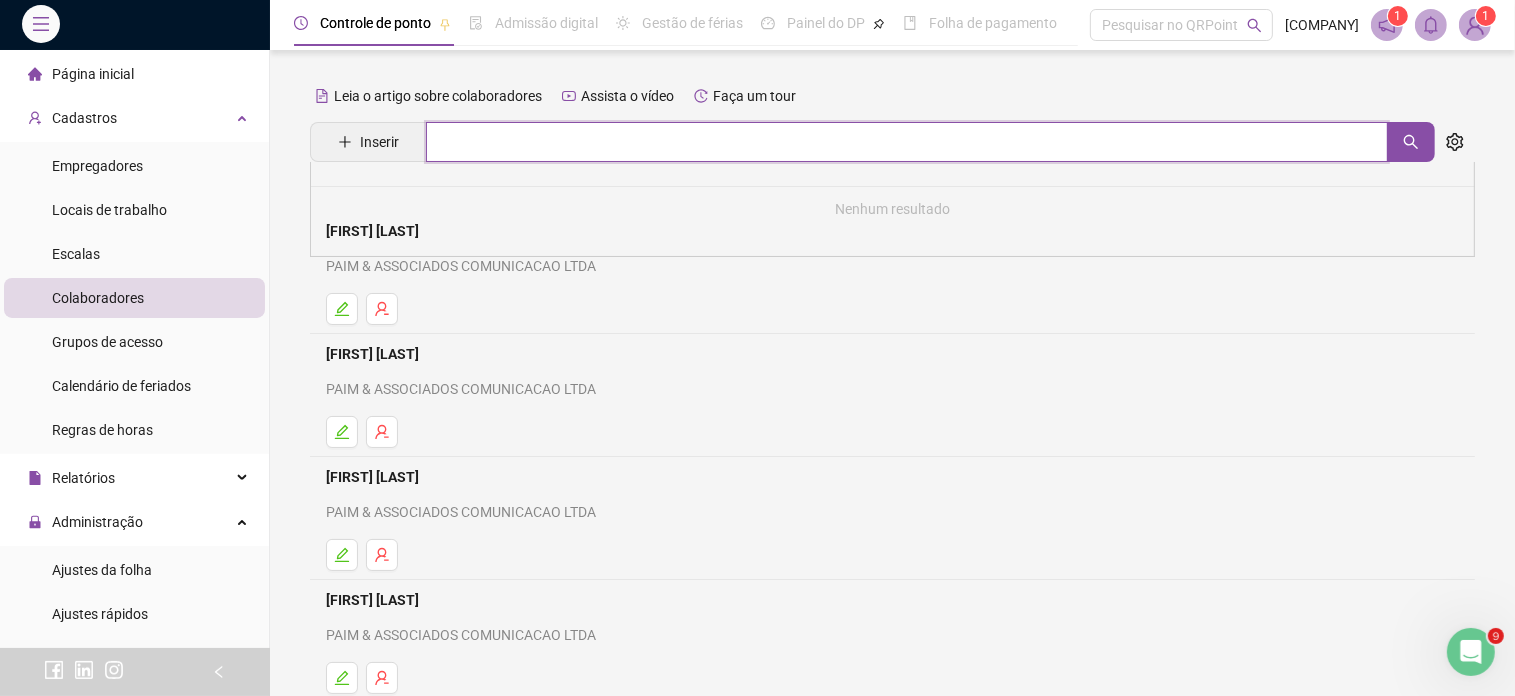 click at bounding box center [907, 142] 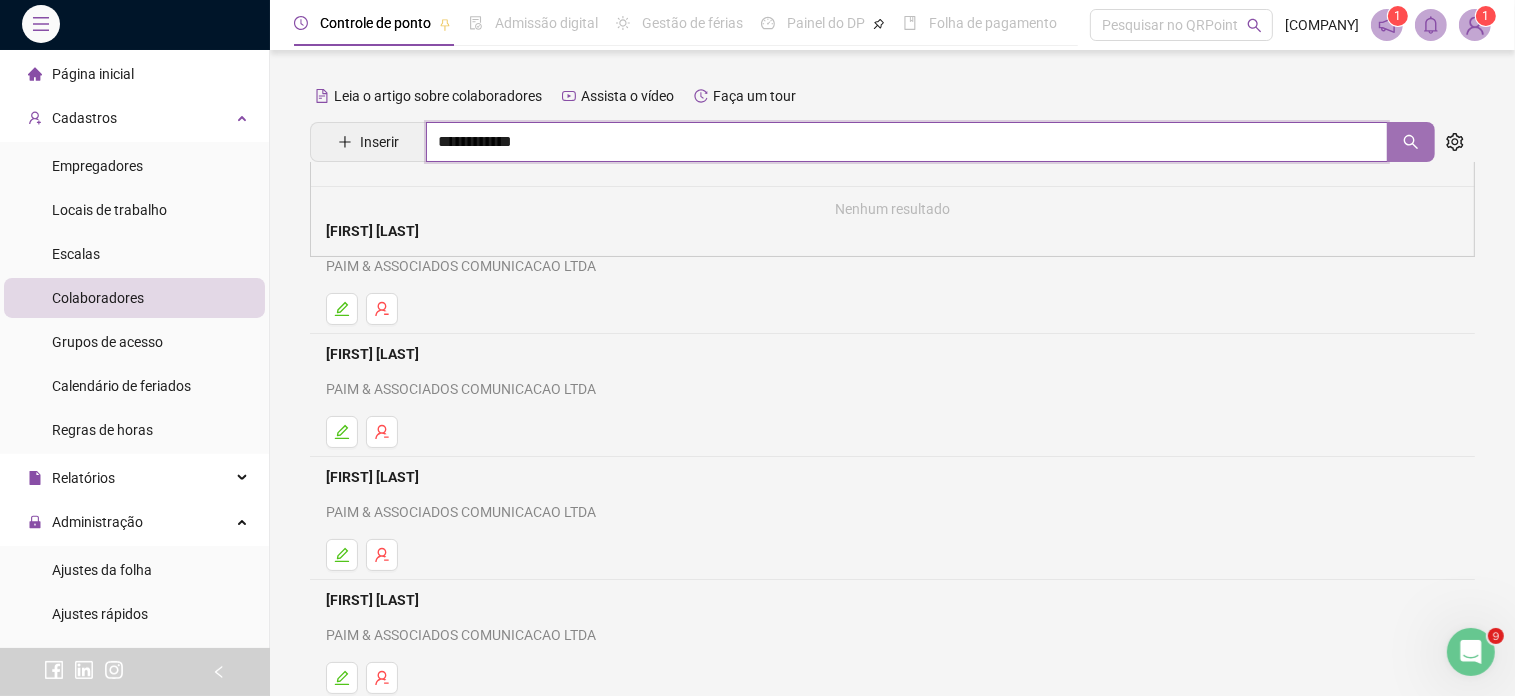 click at bounding box center [1411, 142] 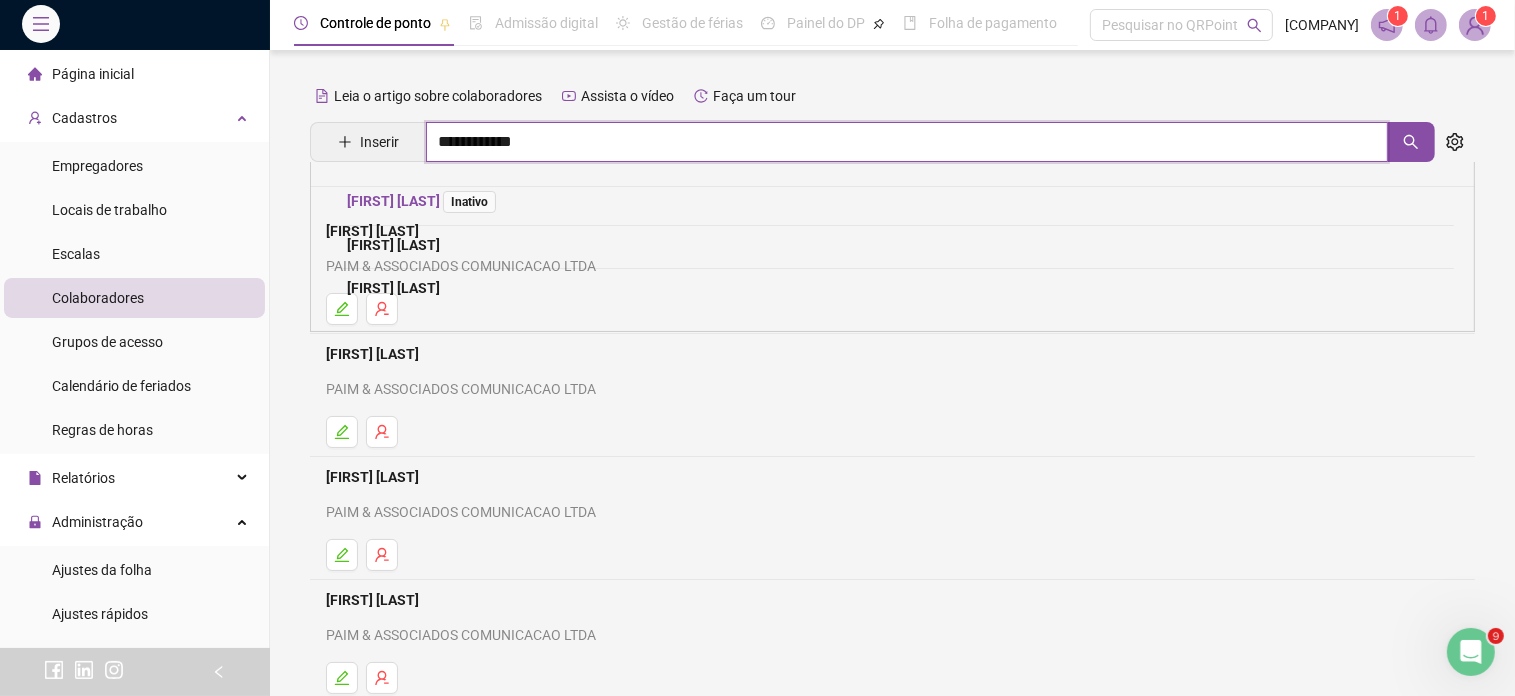 type on "**********" 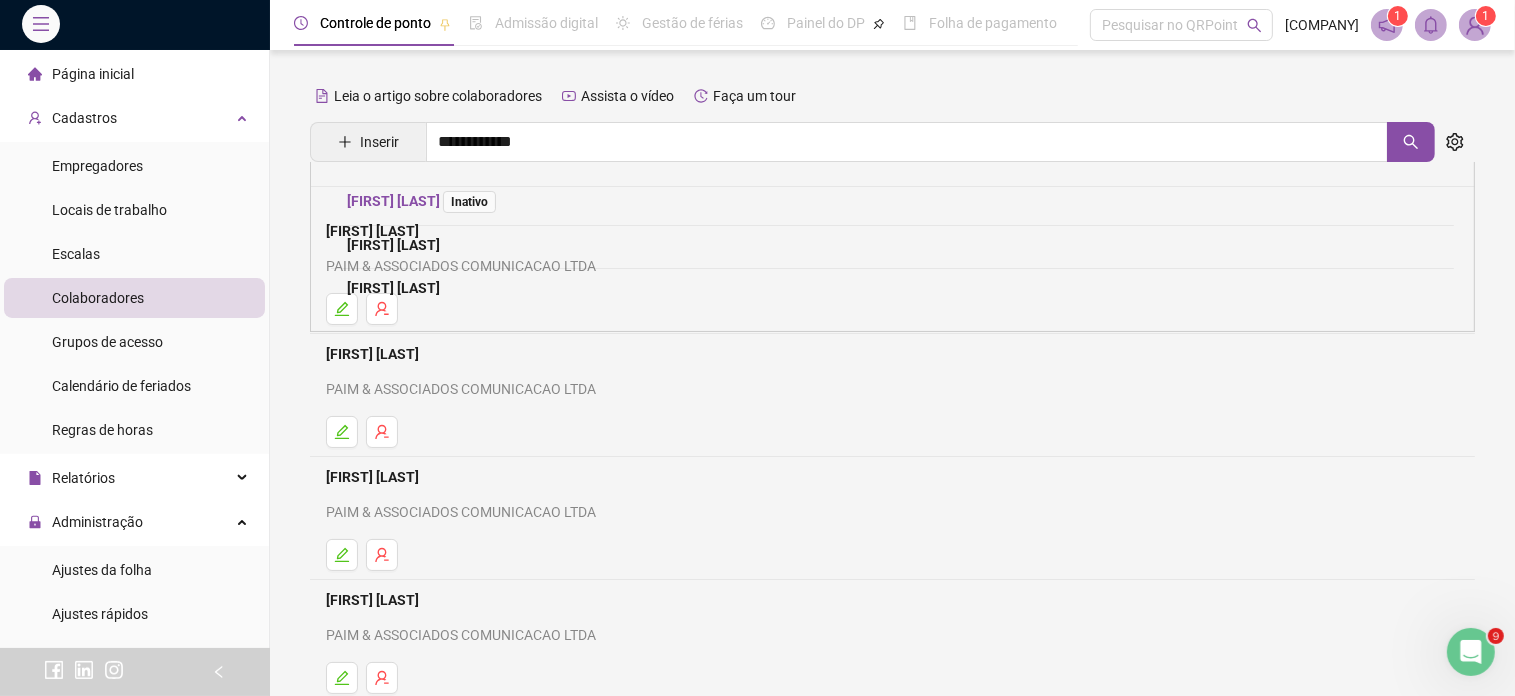 click on "[FIRST] [LAST]   Inativo" at bounding box center [425, 201] 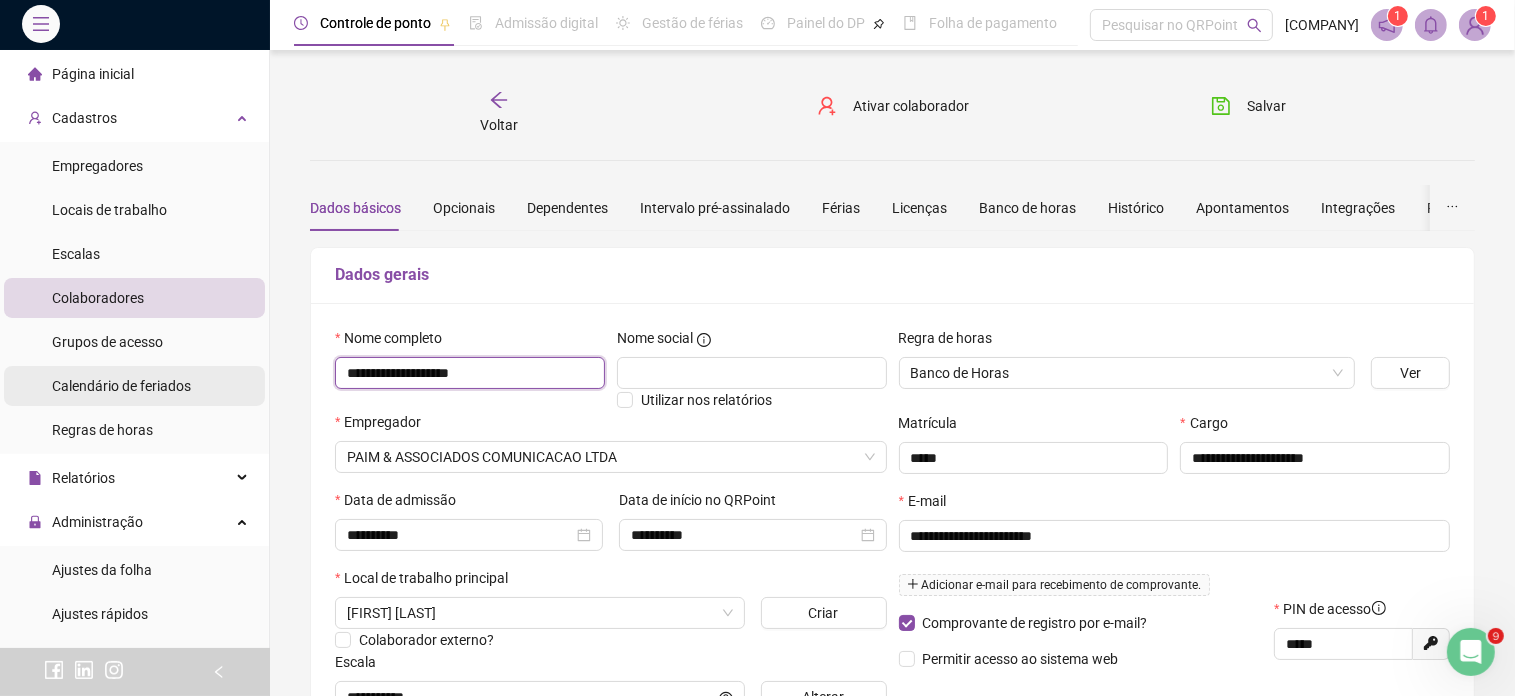 drag, startPoint x: 486, startPoint y: 378, endPoint x: 230, endPoint y: 382, distance: 256.03125 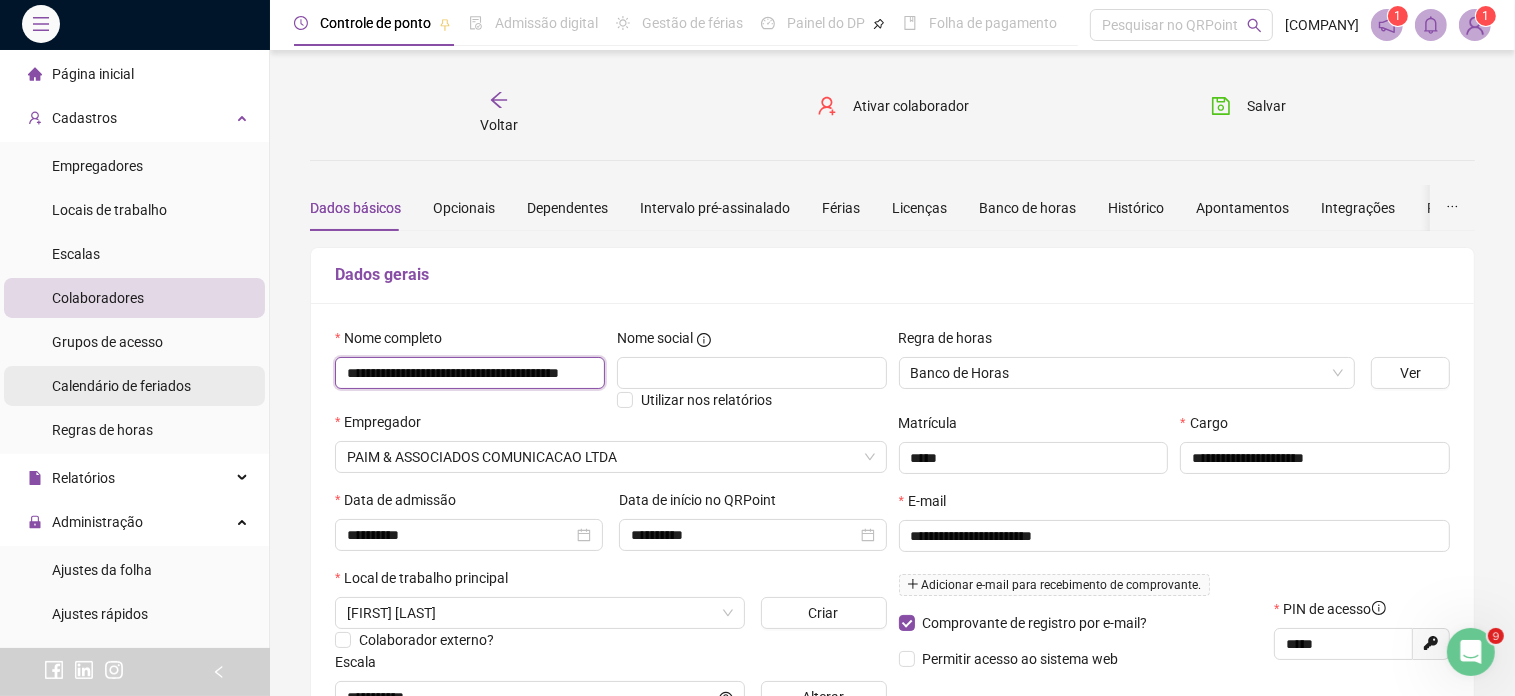 scroll, scrollTop: 0, scrollLeft: 65, axis: horizontal 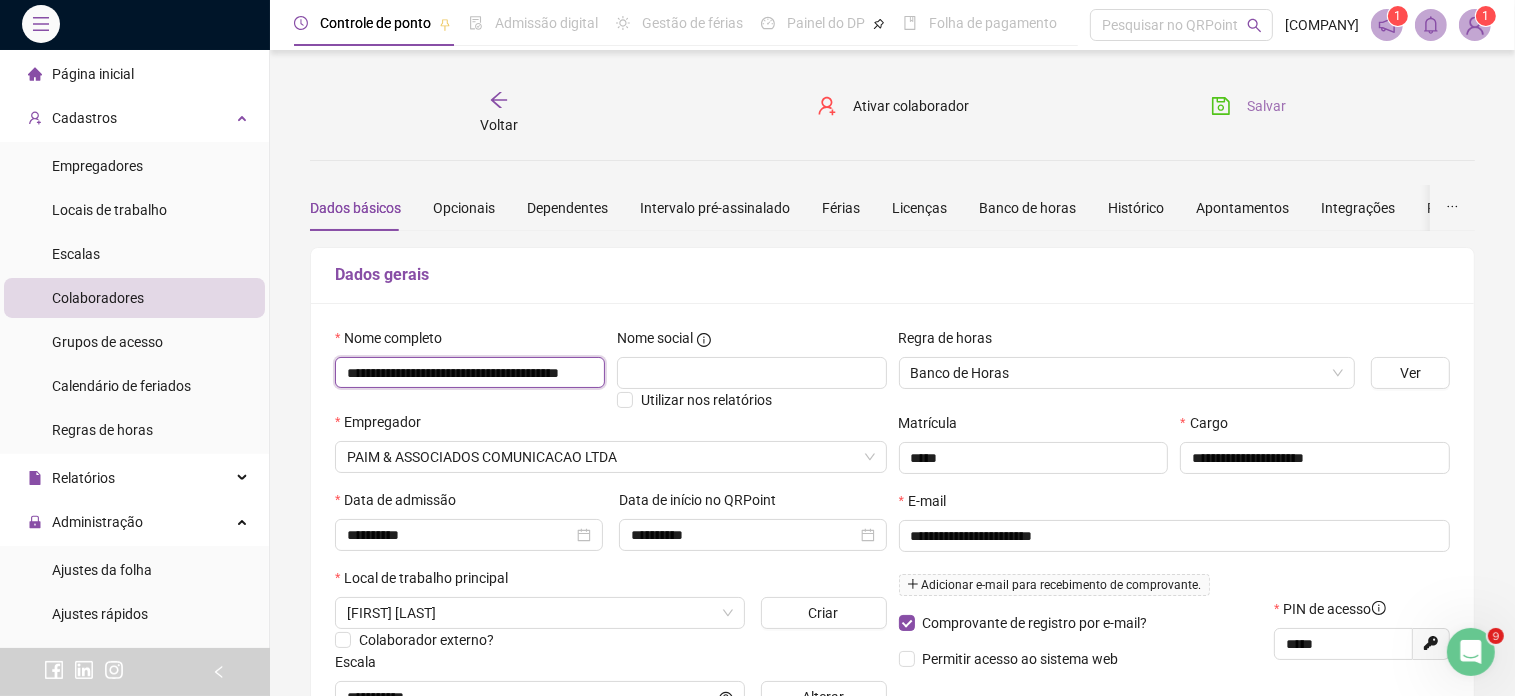 type on "**********" 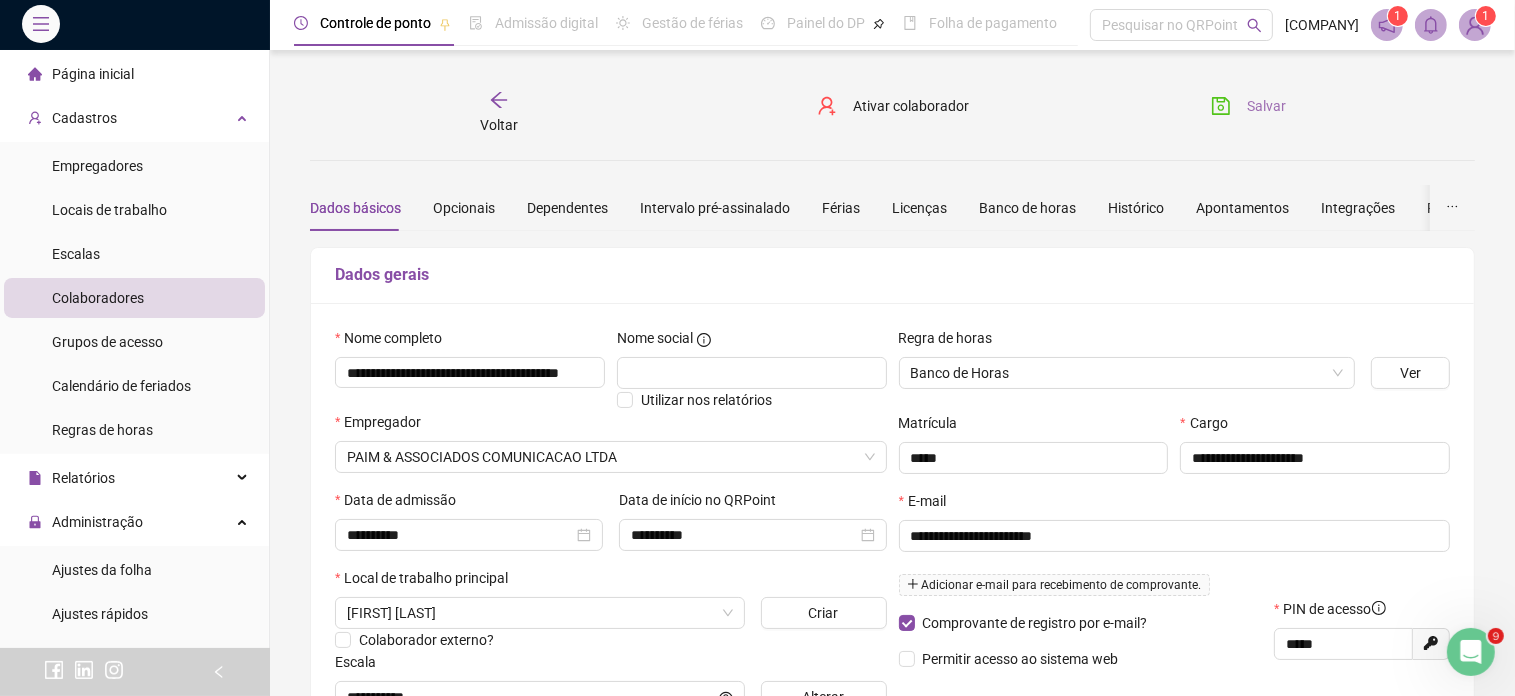 scroll, scrollTop: 0, scrollLeft: 0, axis: both 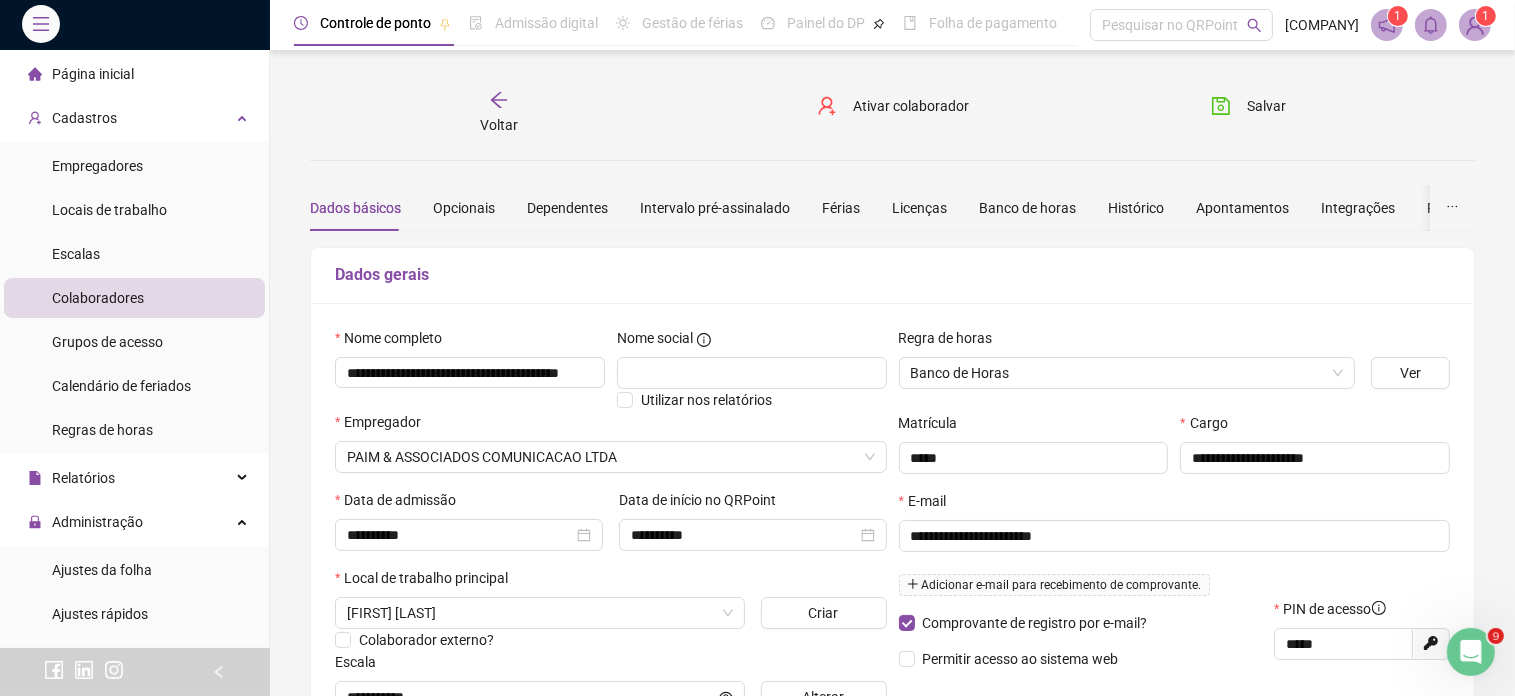 click at bounding box center [499, 100] 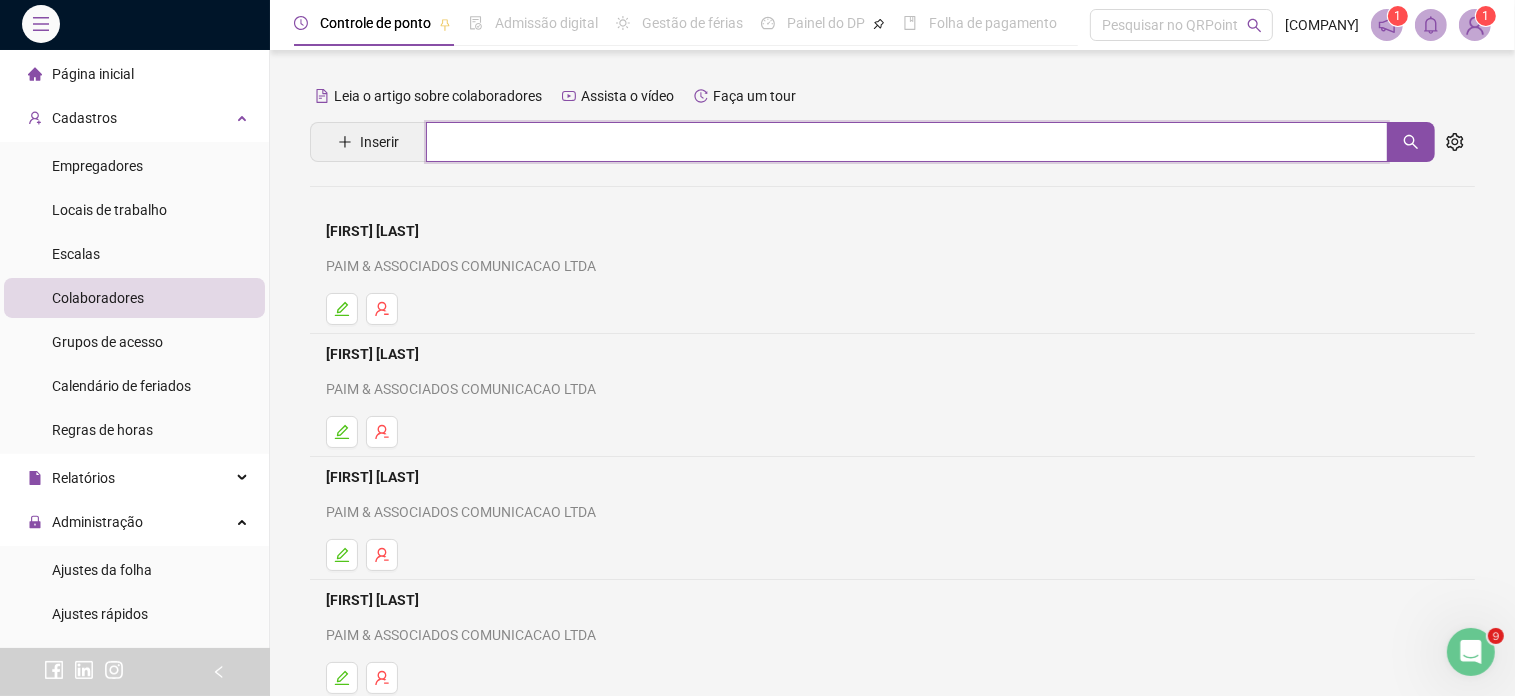 click at bounding box center (907, 142) 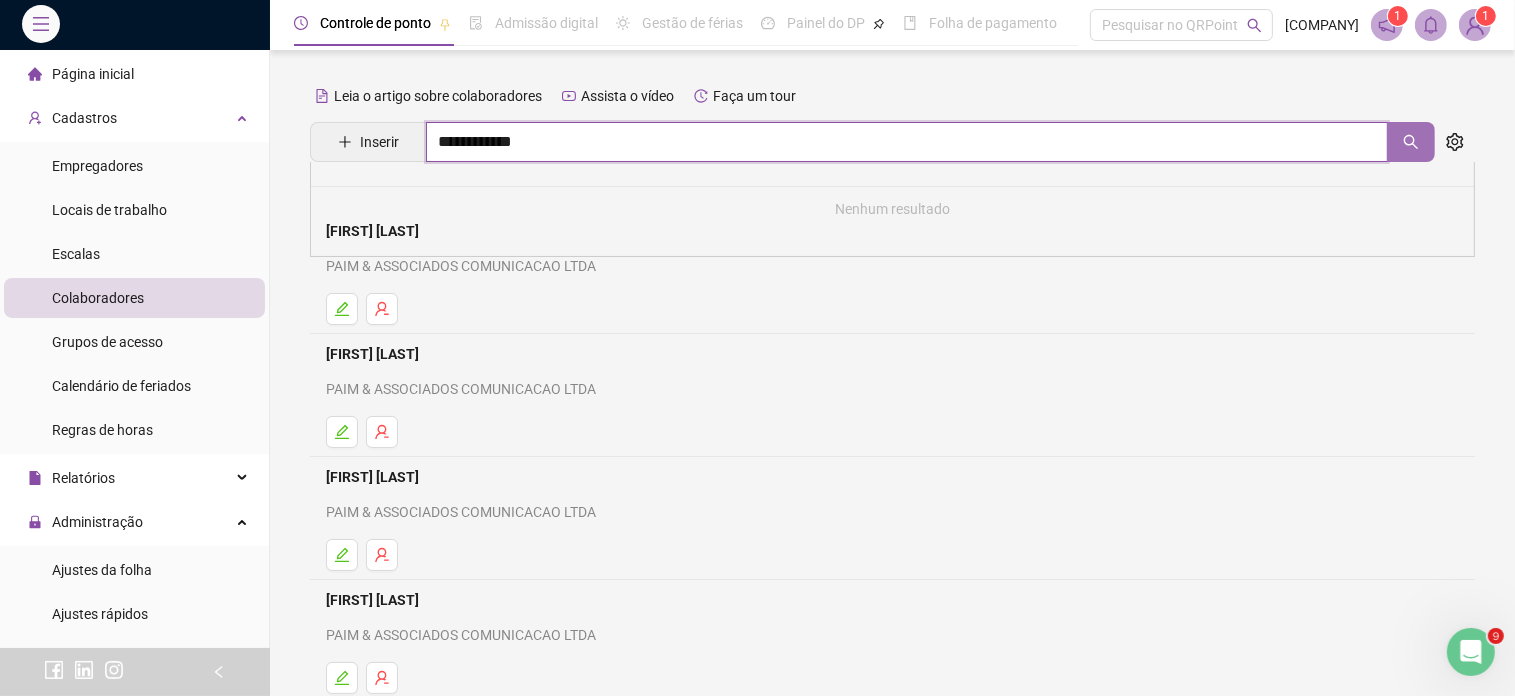 click at bounding box center [1411, 142] 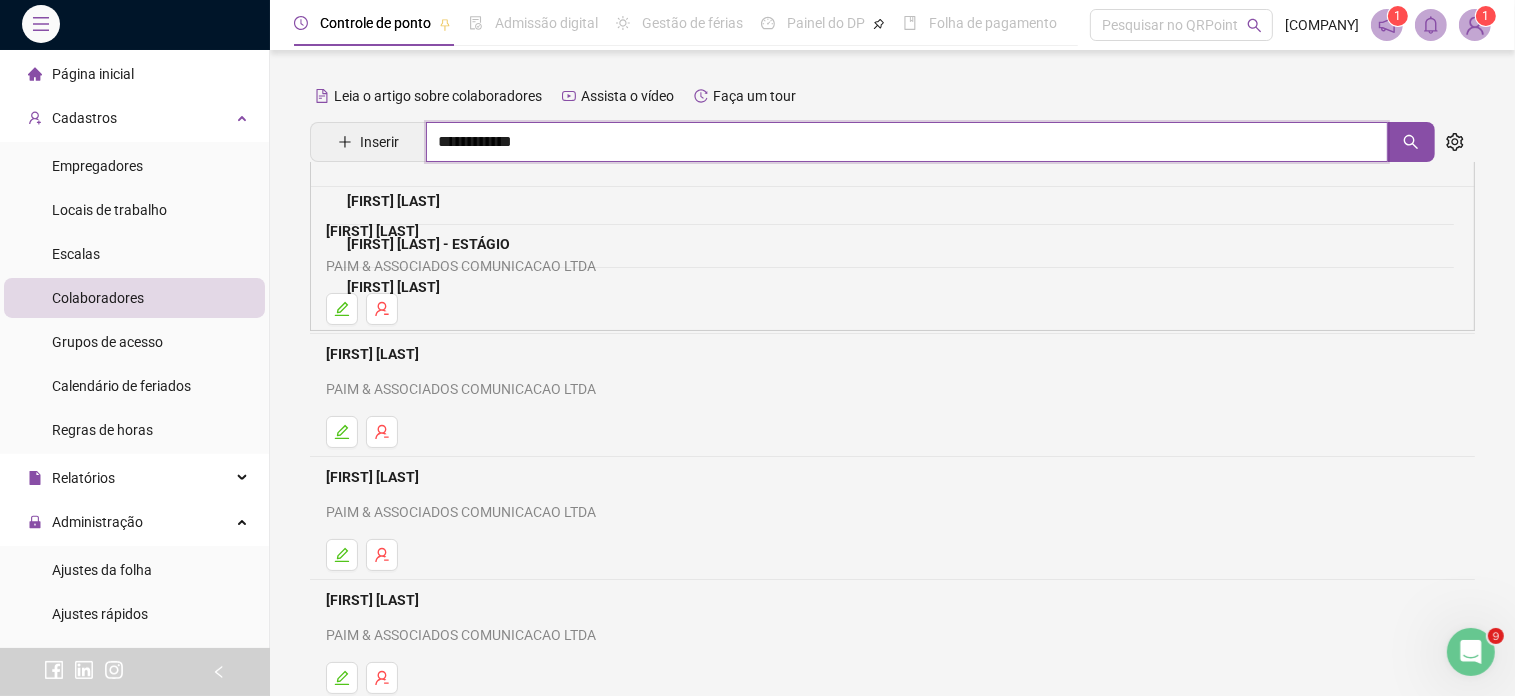 click on "**********" at bounding box center [872, 142] 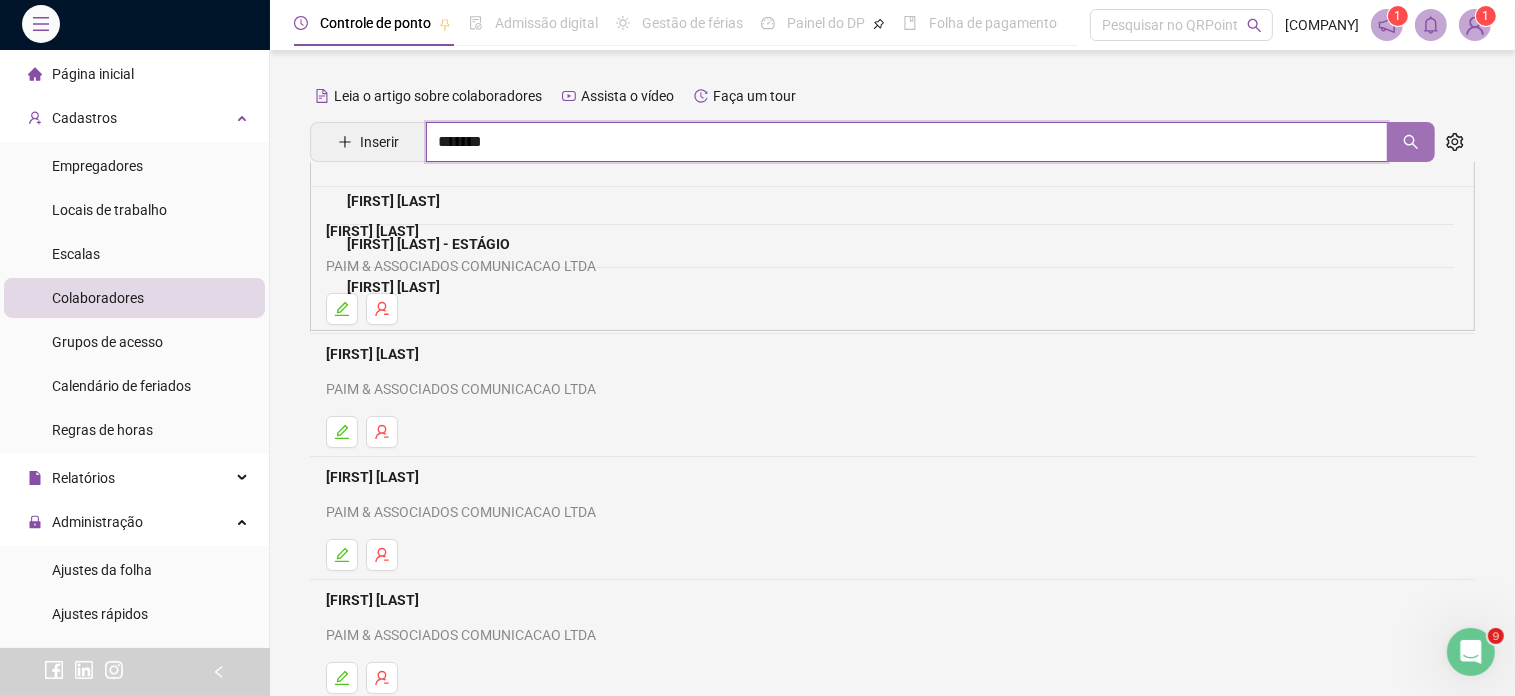 click at bounding box center (1411, 142) 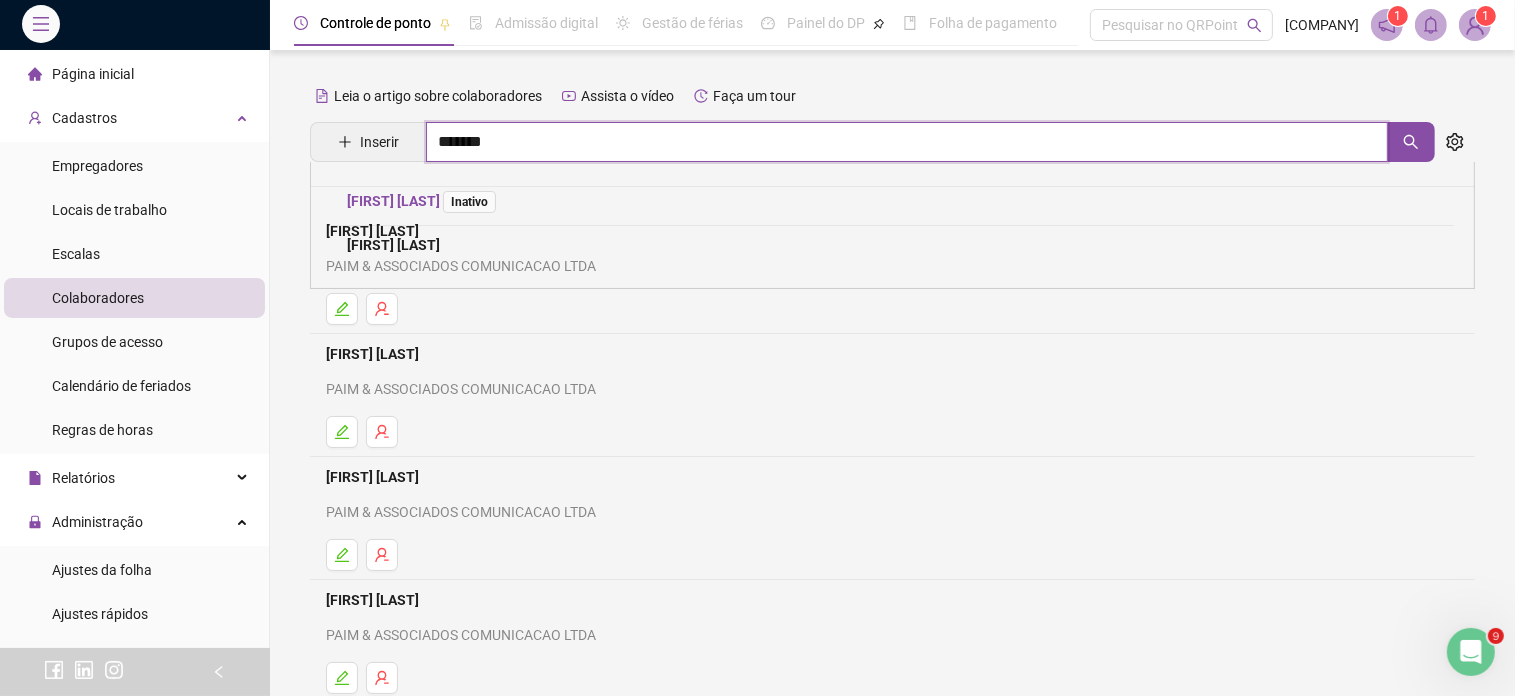 type on "*******" 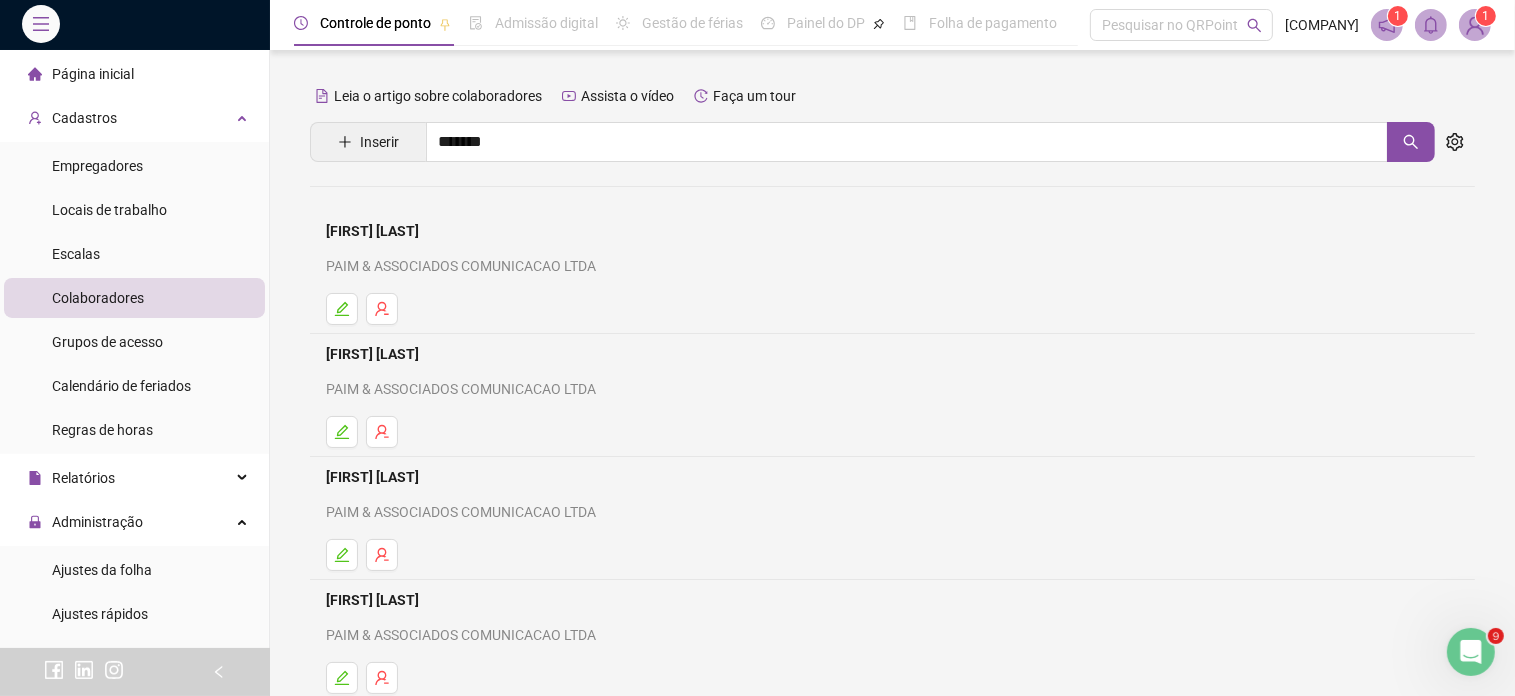 click on "[FIRST] [LAST]   Inativo" at bounding box center (425, 201) 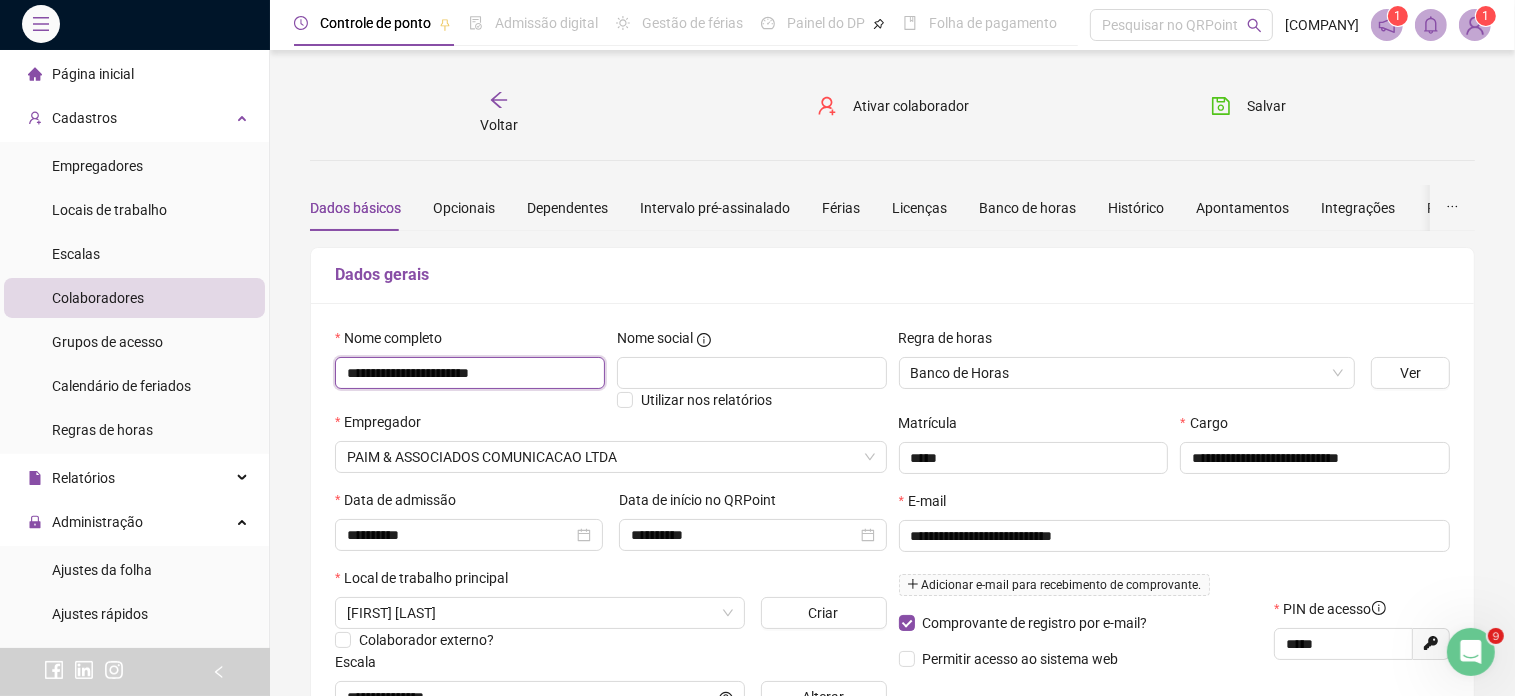 click on "**********" at bounding box center [470, 373] 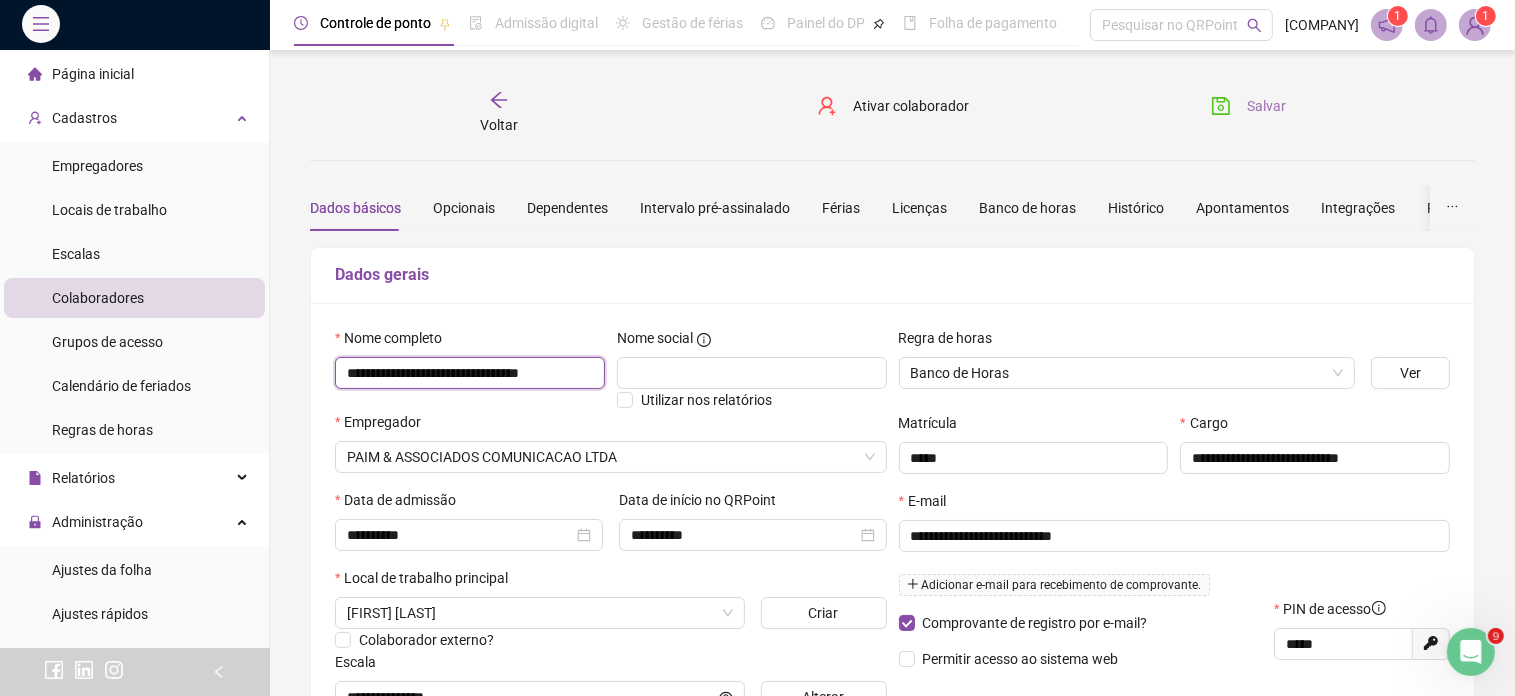 type on "**********" 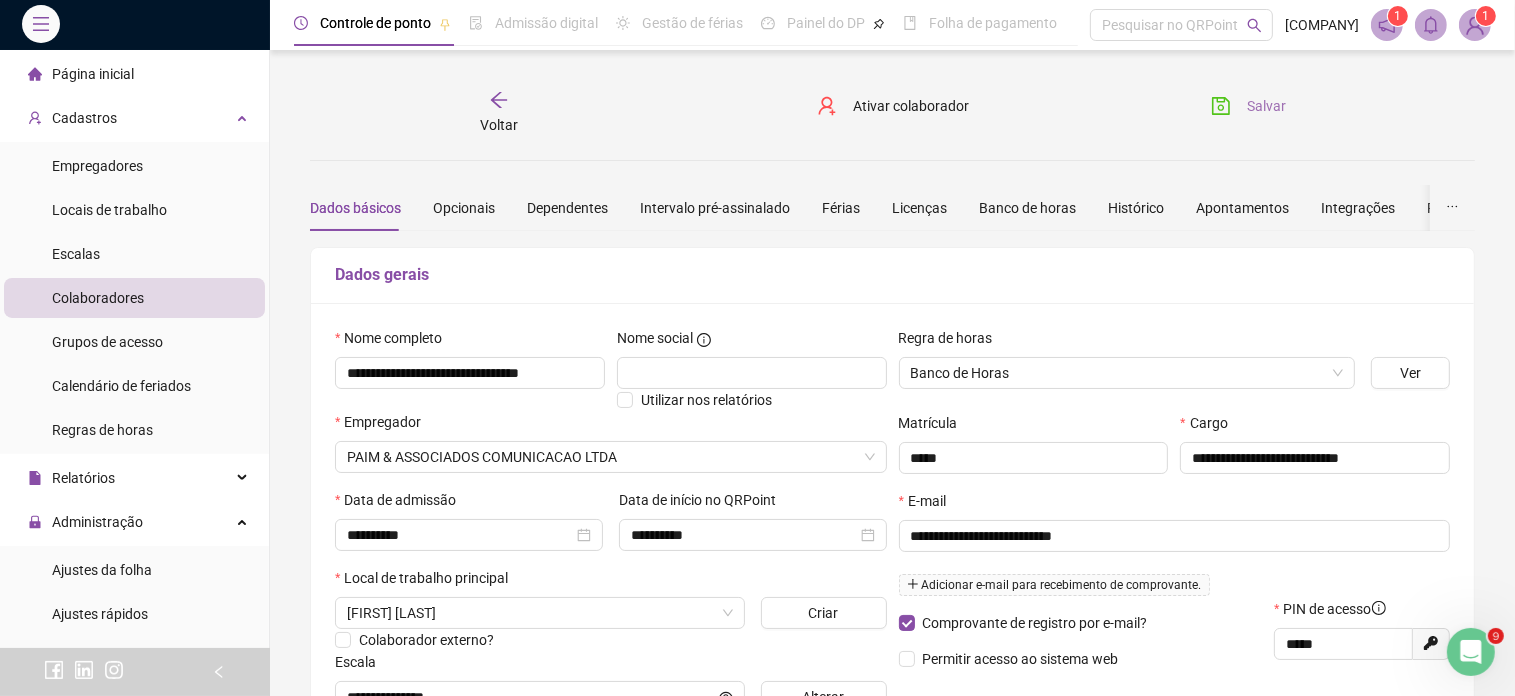 click on "Salvar" at bounding box center (911, 106) 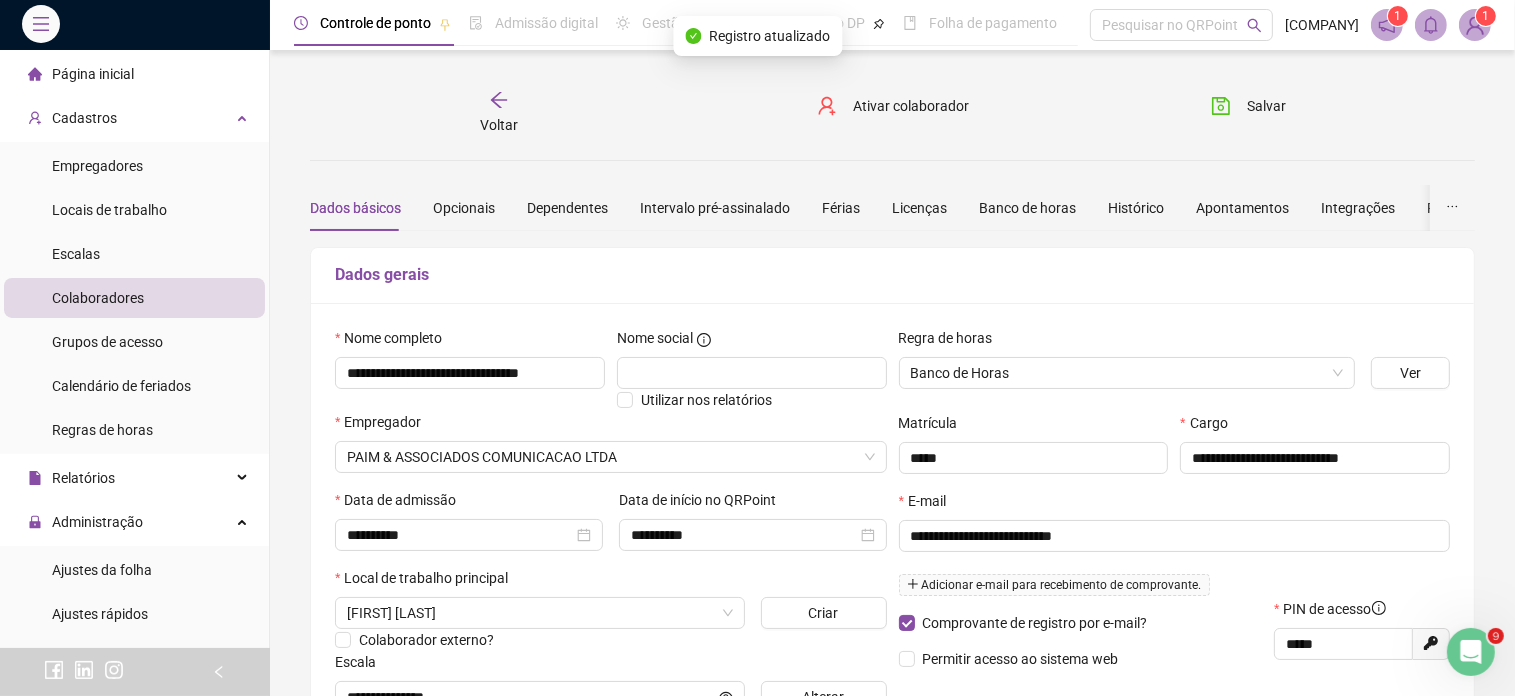 click at bounding box center (499, 100) 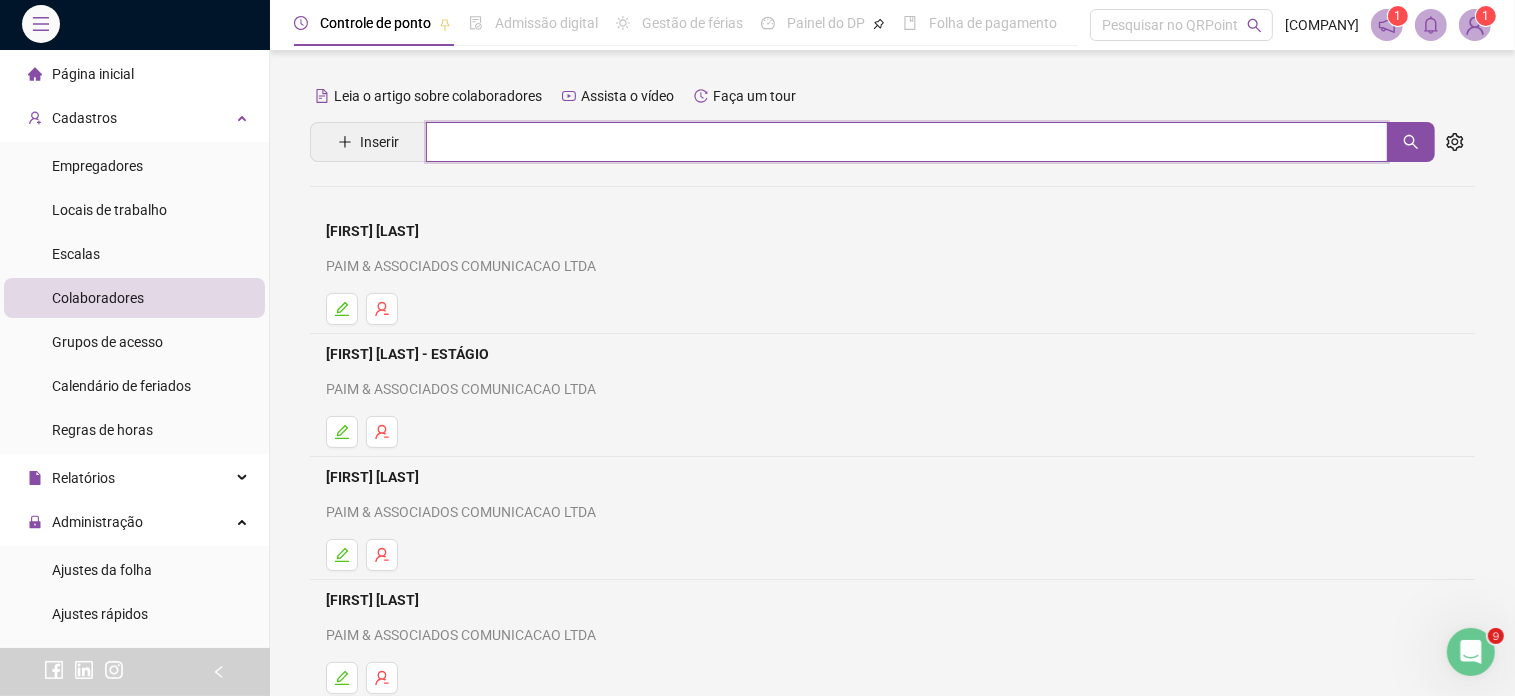 click at bounding box center [907, 142] 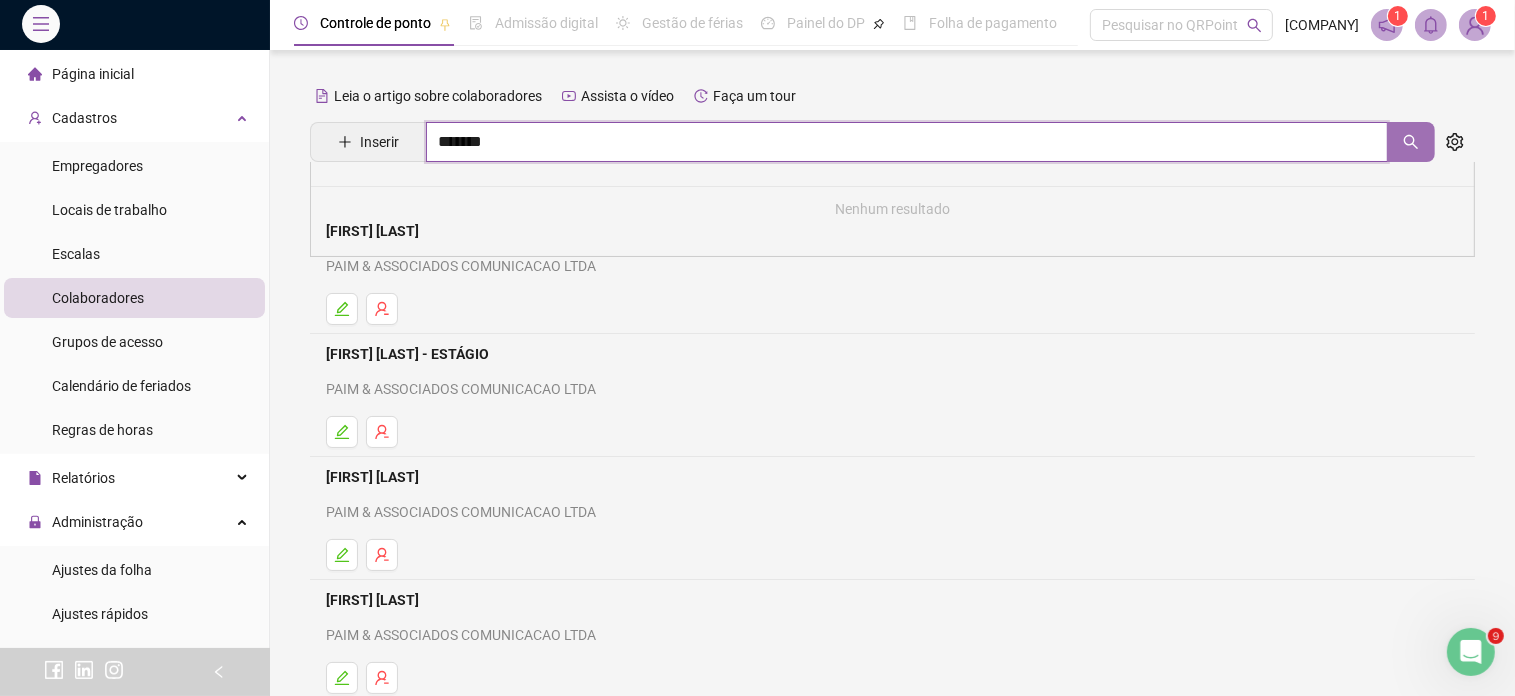 click at bounding box center (1411, 142) 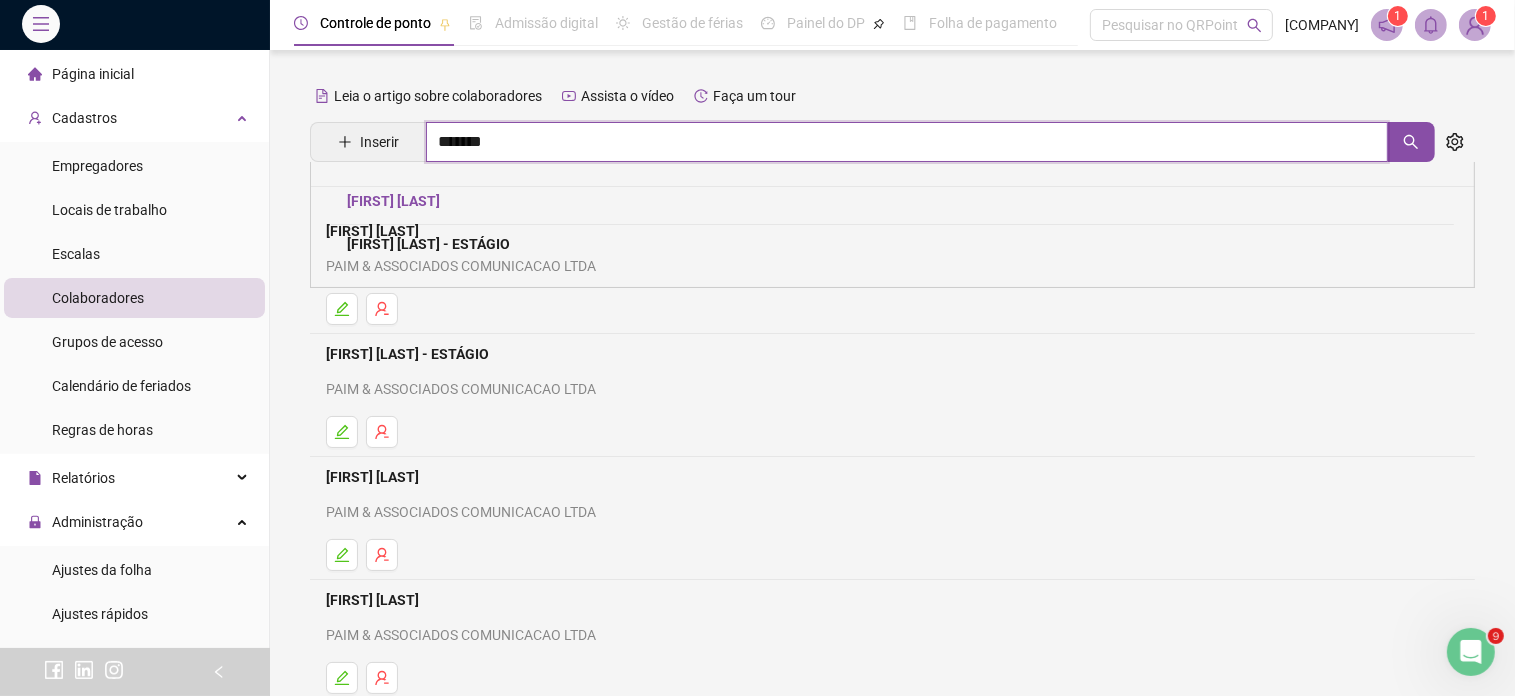 type on "*******" 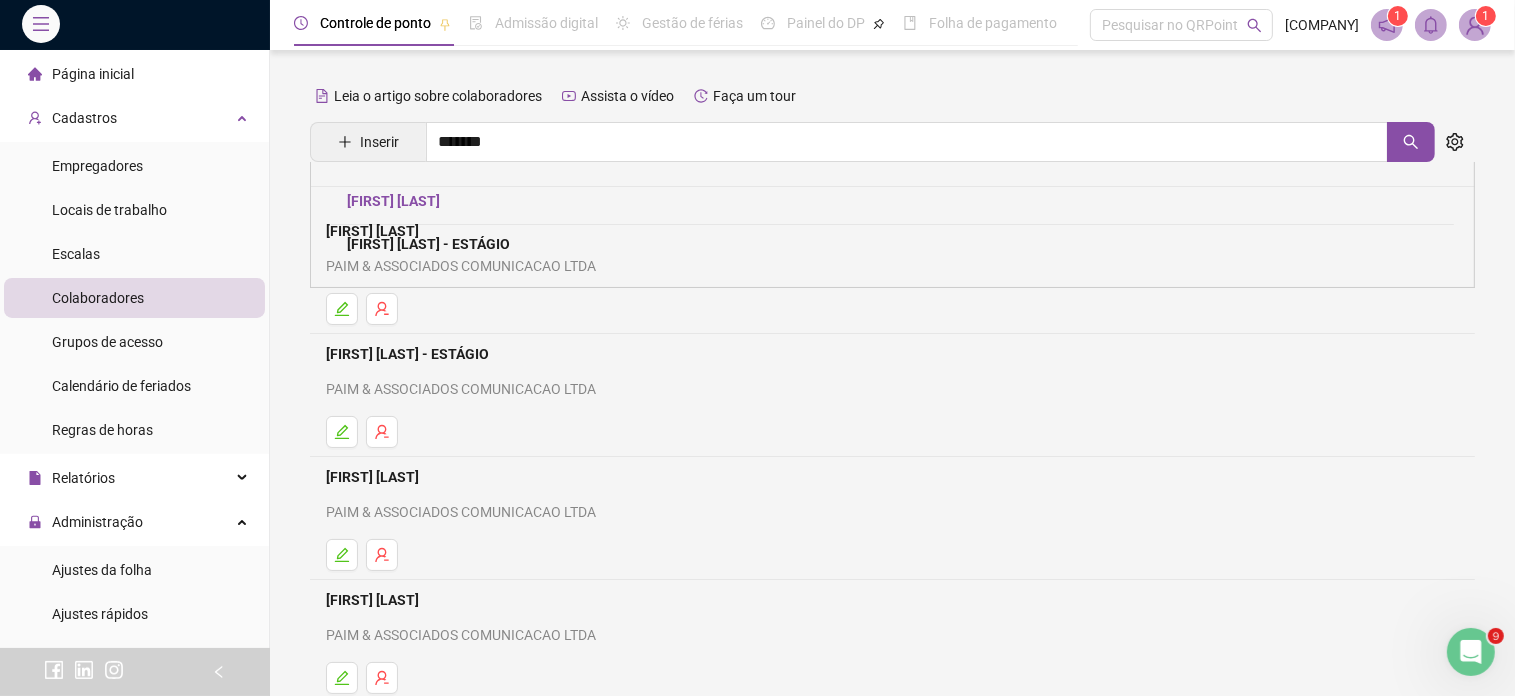click on "[FIRST] [LAST]" at bounding box center (393, 201) 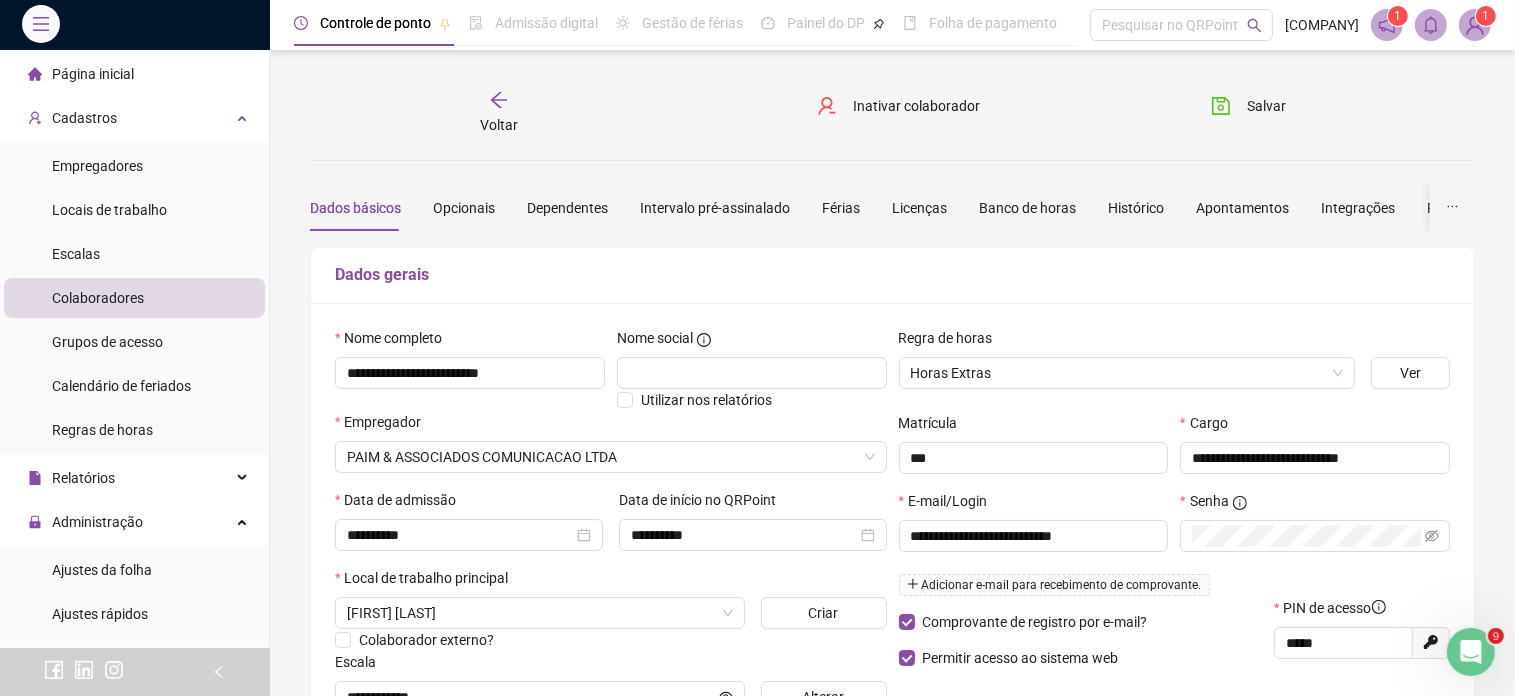 click at bounding box center (499, 100) 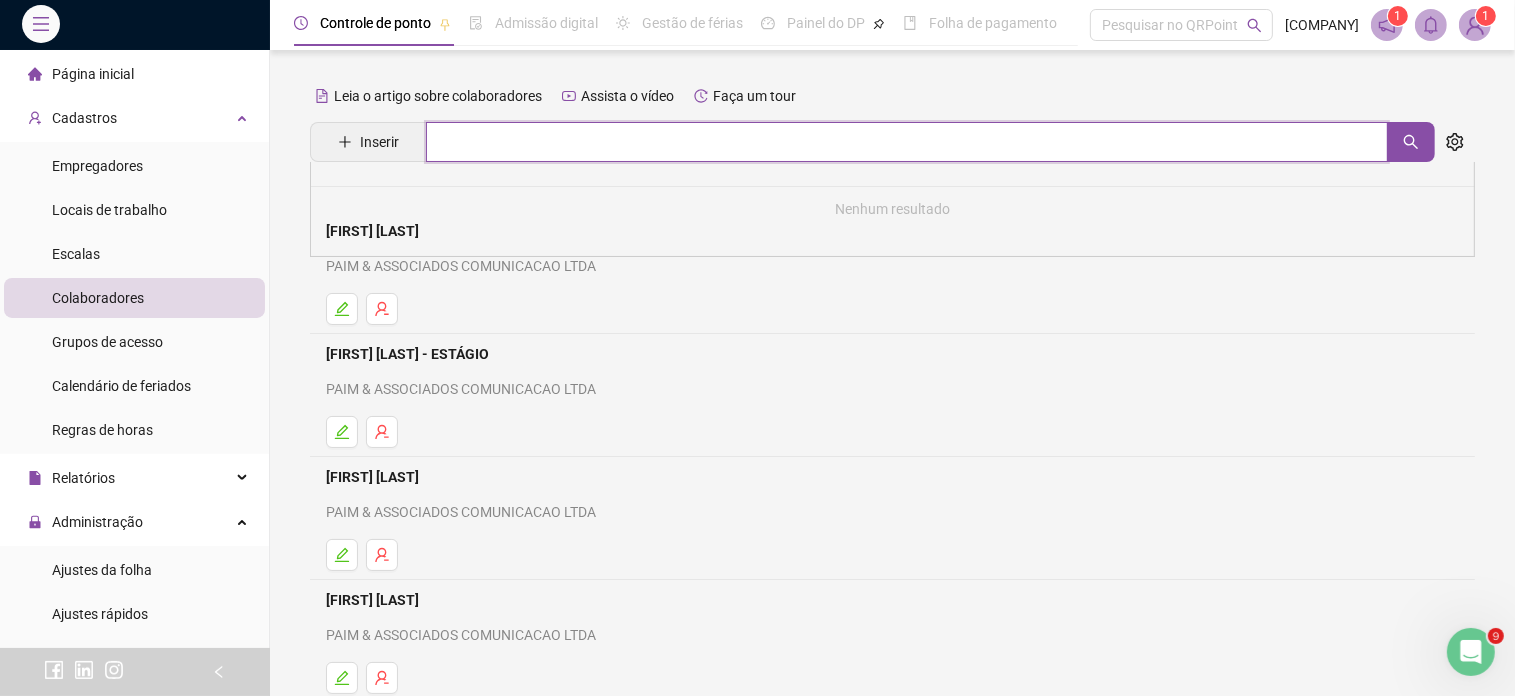 click at bounding box center [907, 142] 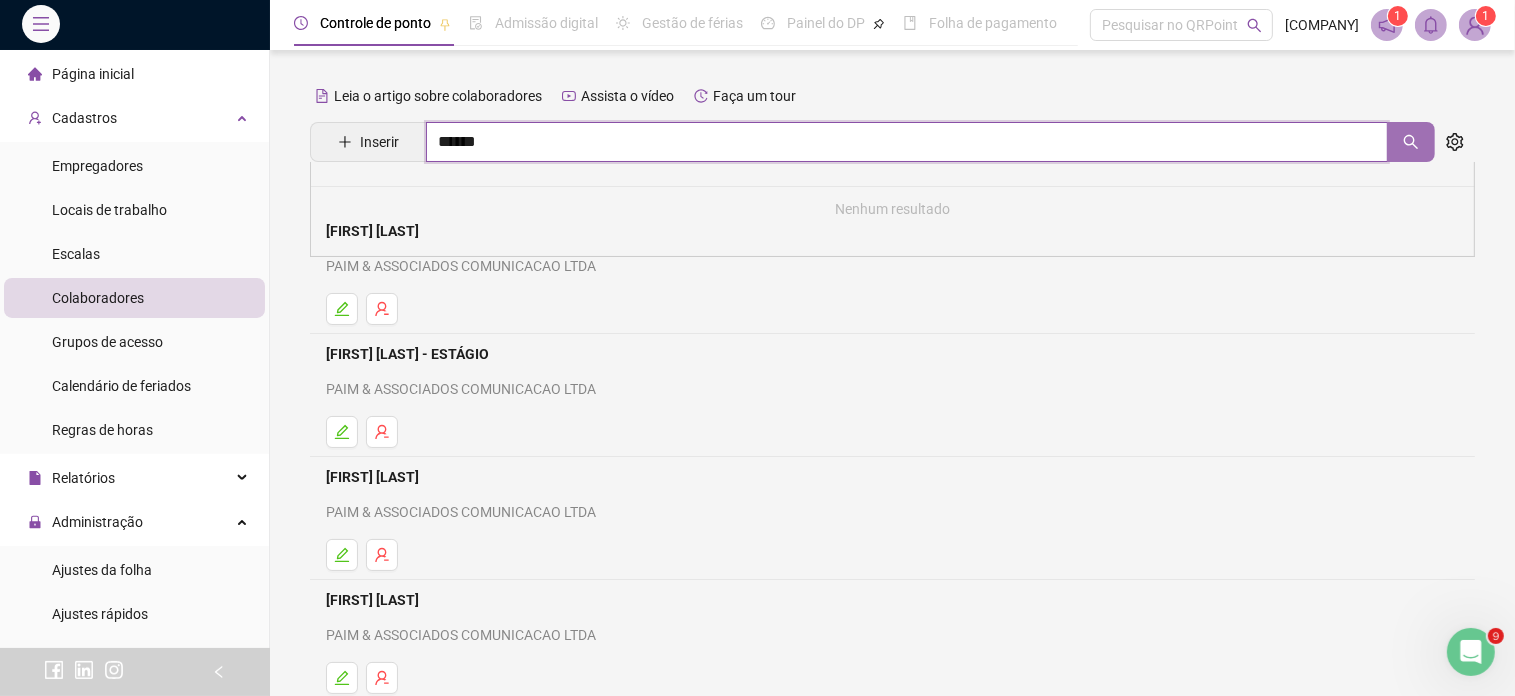 click at bounding box center (1411, 142) 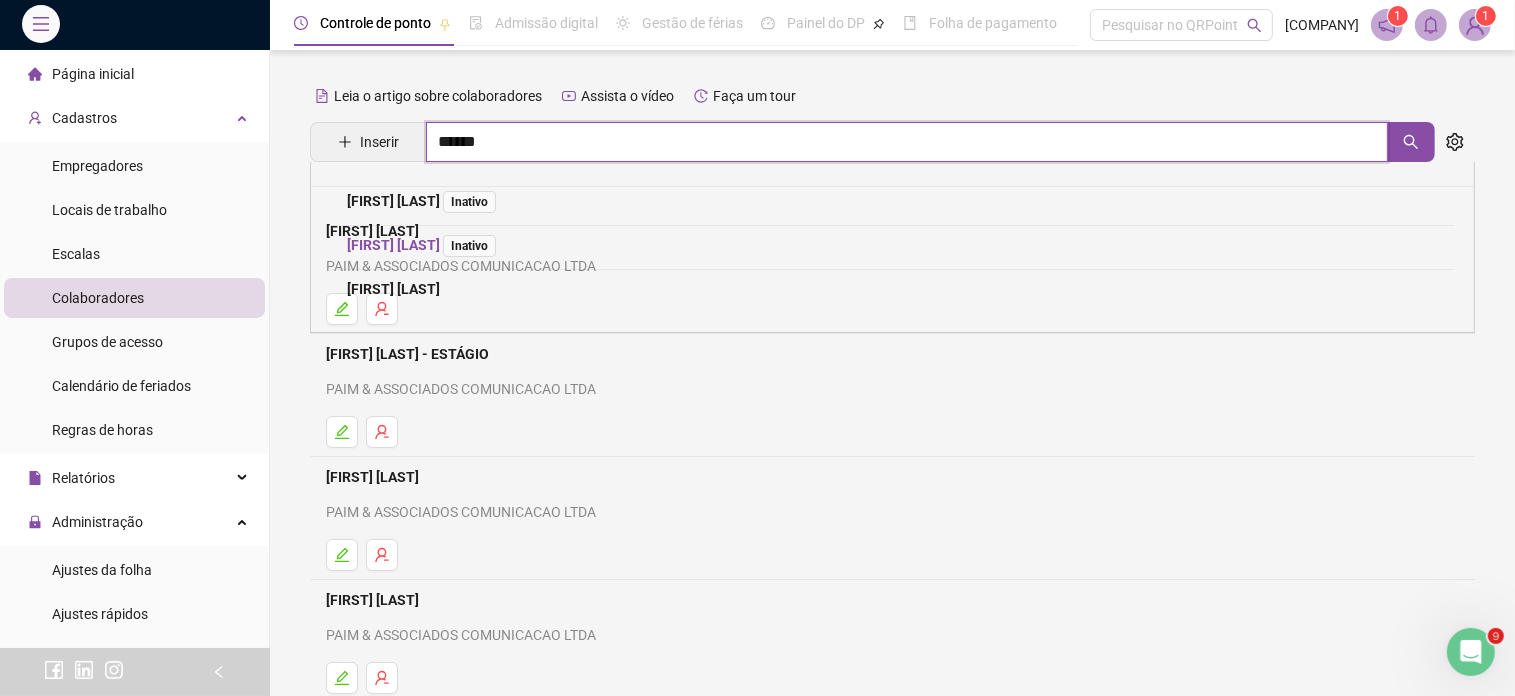 type on "******" 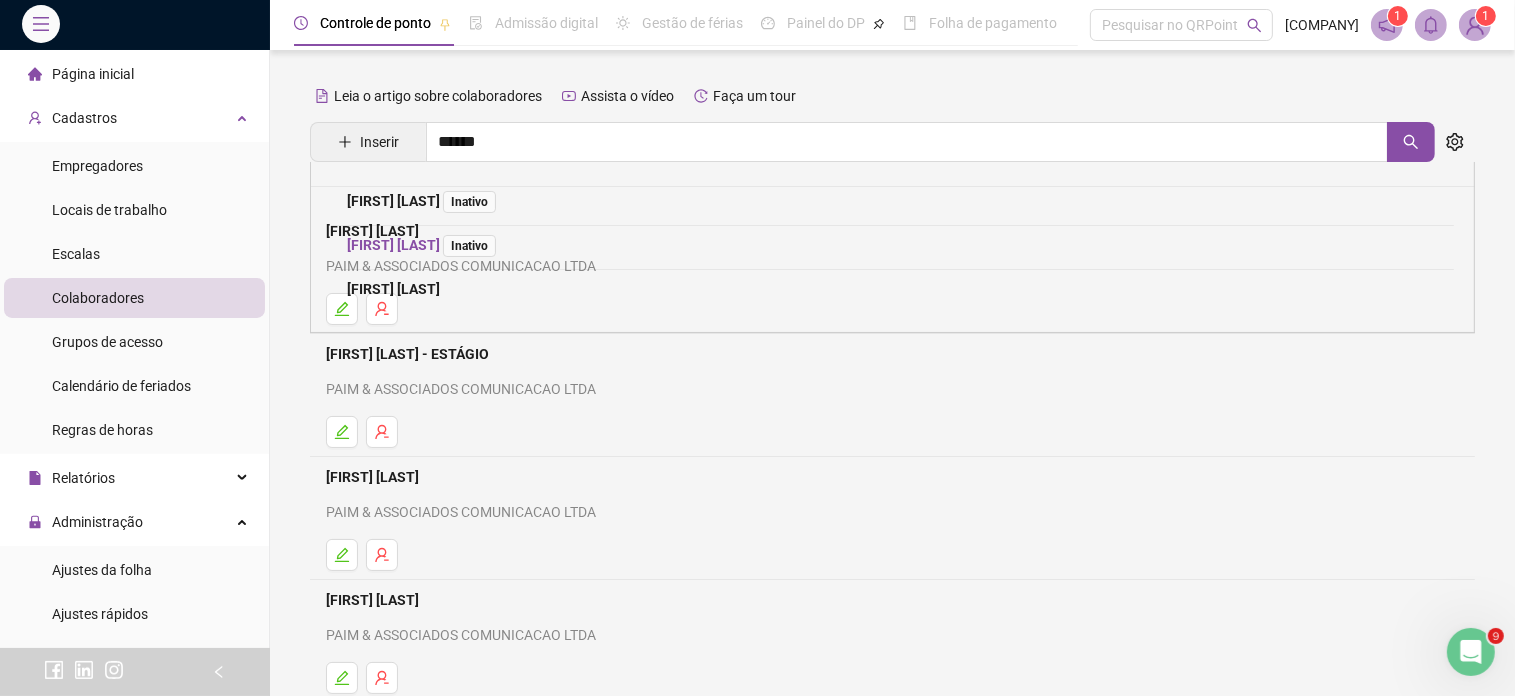 click on "[FIRST] [LAST]   Inativo" at bounding box center (425, 201) 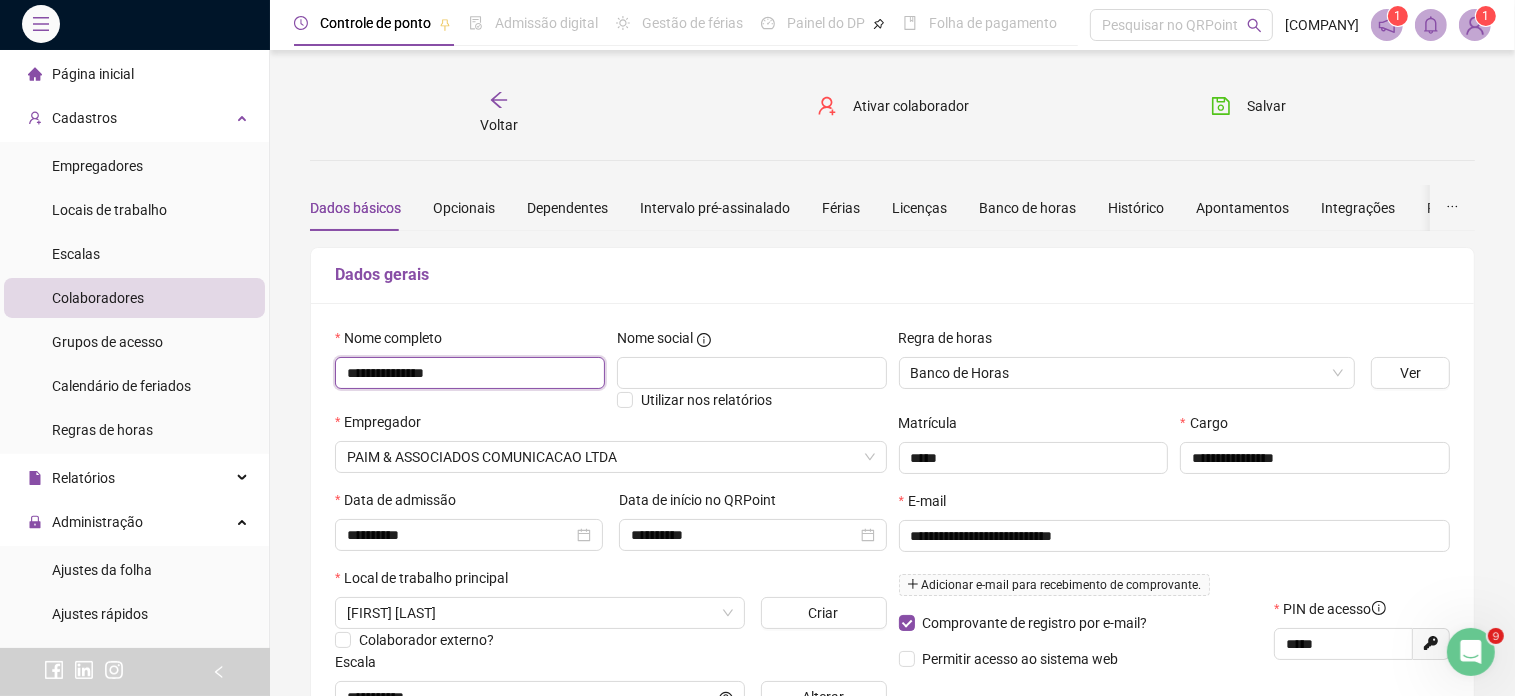 drag, startPoint x: 366, startPoint y: 363, endPoint x: 123, endPoint y: 364, distance: 243.00206 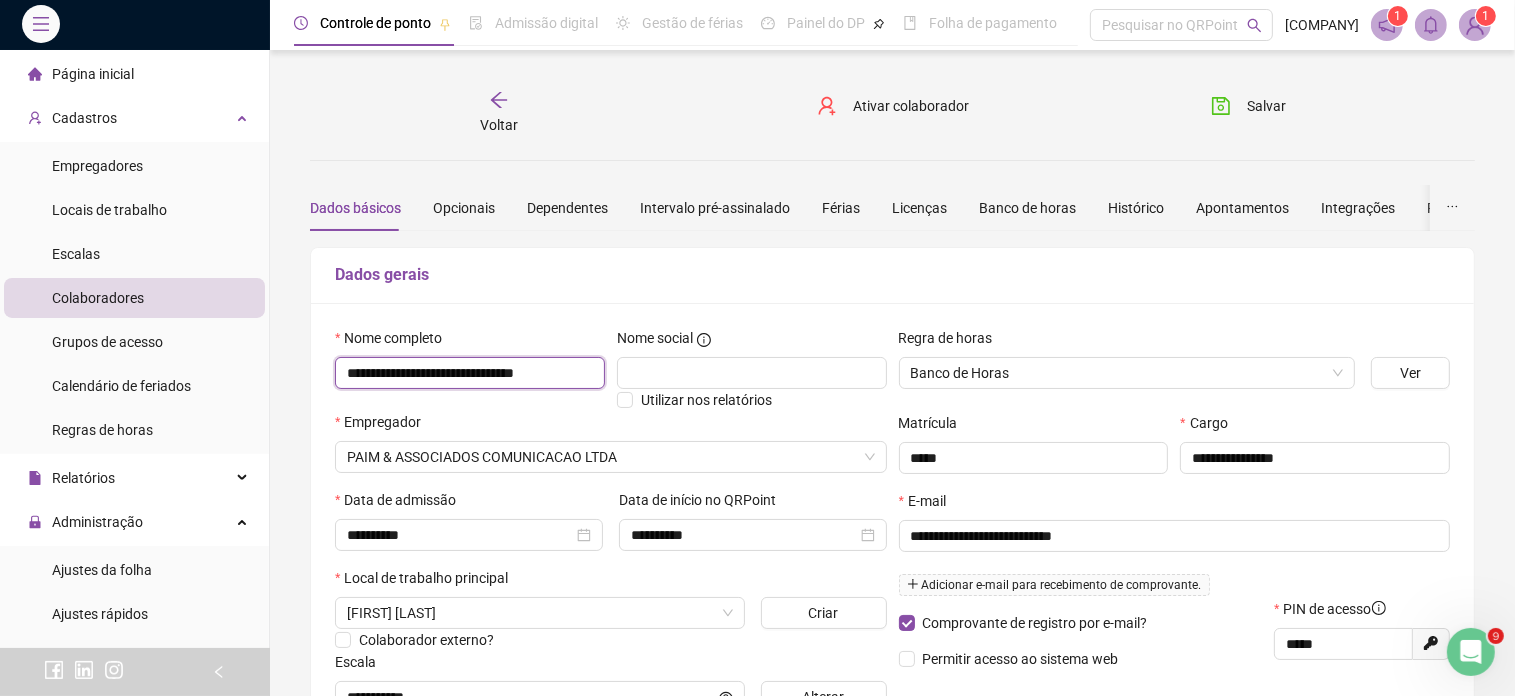 click on "**********" at bounding box center [470, 373] 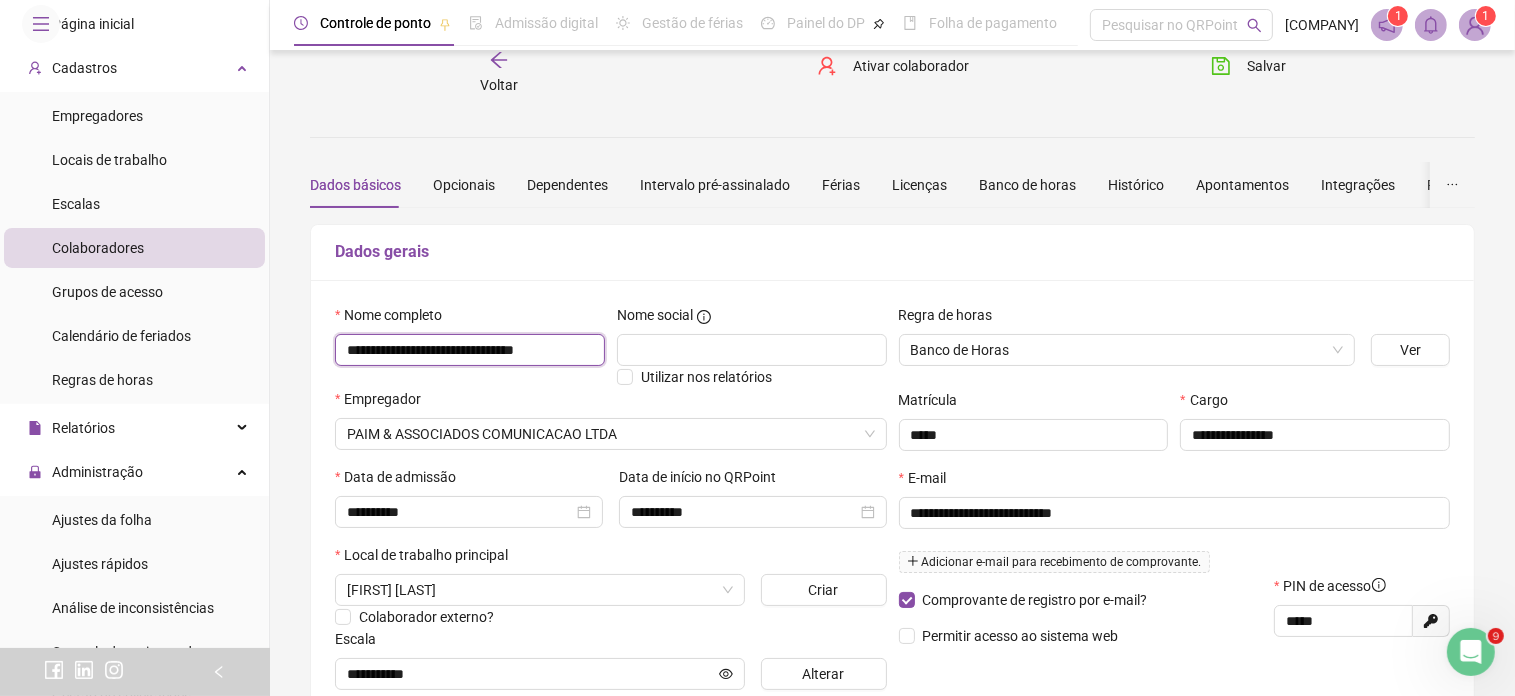 scroll, scrollTop: 0, scrollLeft: 0, axis: both 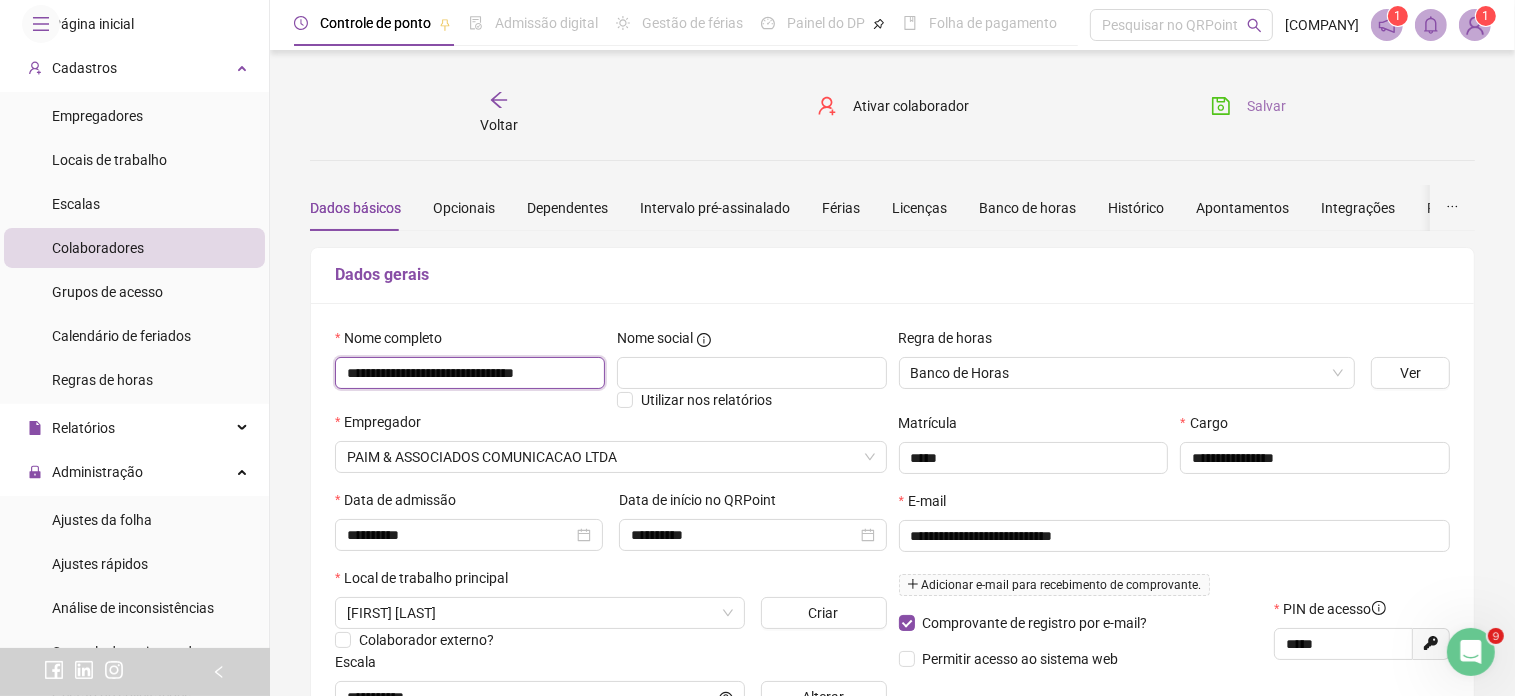 type on "**********" 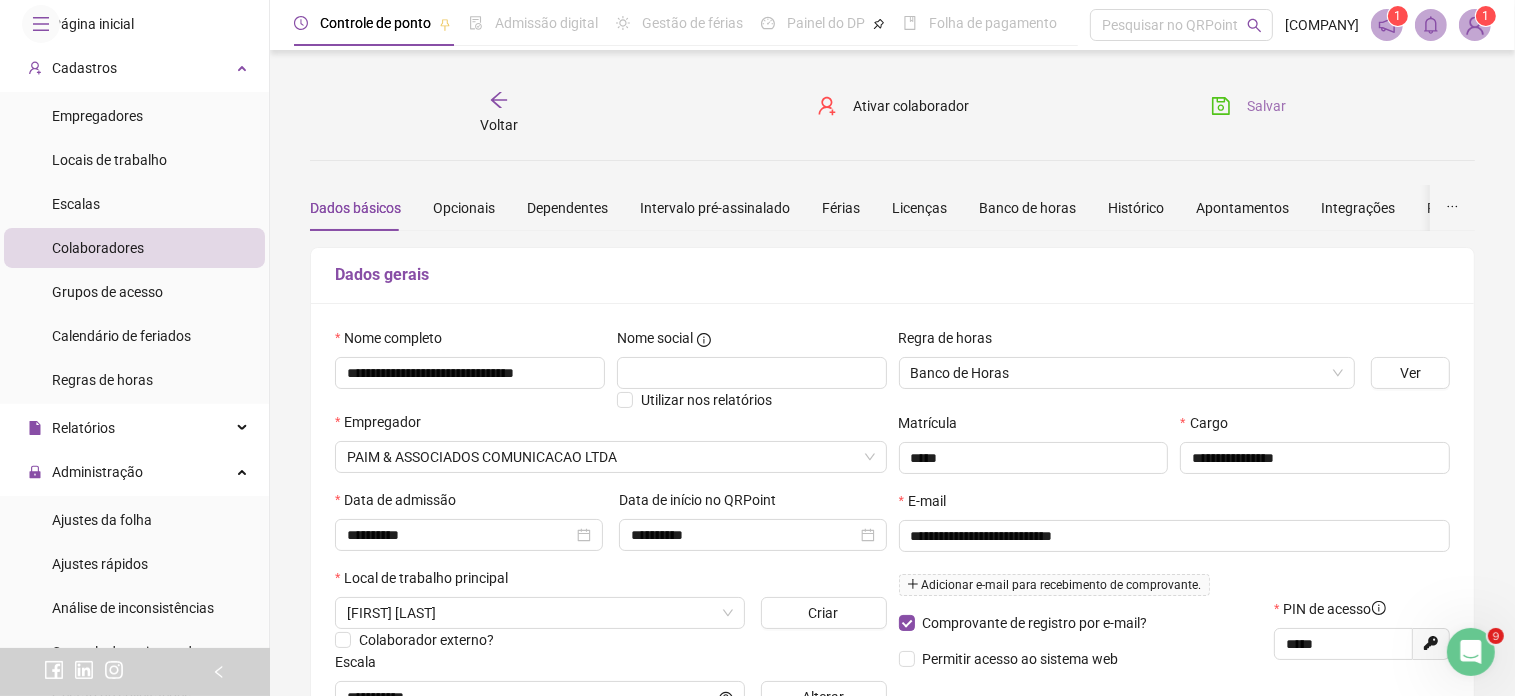 click on "Salvar" at bounding box center (911, 106) 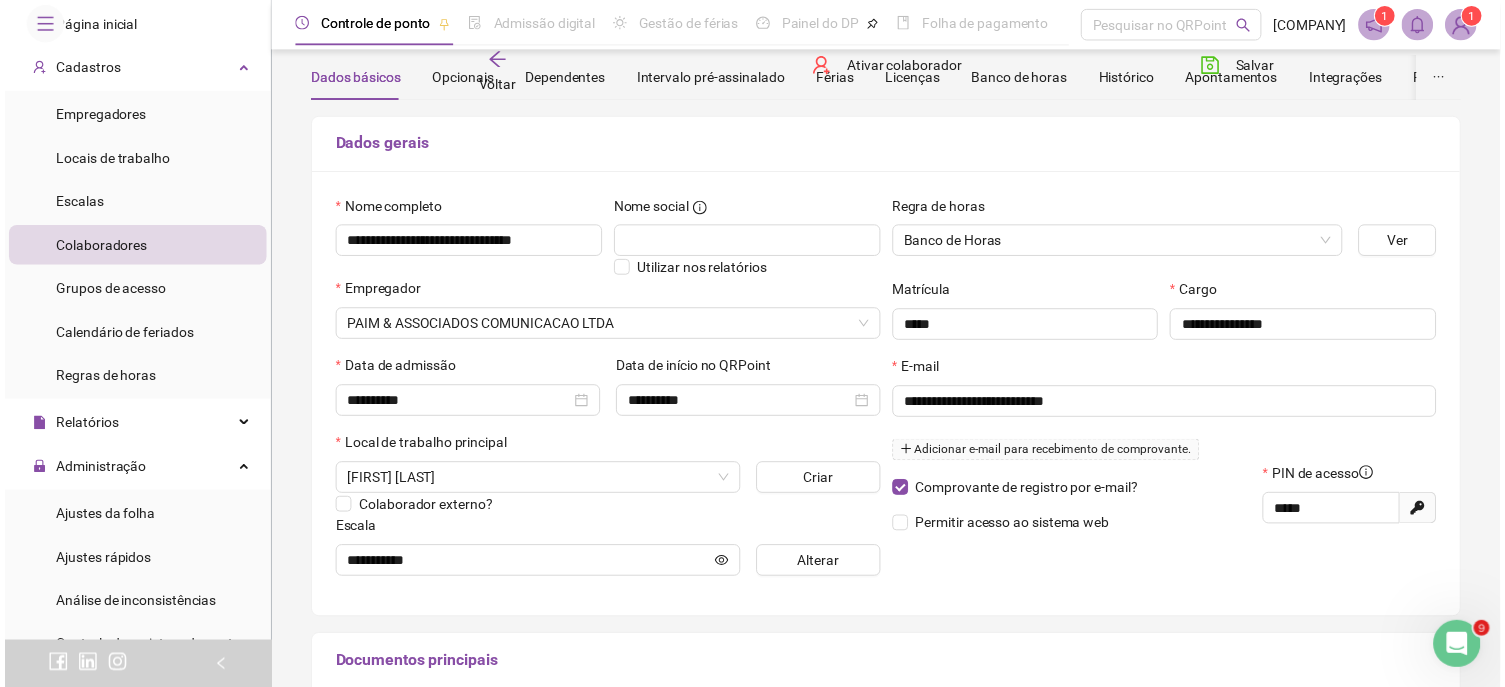 scroll, scrollTop: 0, scrollLeft: 0, axis: both 